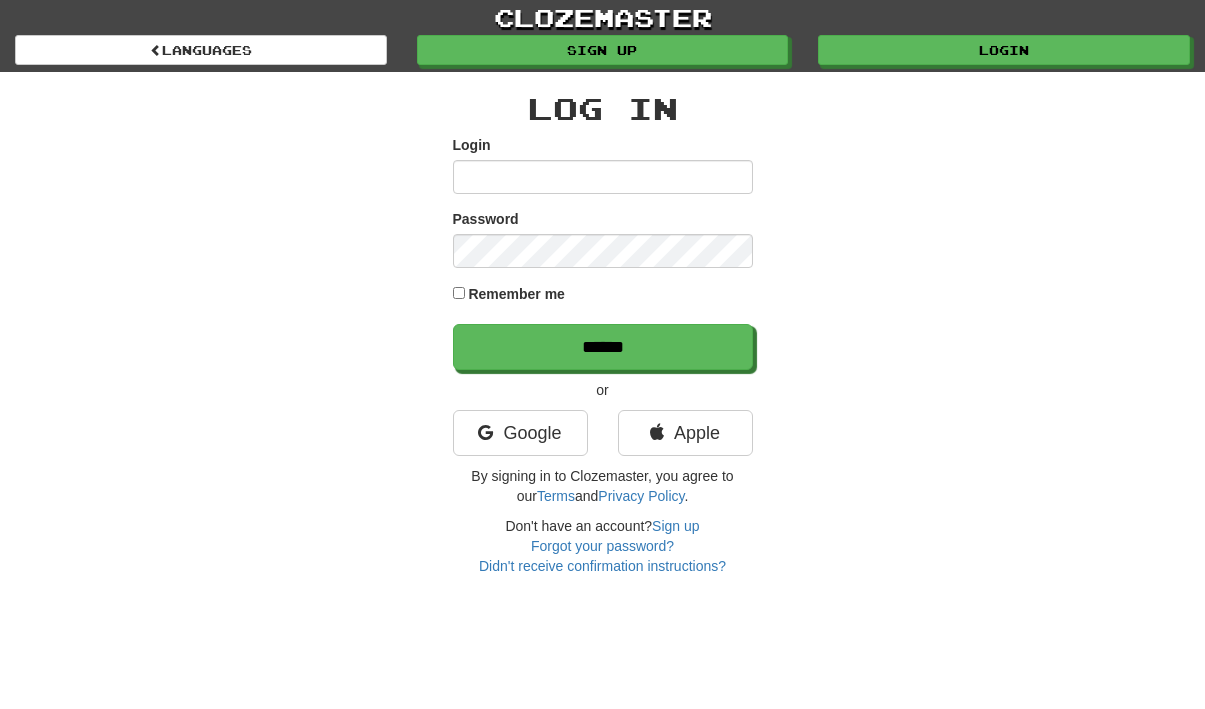 scroll, scrollTop: 0, scrollLeft: 0, axis: both 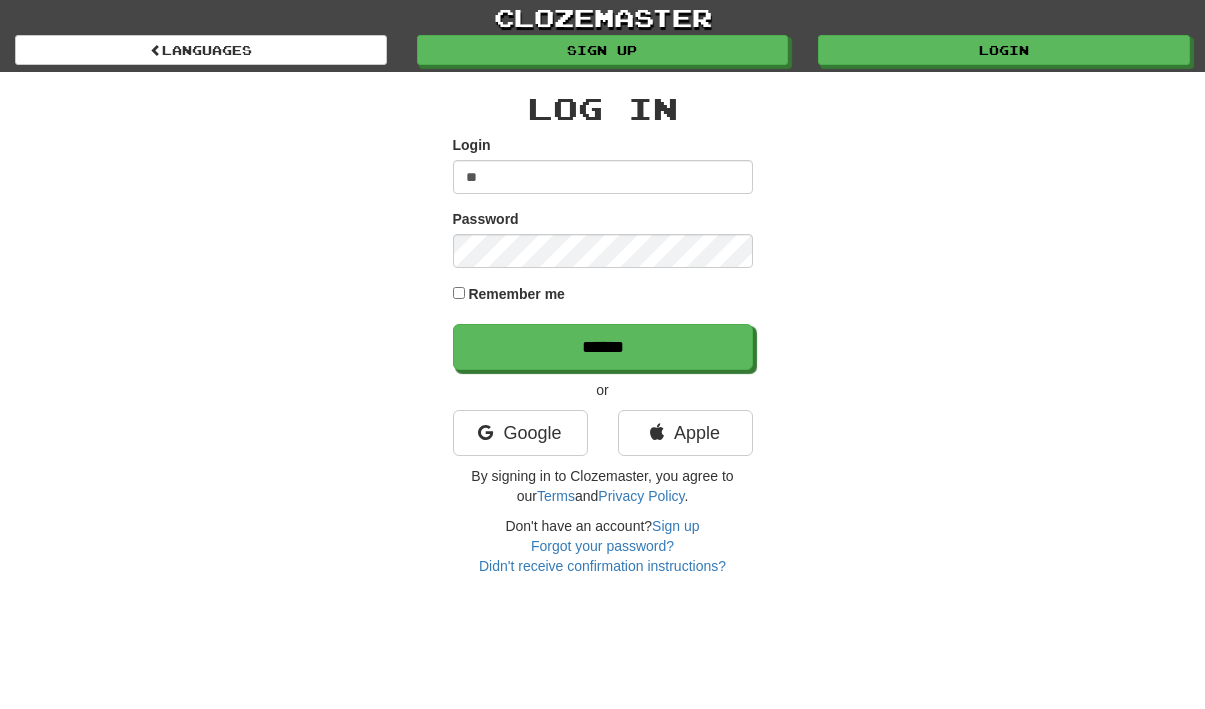 type on "*" 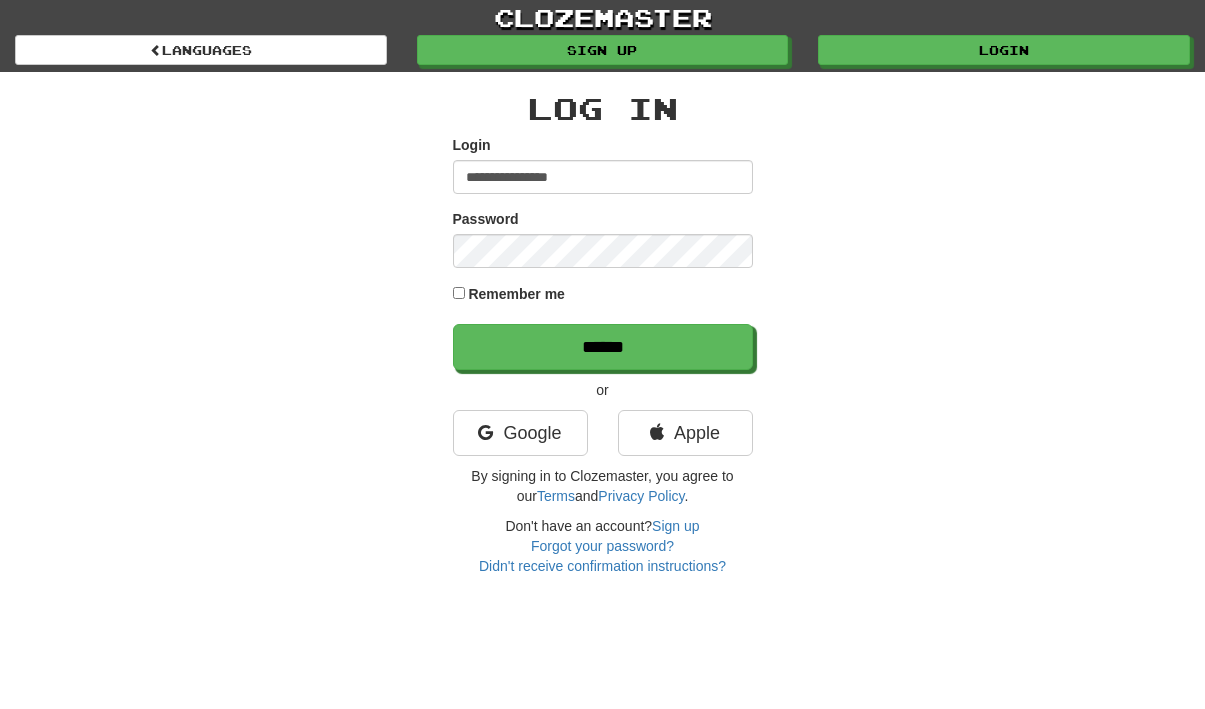 type on "**********" 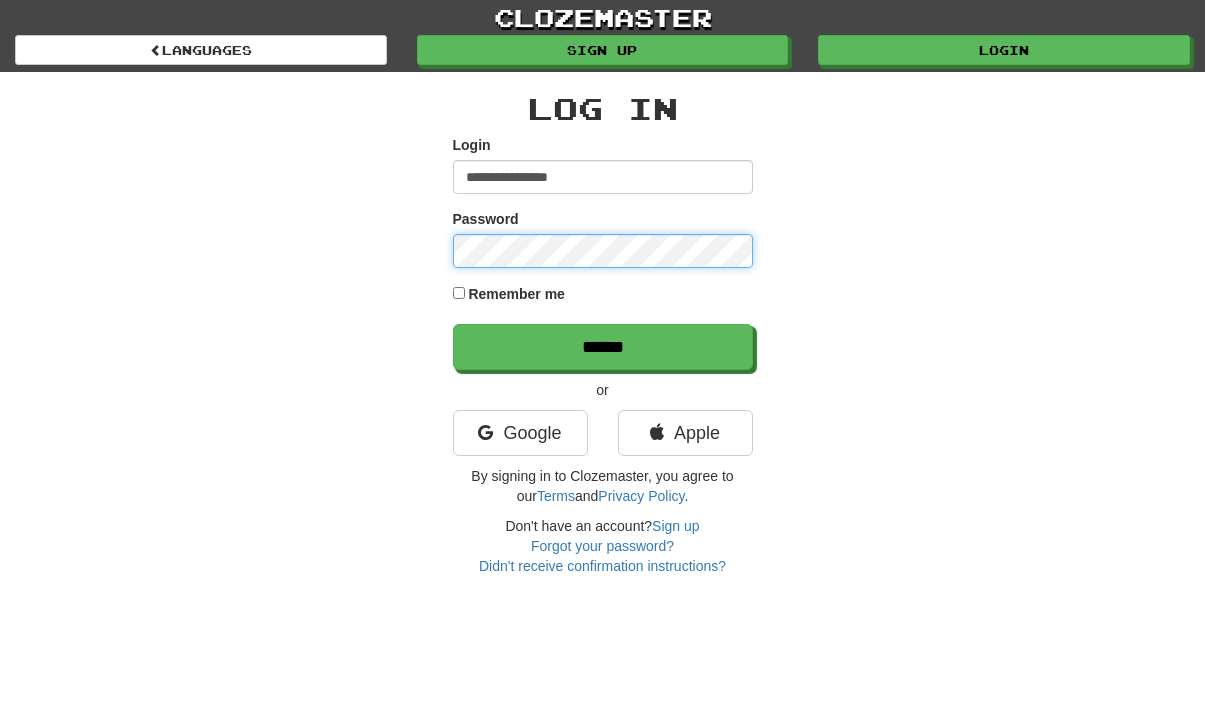 click on "******" at bounding box center (603, 347) 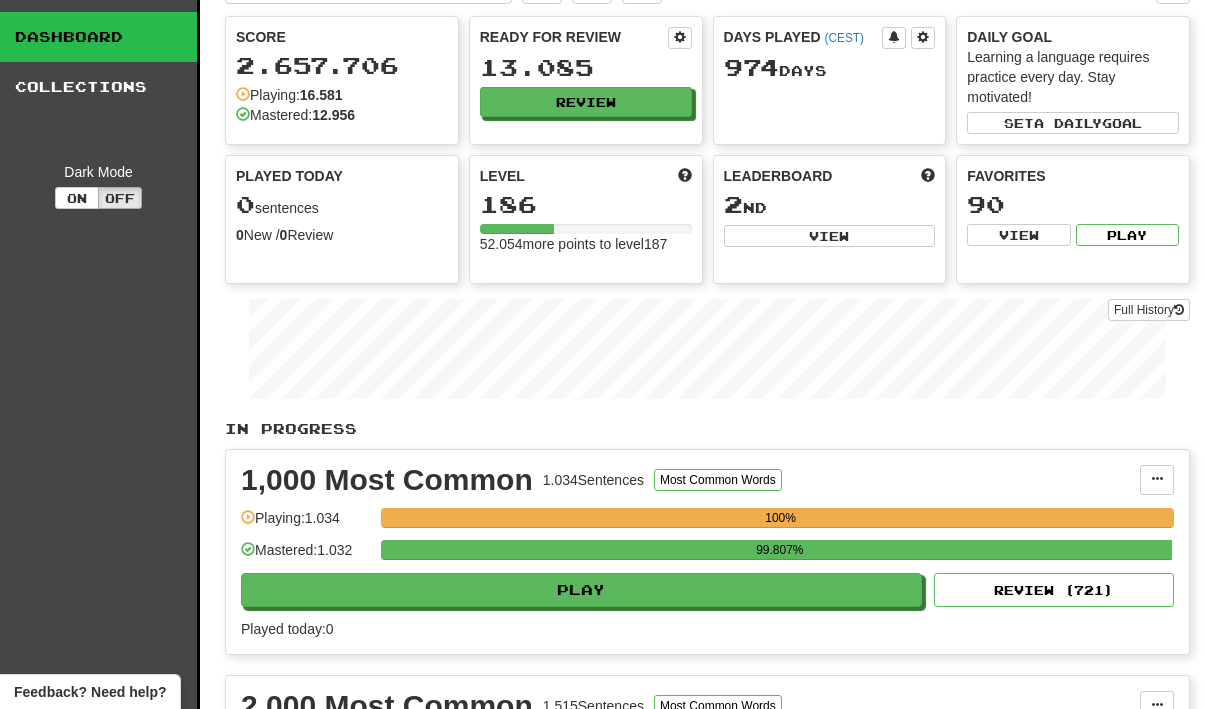 scroll, scrollTop: 0, scrollLeft: 0, axis: both 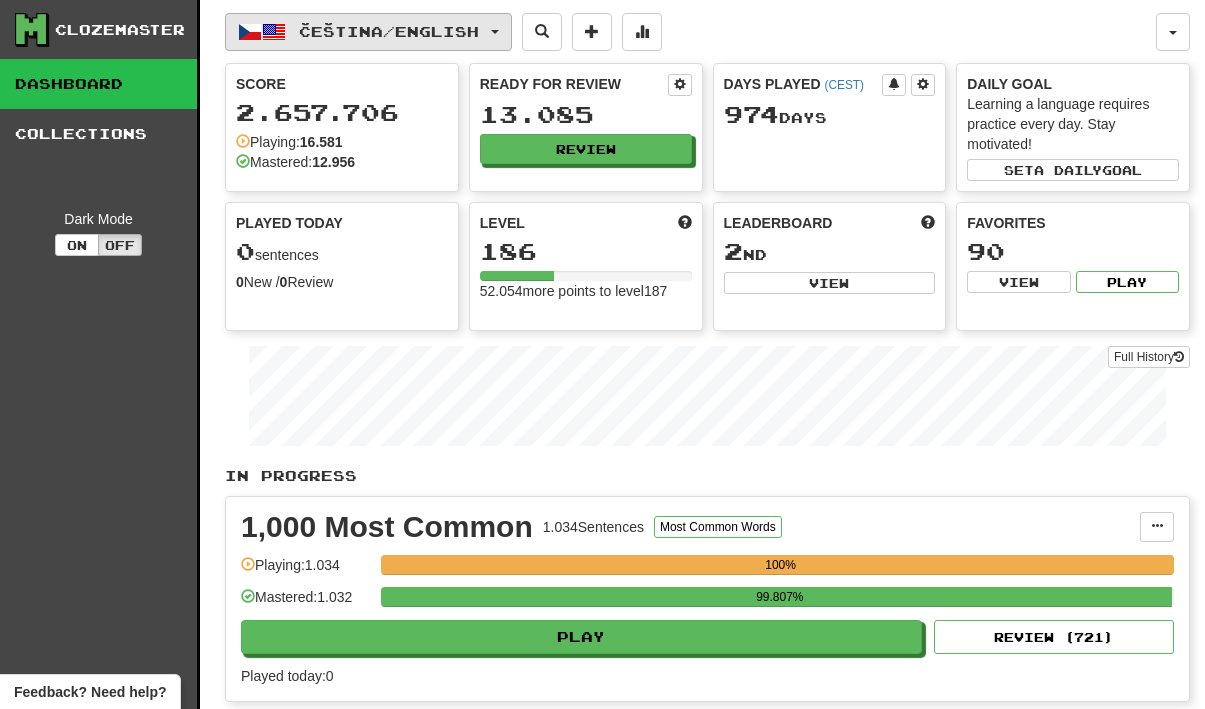 click on "Čeština  /  English" at bounding box center [368, 32] 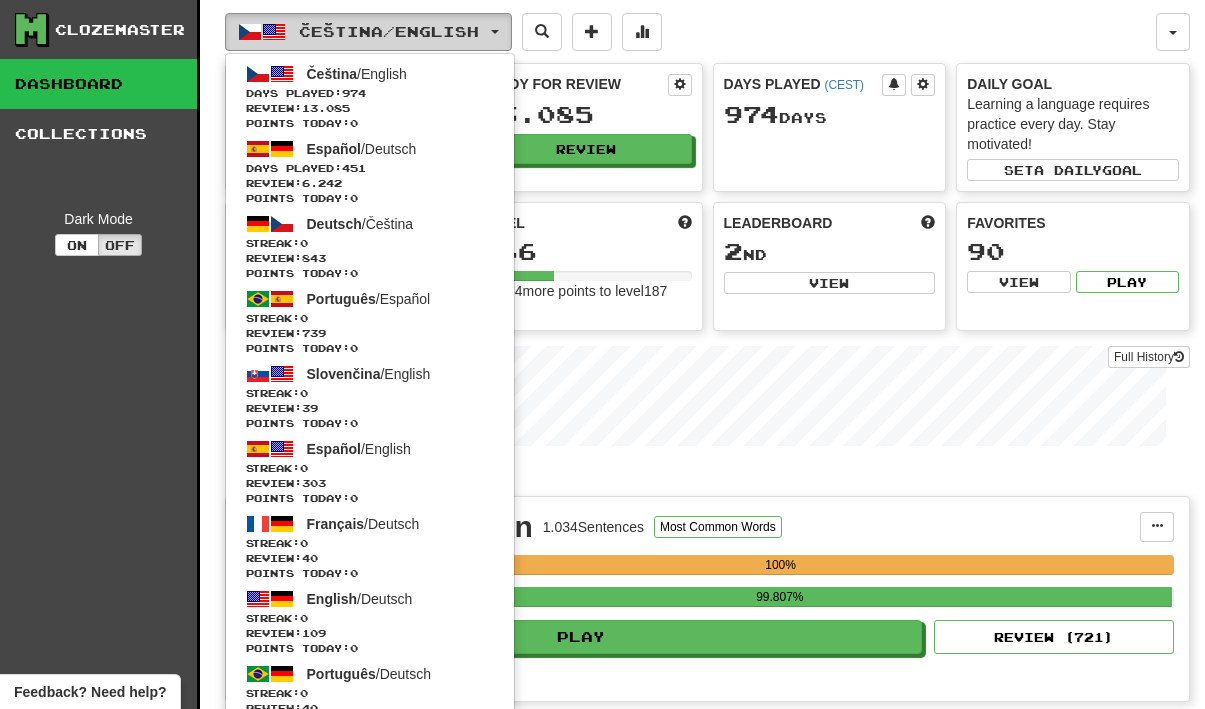 click on "Čeština  /  English" at bounding box center [368, 32] 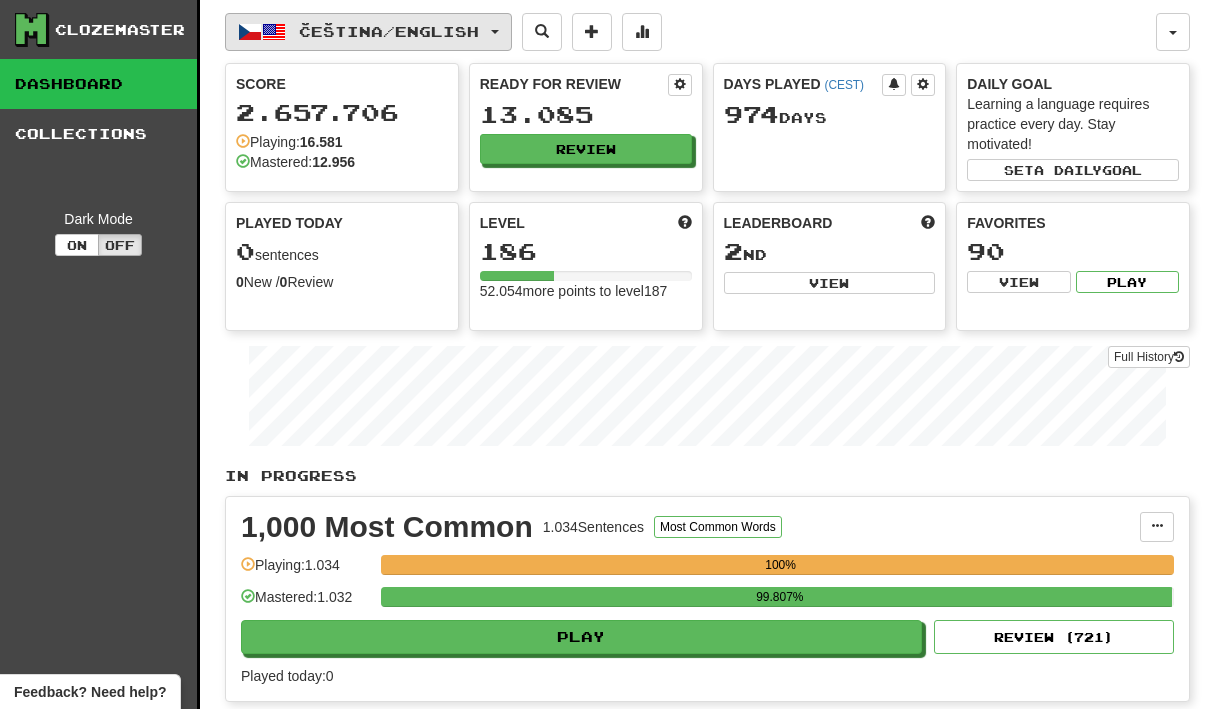 click on "Čeština  /  English" at bounding box center (368, 32) 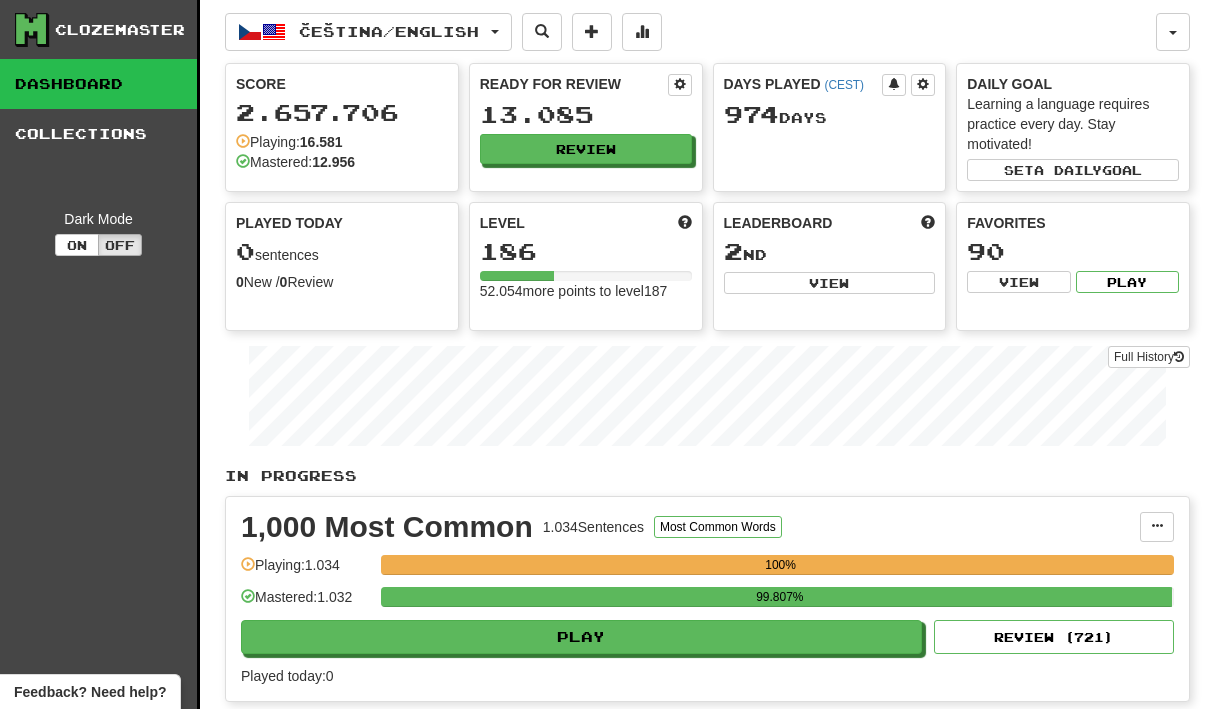 scroll, scrollTop: 0, scrollLeft: 0, axis: both 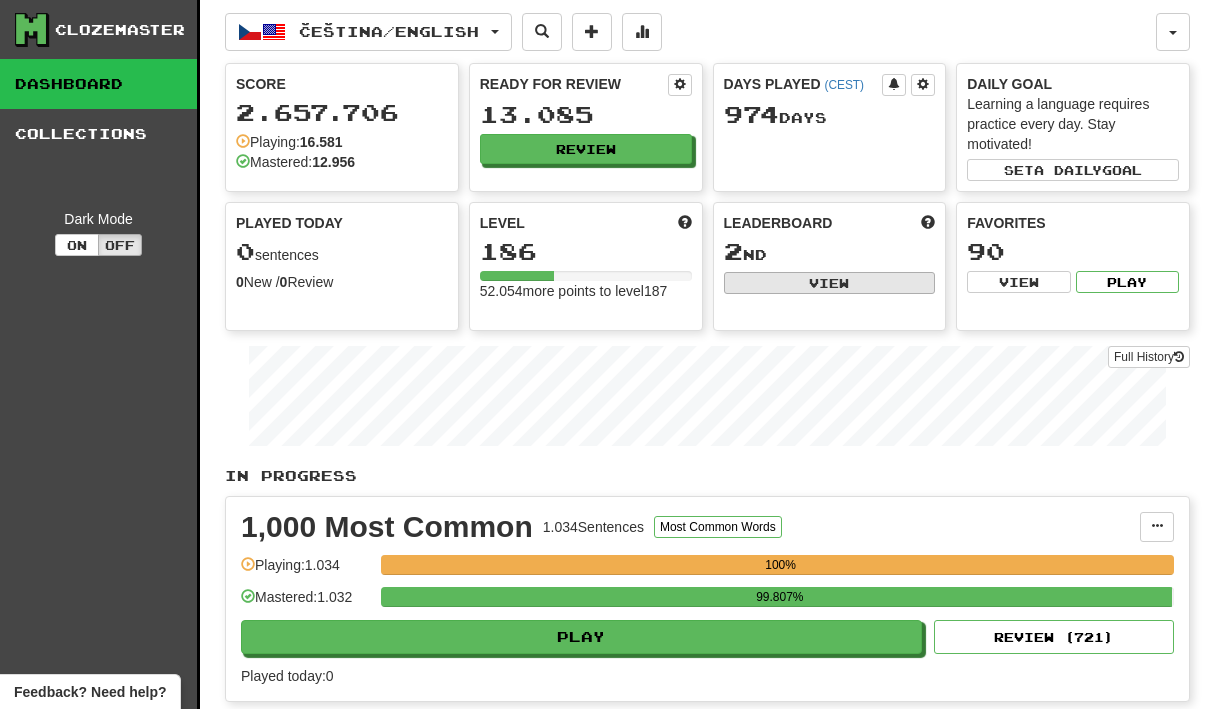 click on "View" at bounding box center (830, 283) 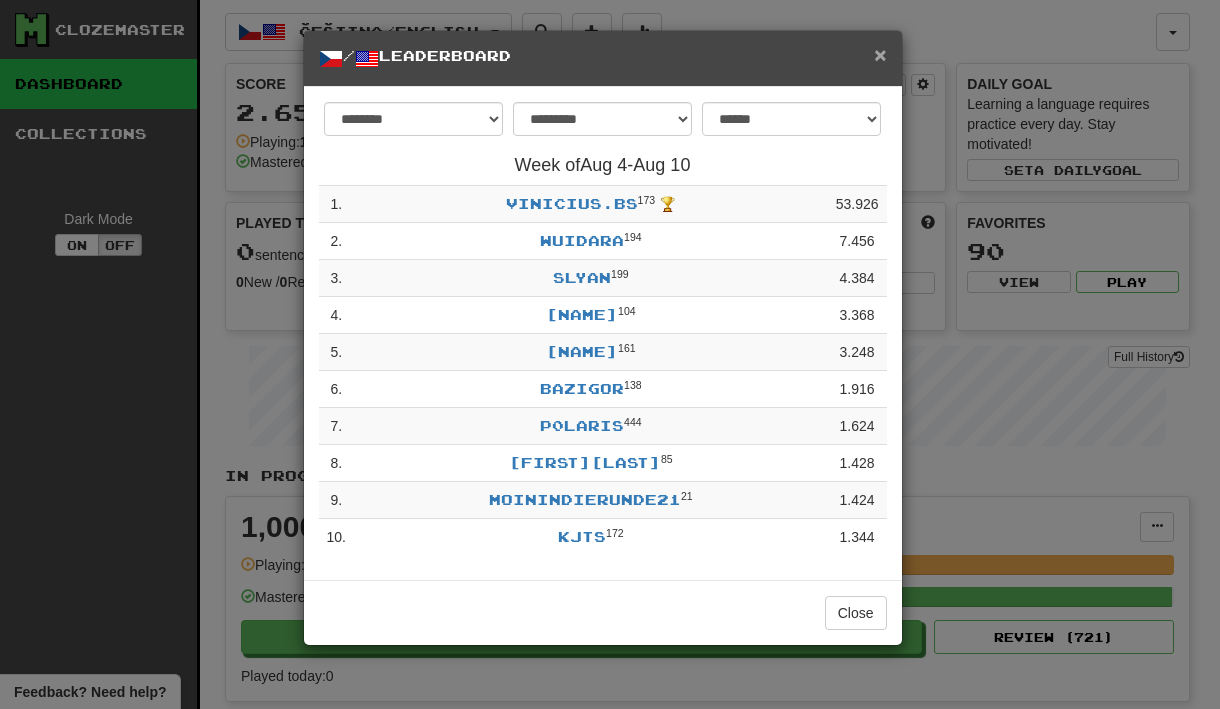 click on "×" at bounding box center (880, 54) 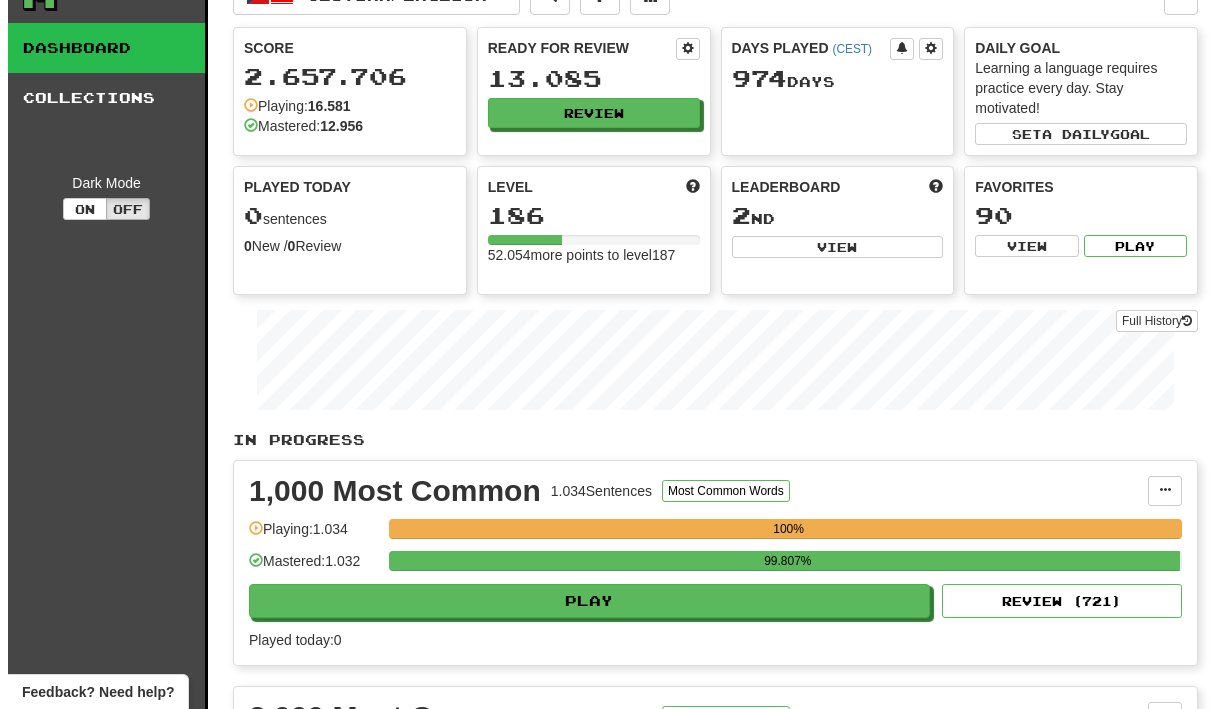 scroll, scrollTop: 368, scrollLeft: 0, axis: vertical 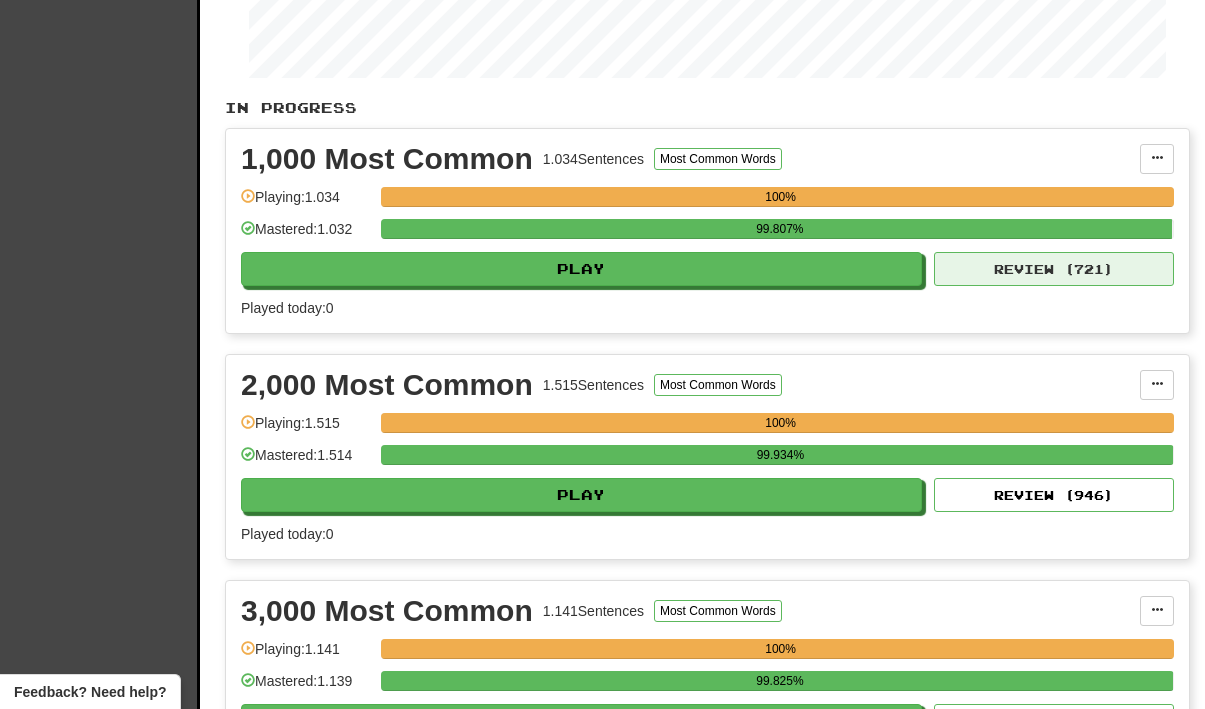 click on "Review ( 721 )" at bounding box center (1054, 269) 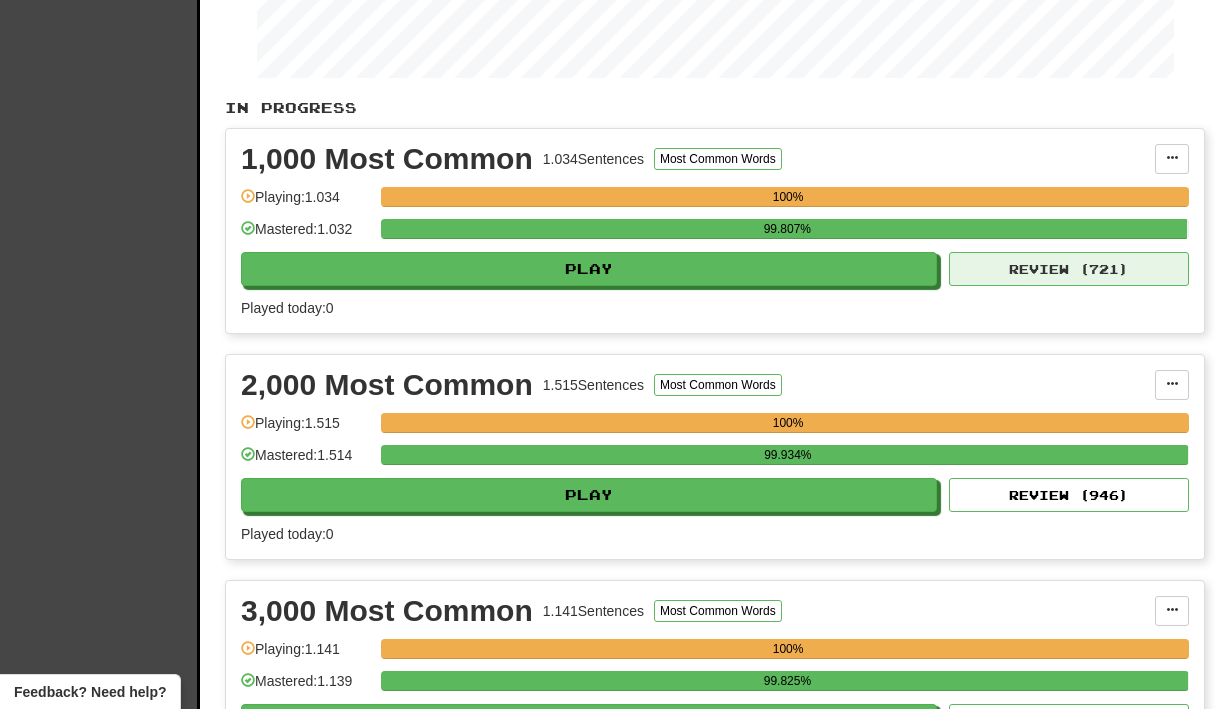 select on "**" 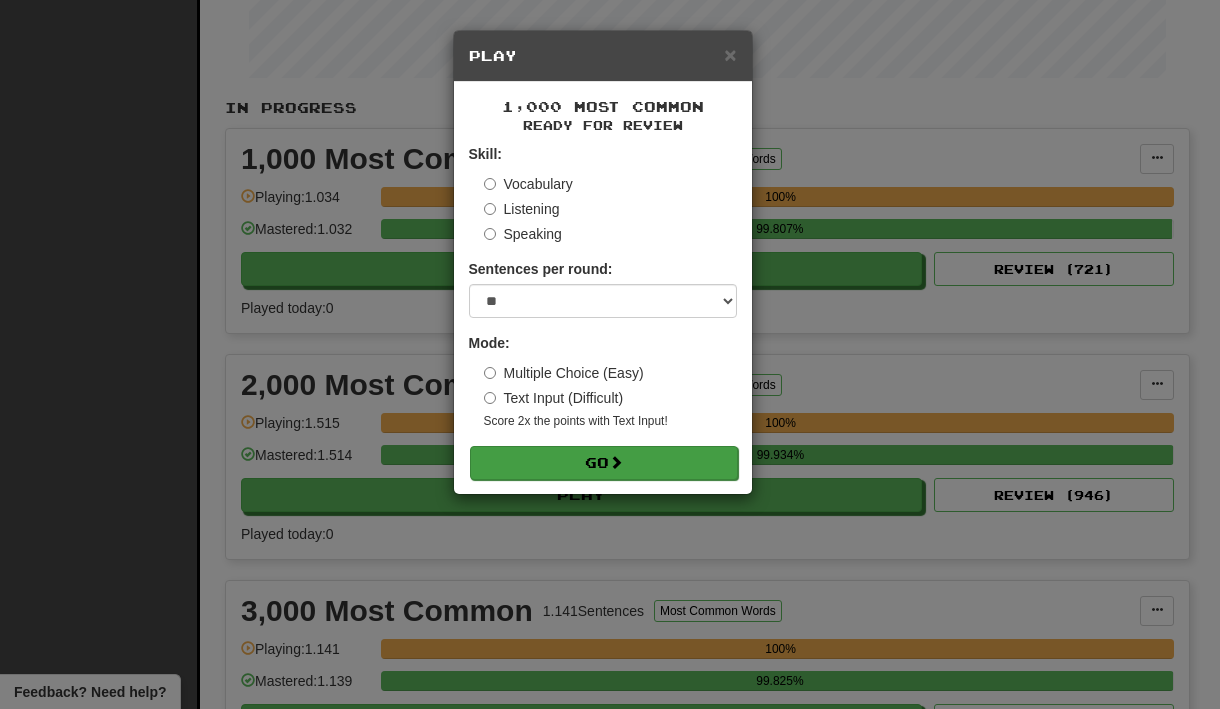 click on "Go" at bounding box center (604, 463) 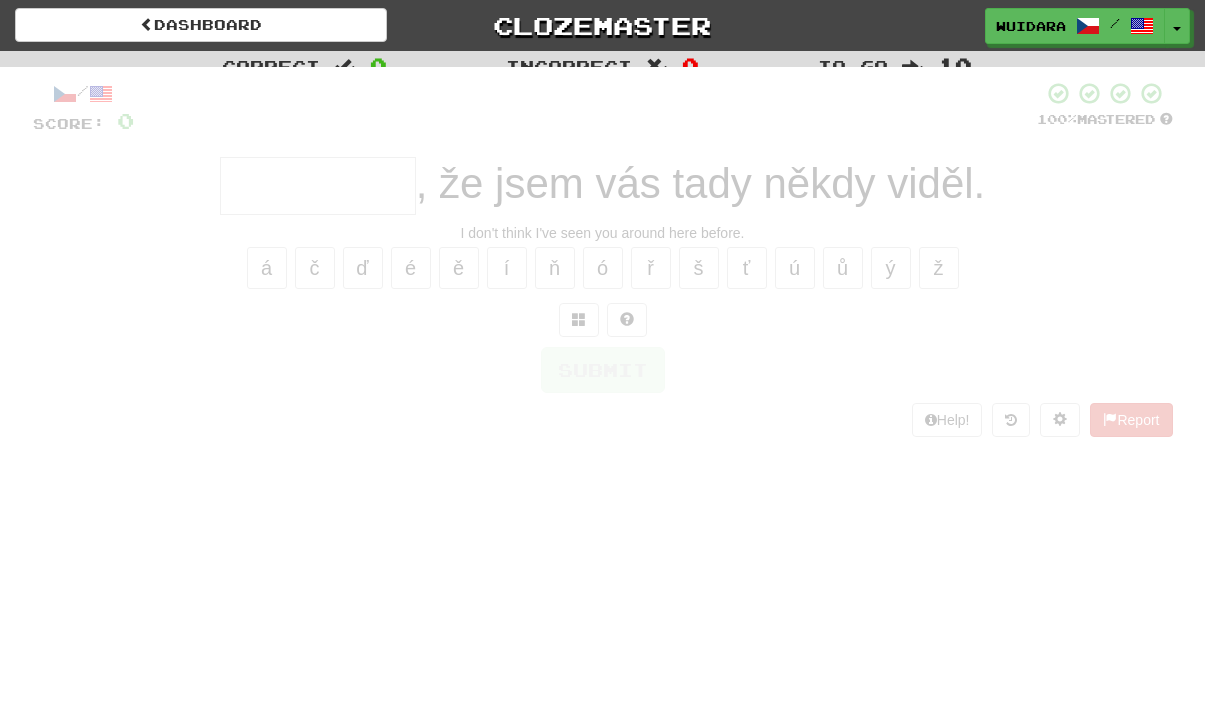 scroll, scrollTop: 0, scrollLeft: 0, axis: both 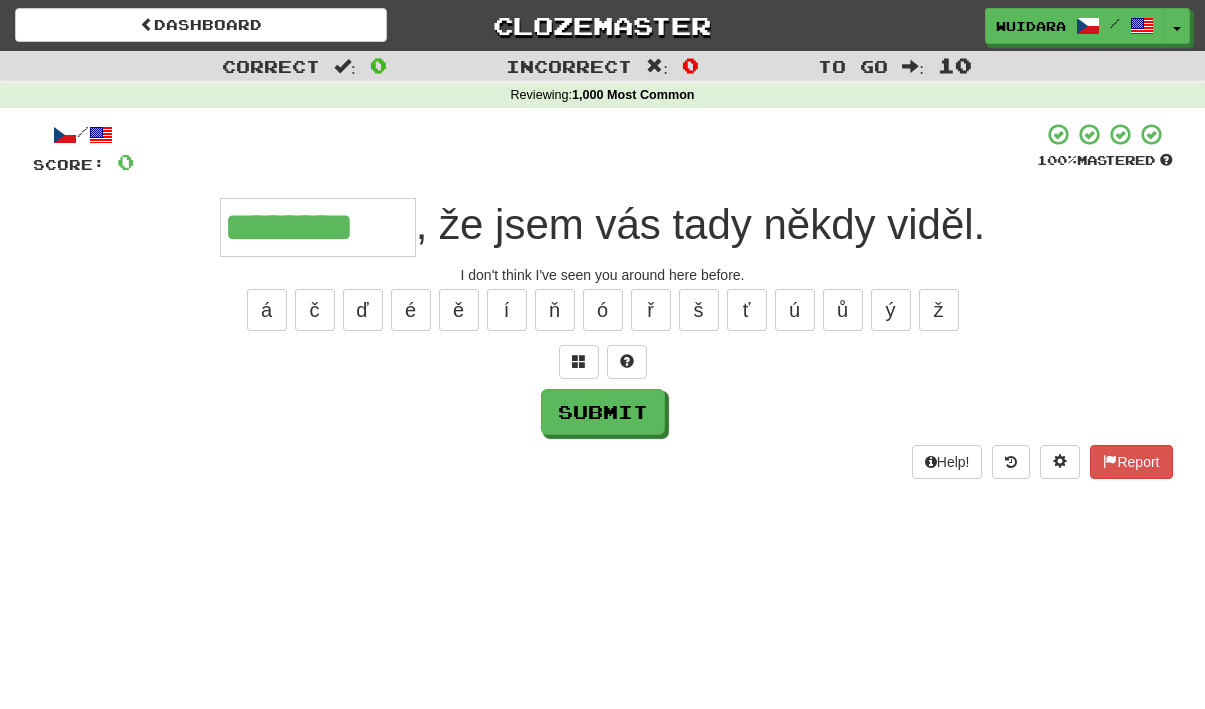type on "********" 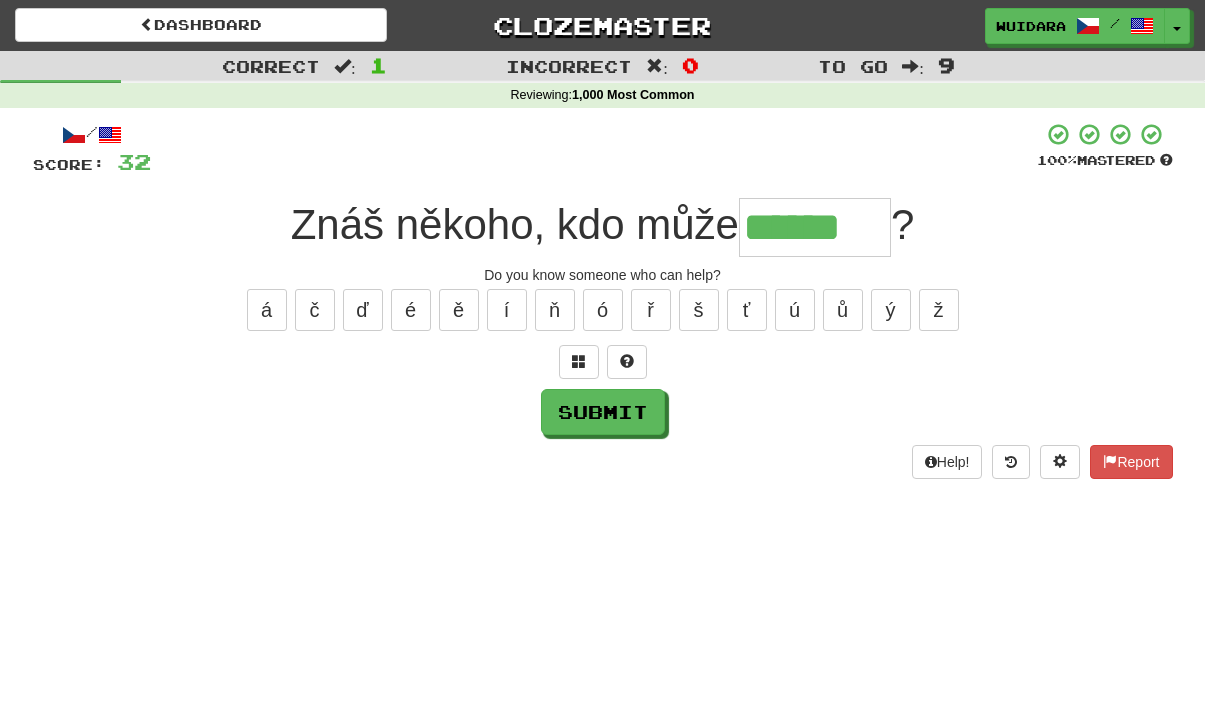 type on "******" 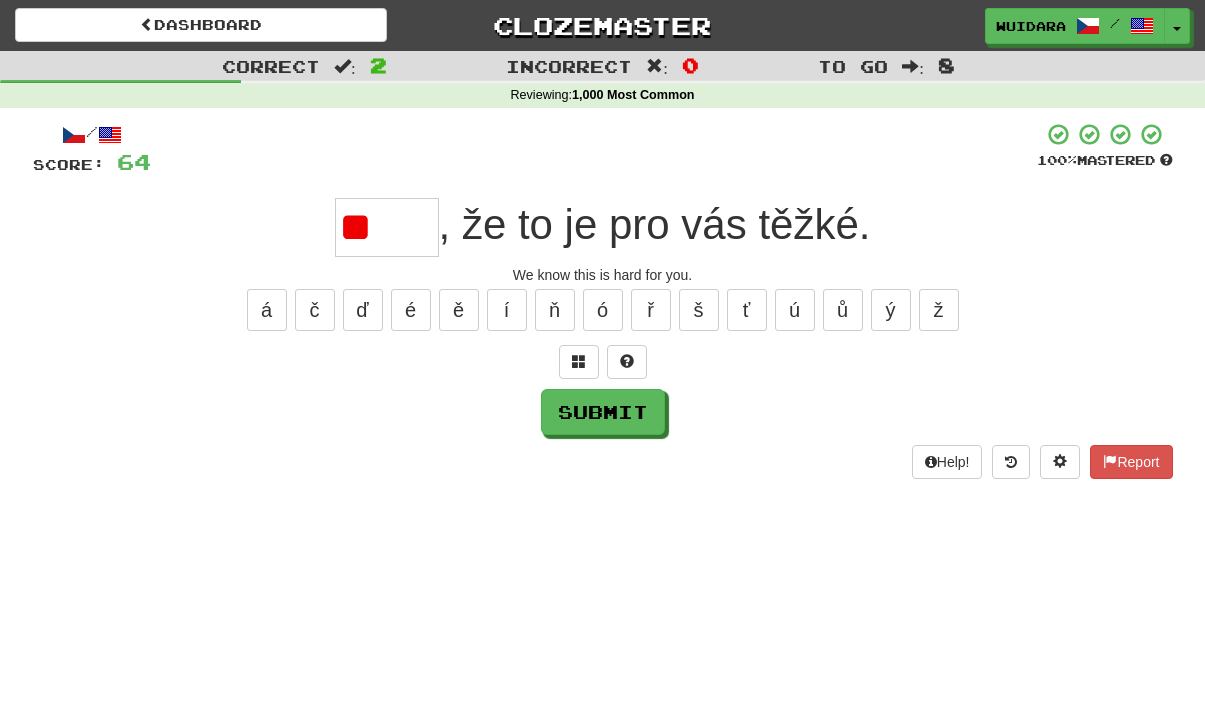 type on "*" 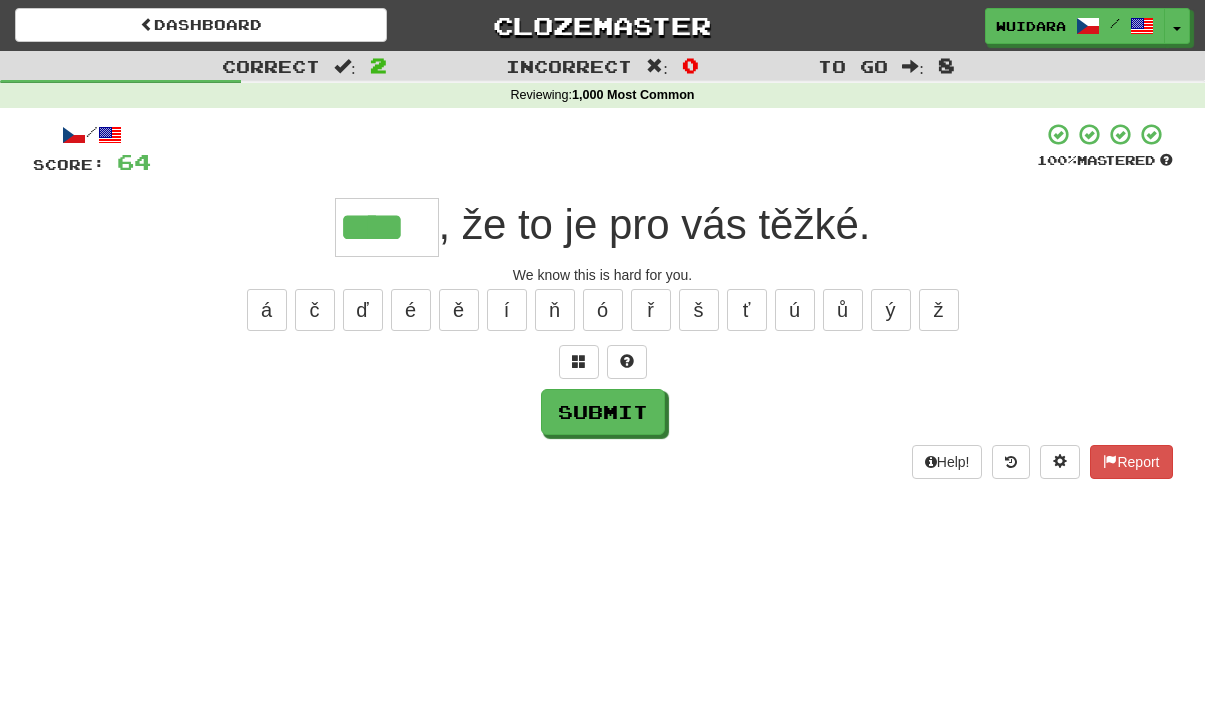 type on "****" 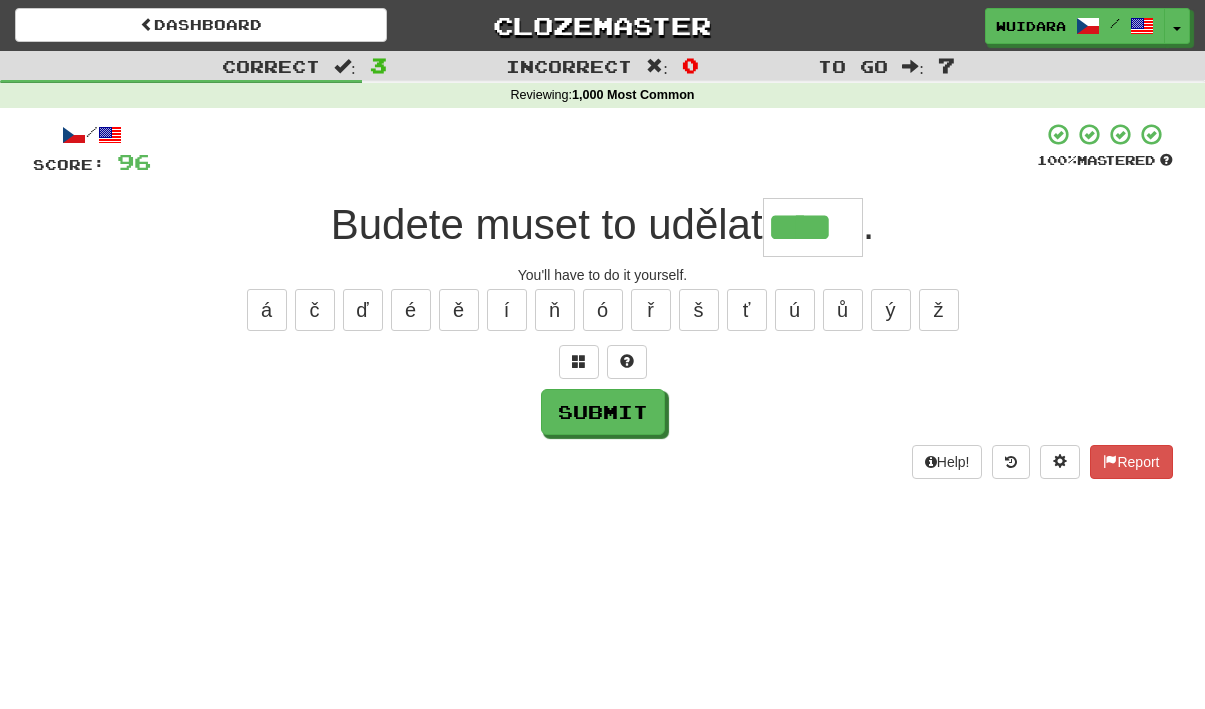type on "****" 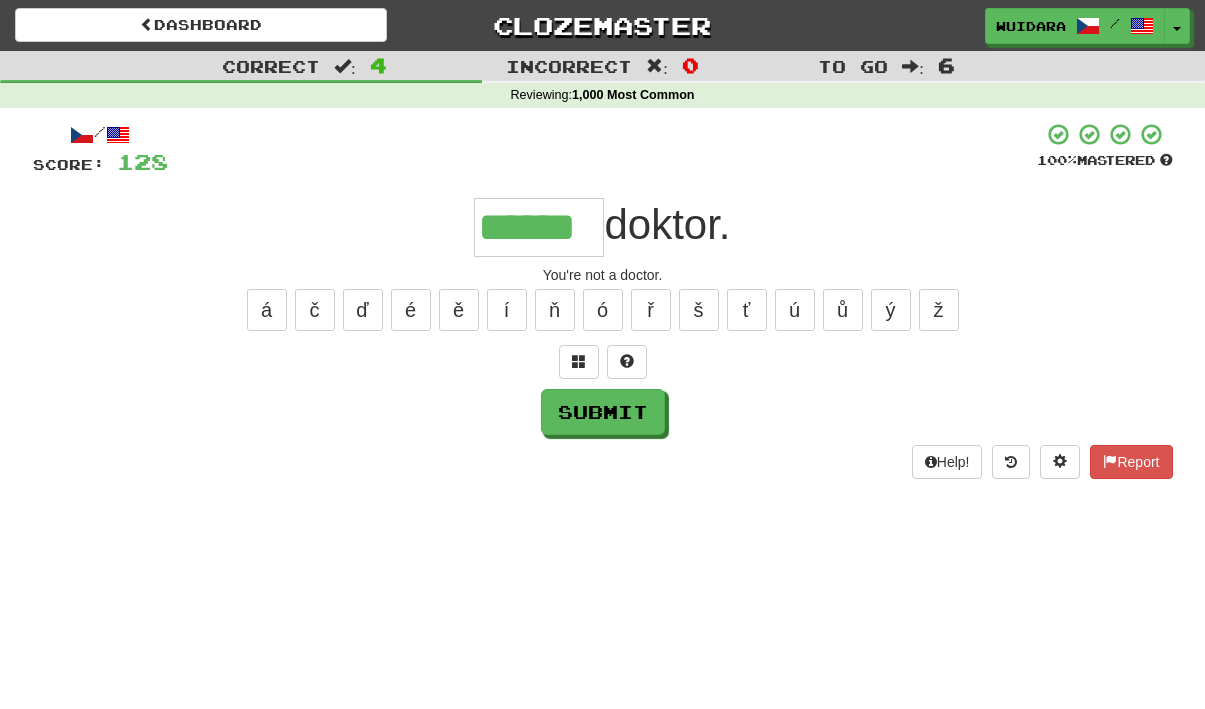 type on "******" 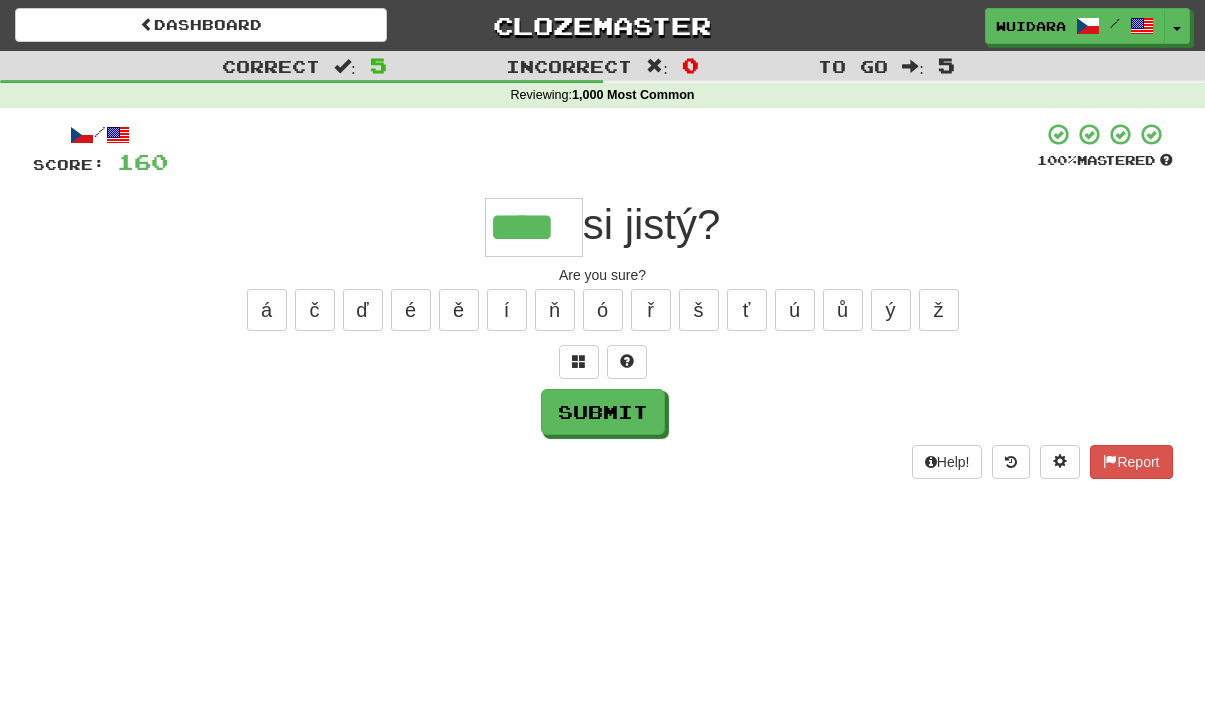 type on "****" 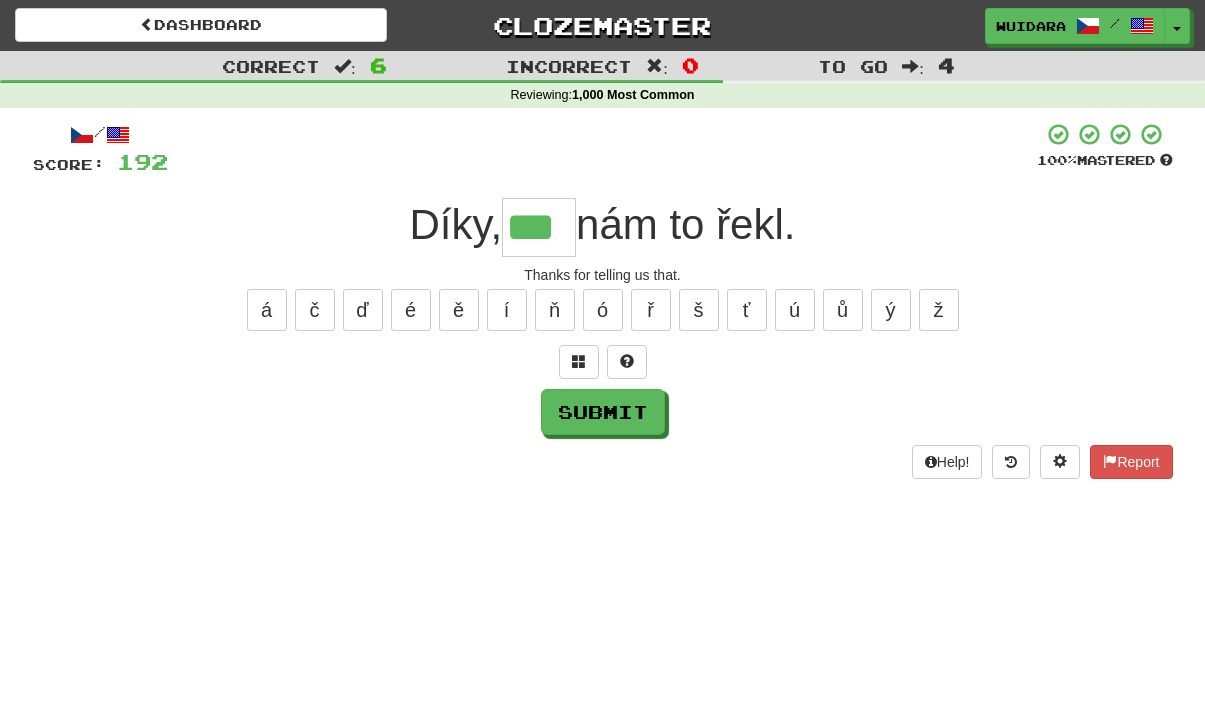 type on "***" 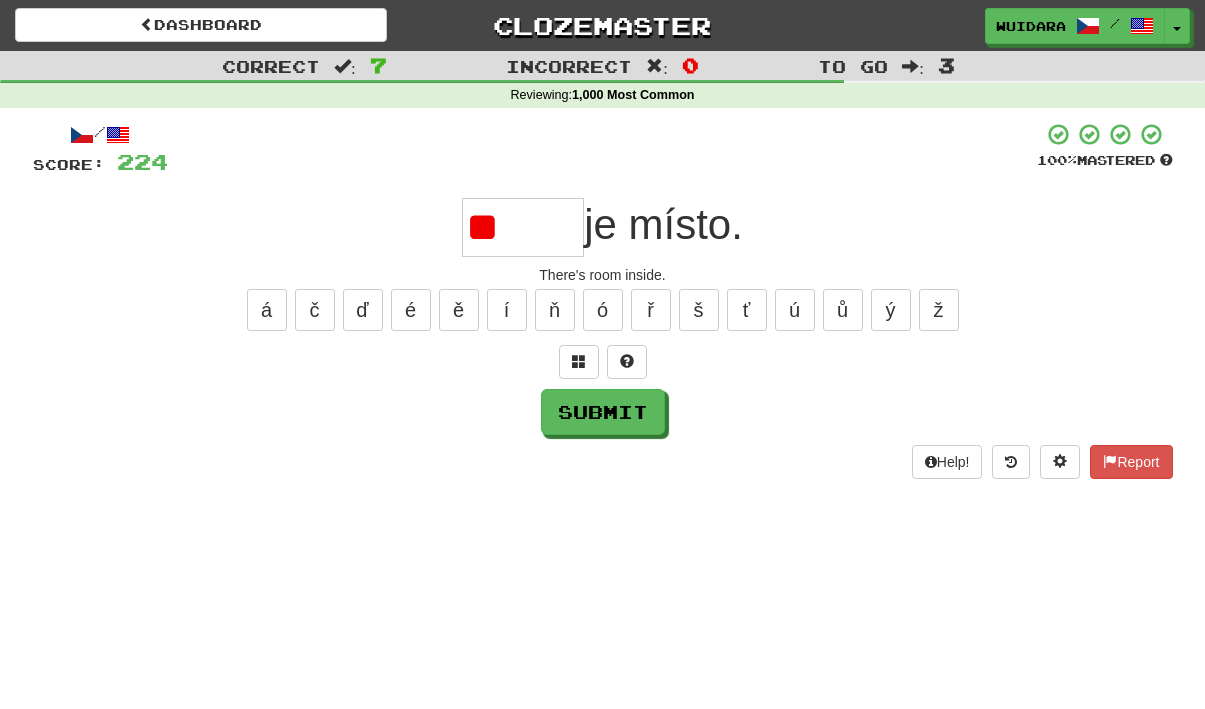 type on "*" 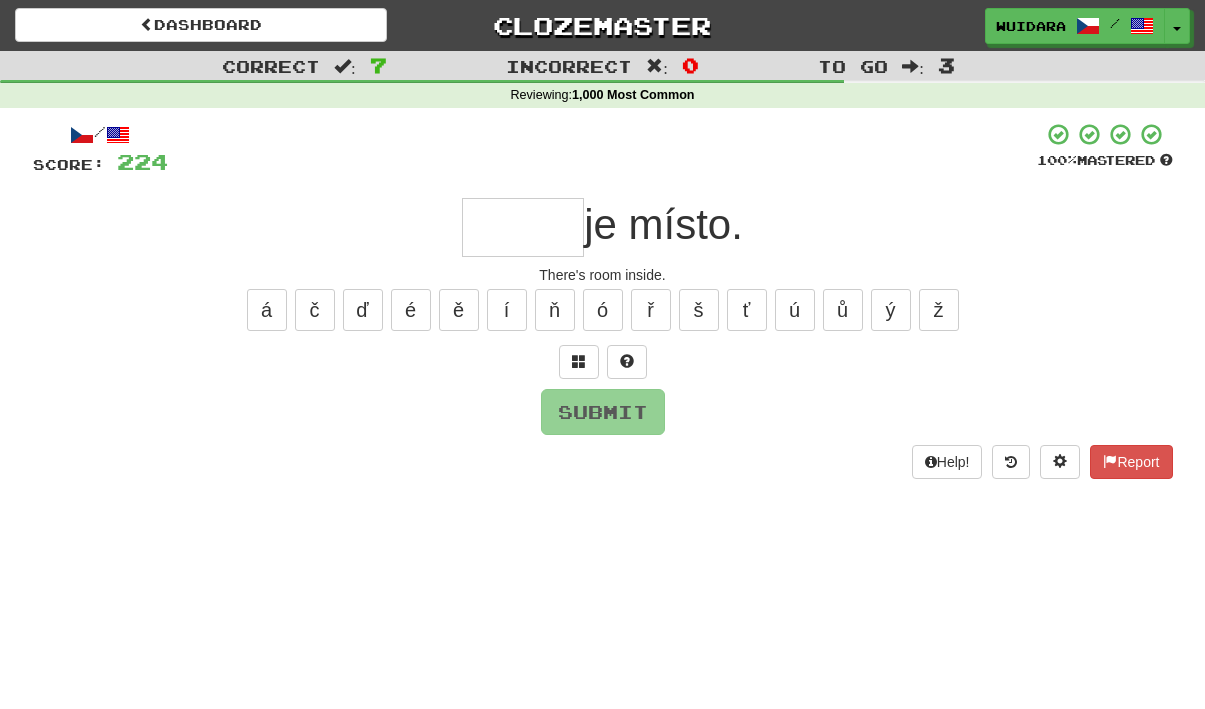 type on "*" 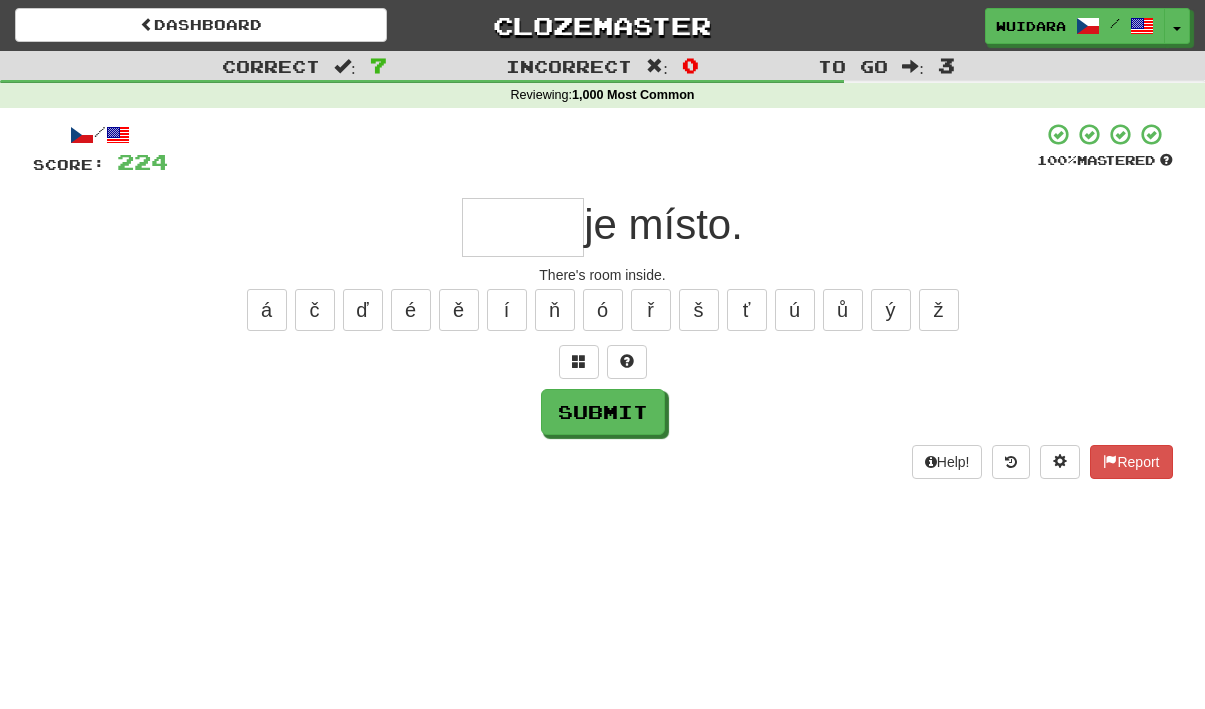 type on "*" 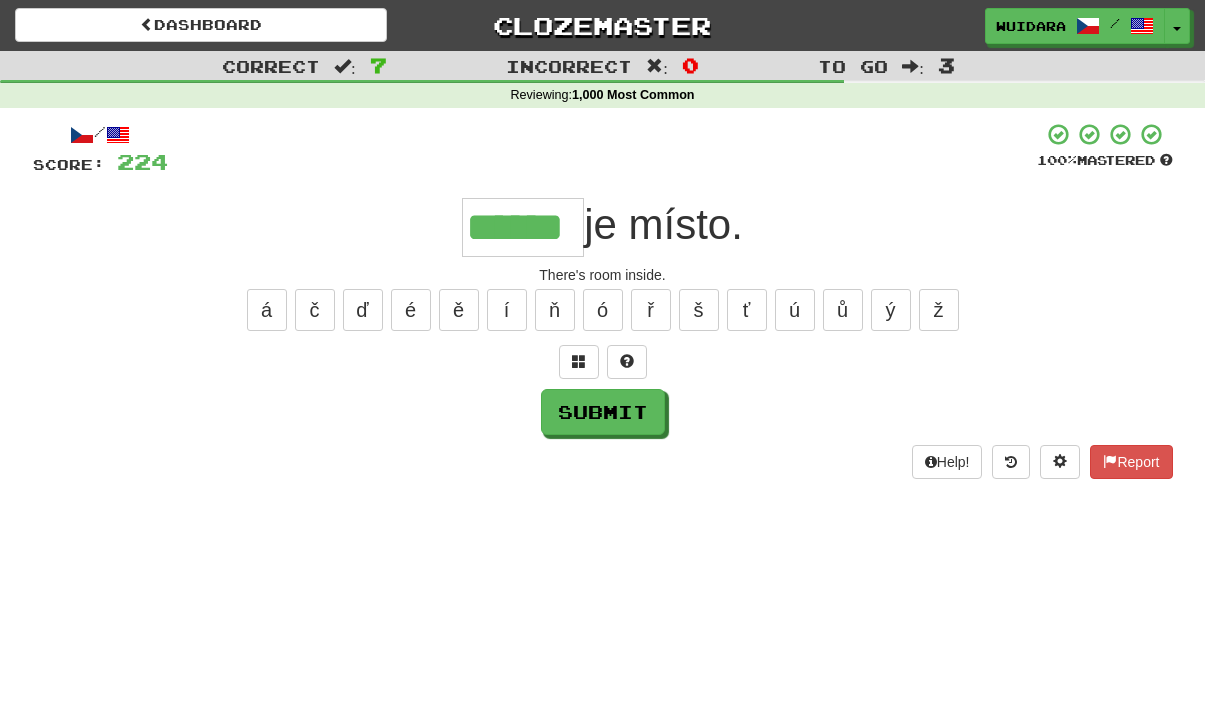 type on "******" 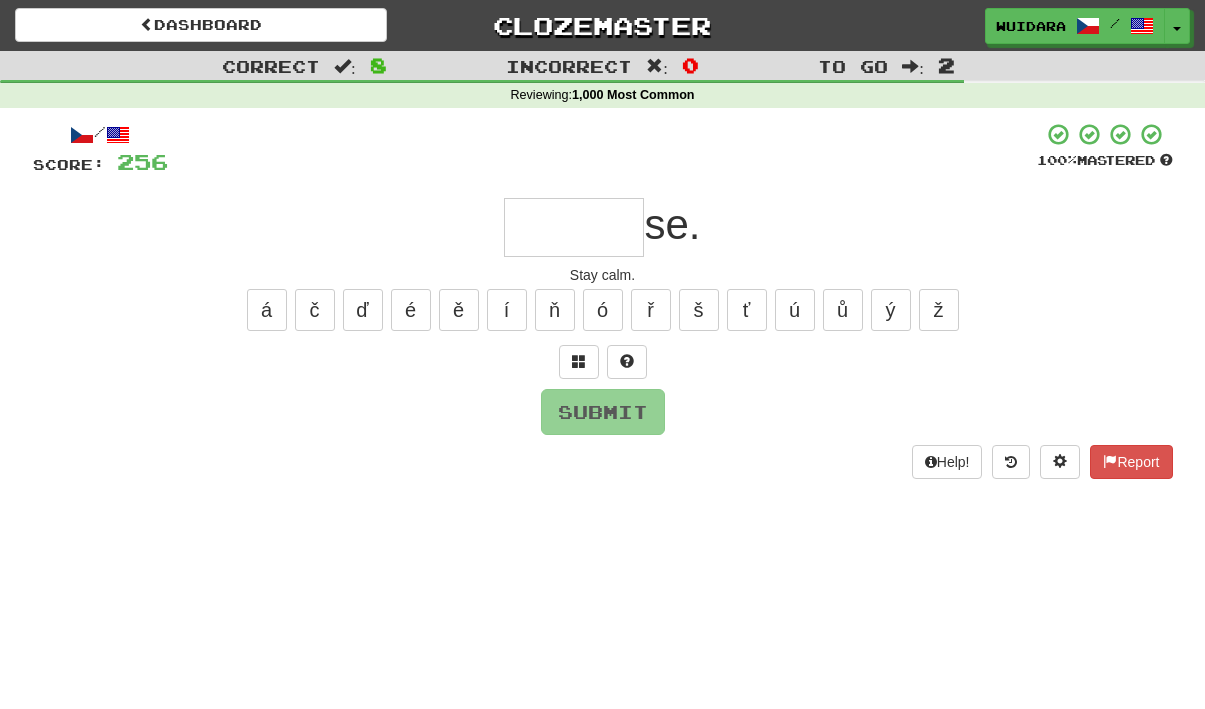 type on "*" 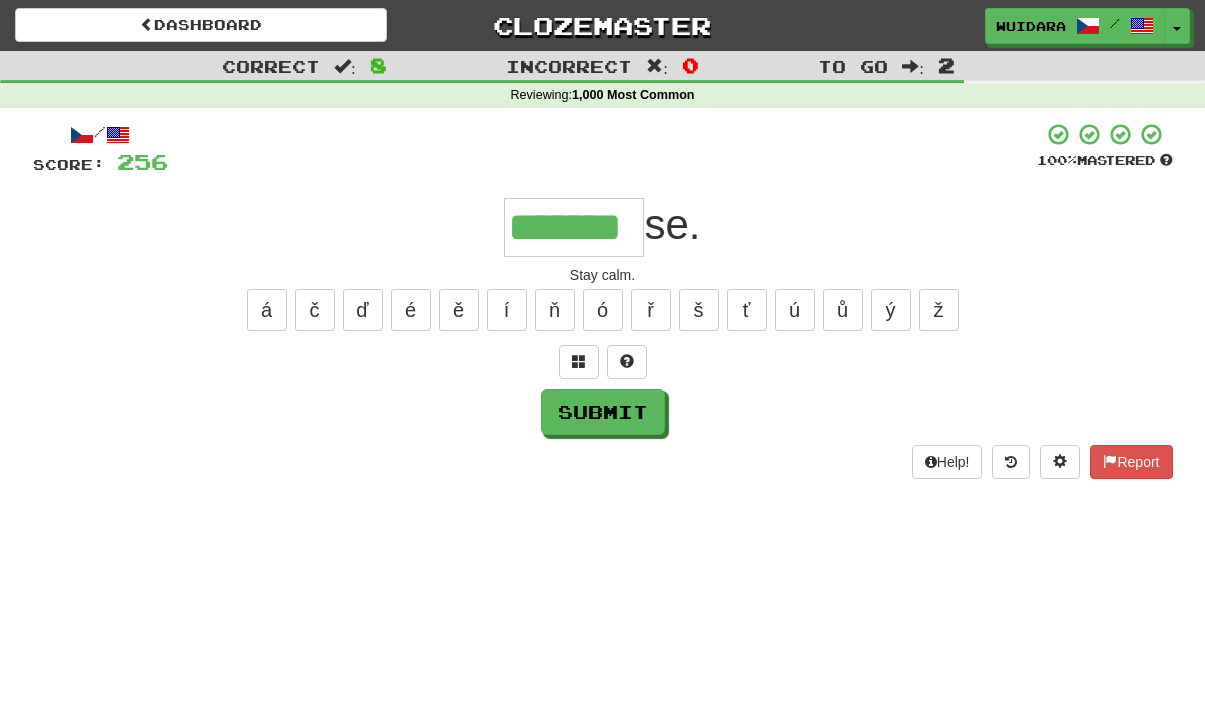 type on "*******" 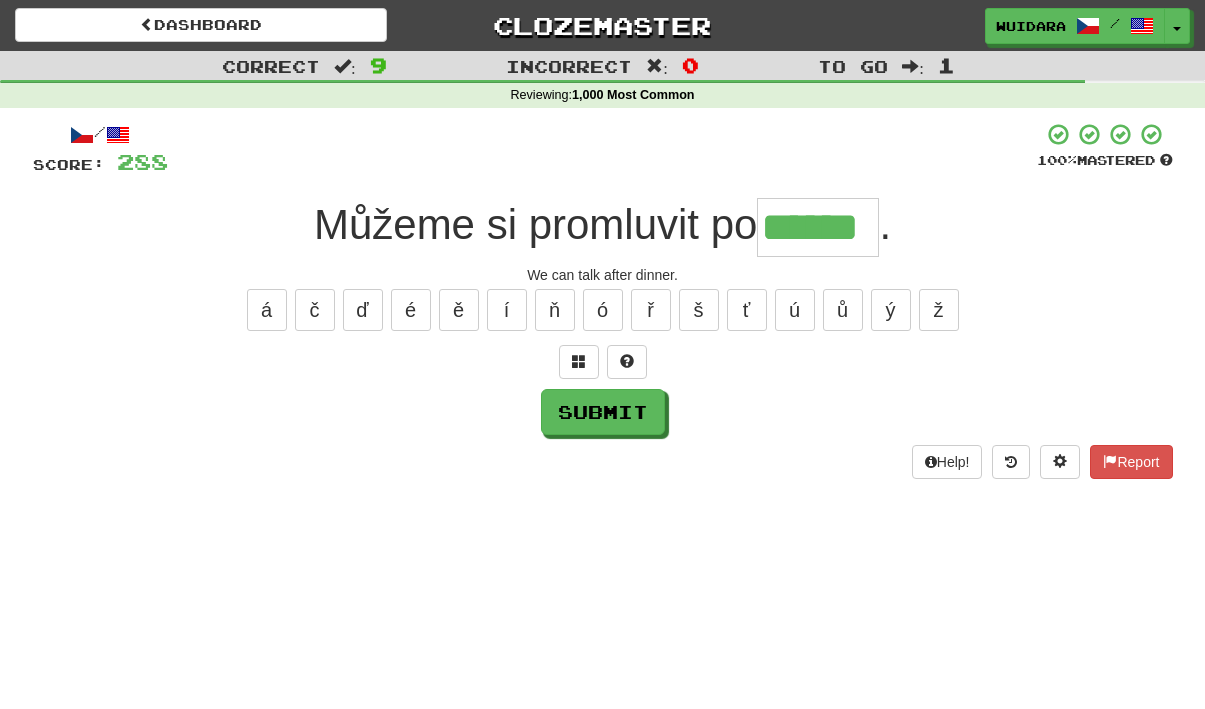 type on "******" 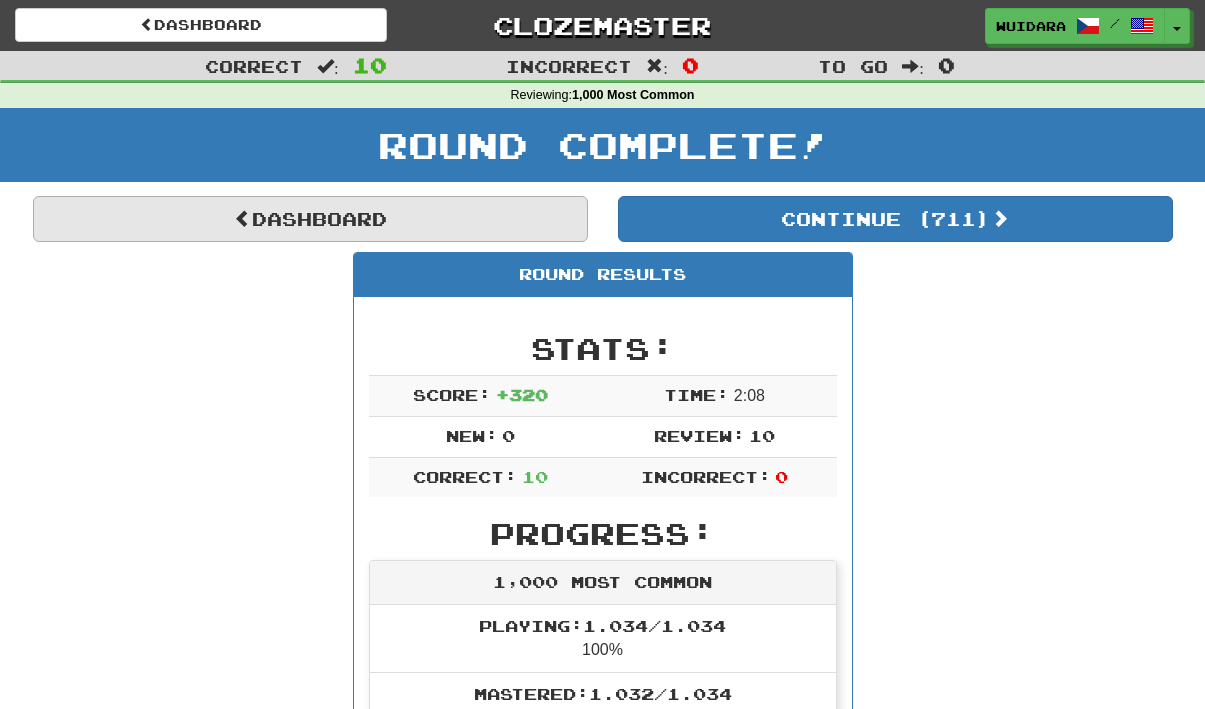 click on "Dashboard" at bounding box center (310, 219) 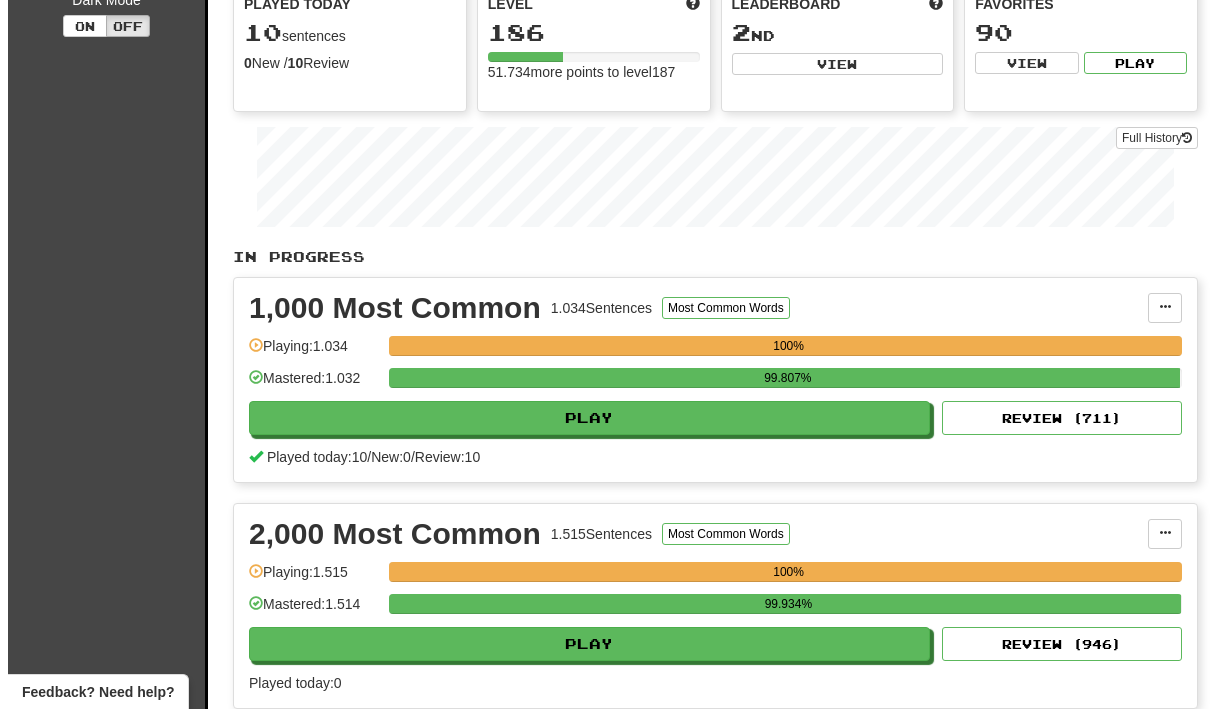 scroll, scrollTop: 268, scrollLeft: 0, axis: vertical 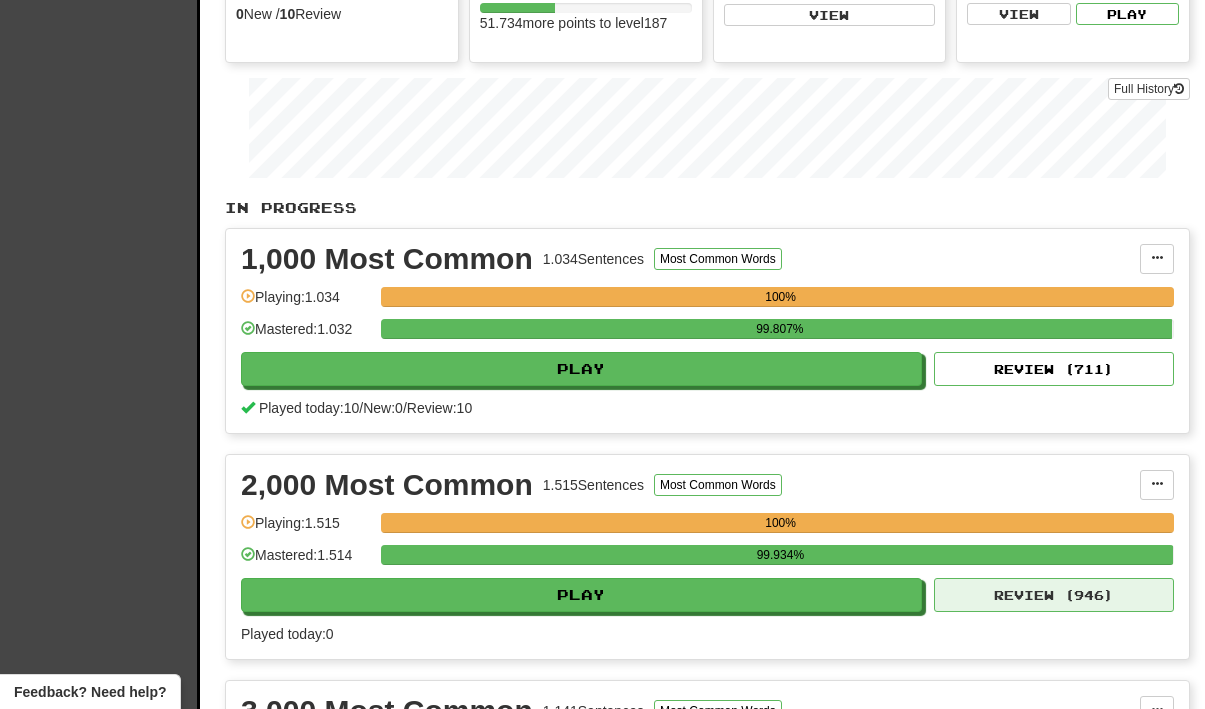 click on "Review ( 946 )" at bounding box center [1054, 595] 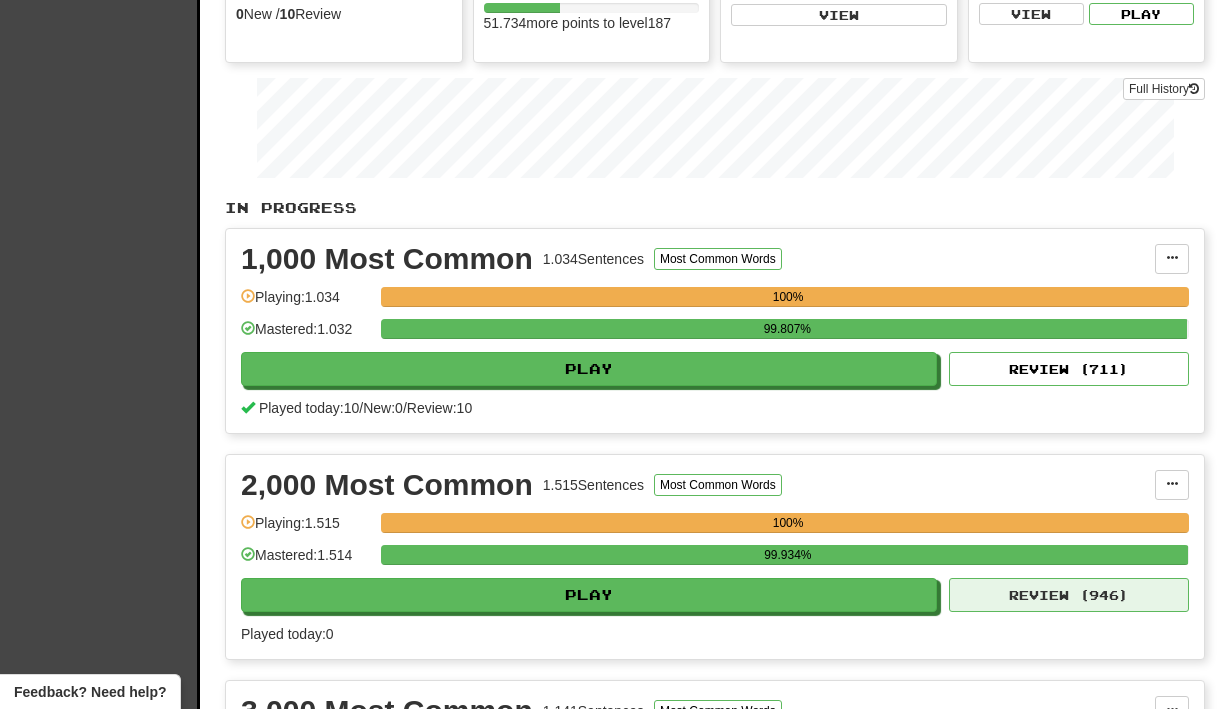 select on "**" 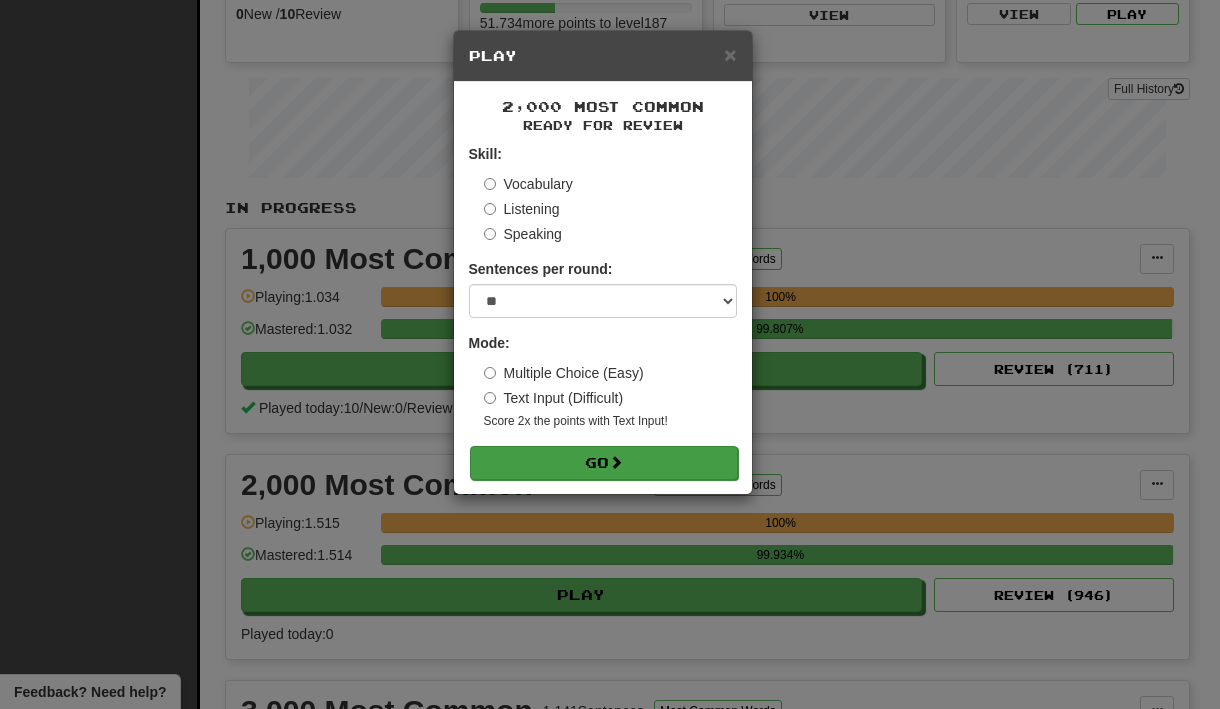click on "Go" at bounding box center (604, 463) 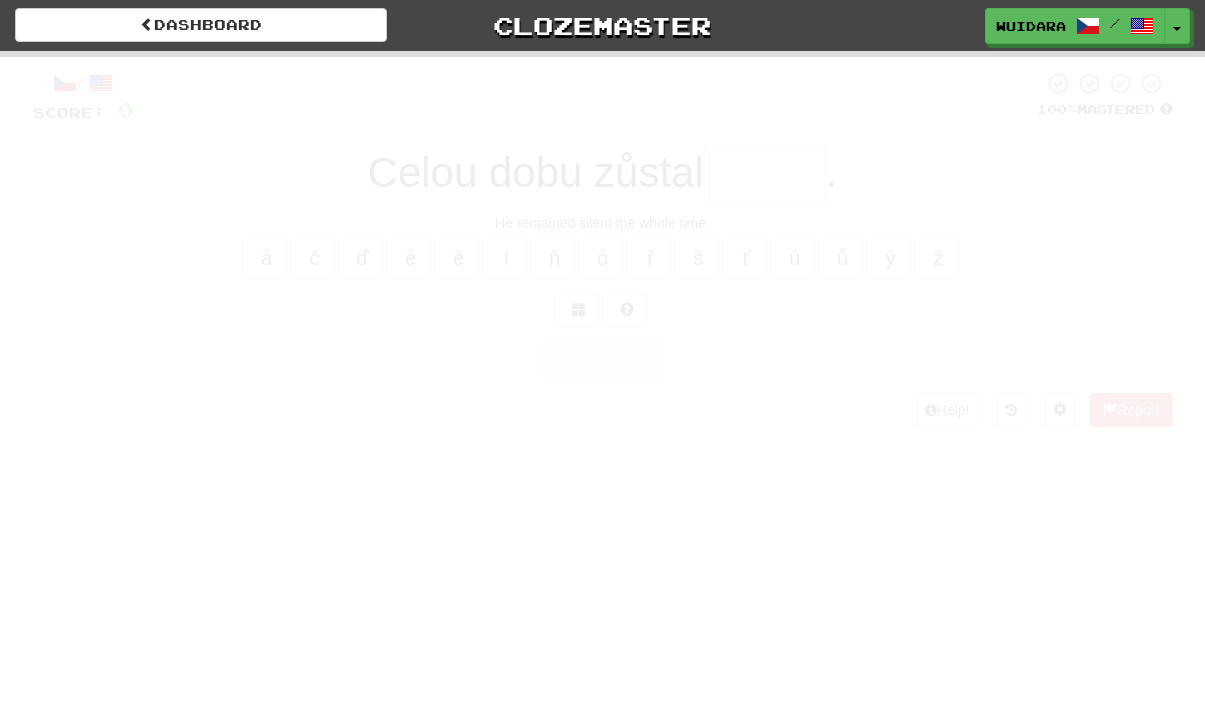 scroll, scrollTop: 0, scrollLeft: 0, axis: both 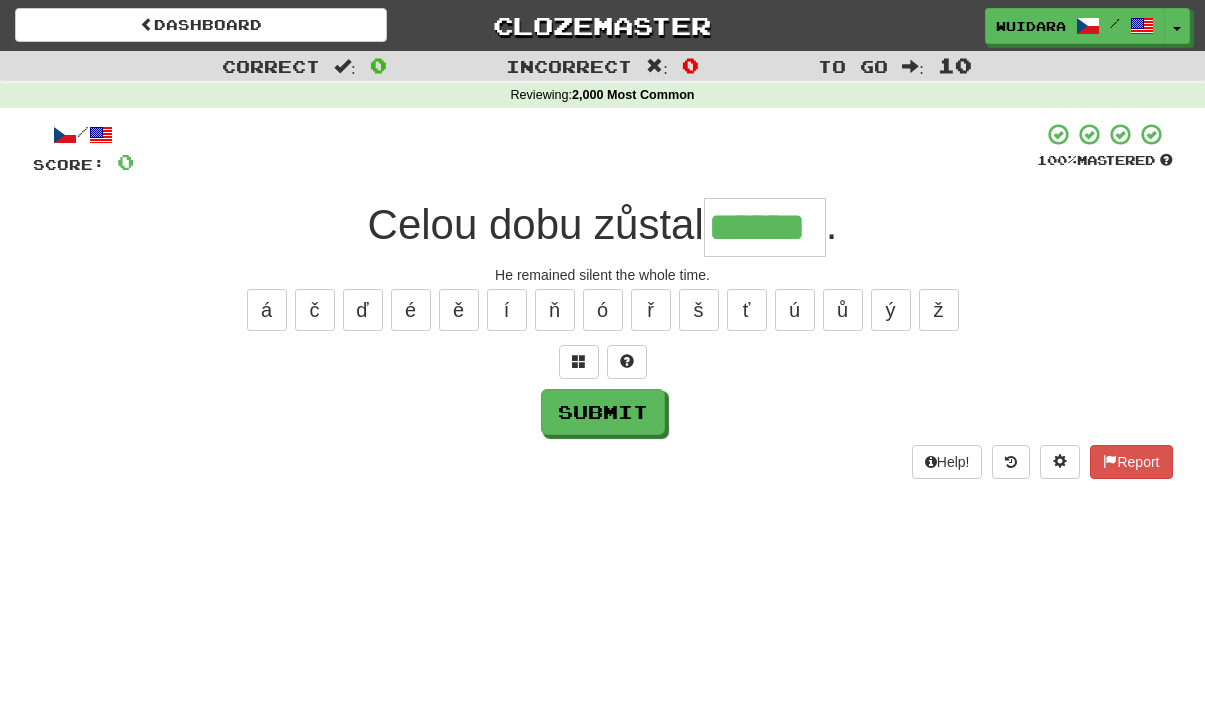 type on "******" 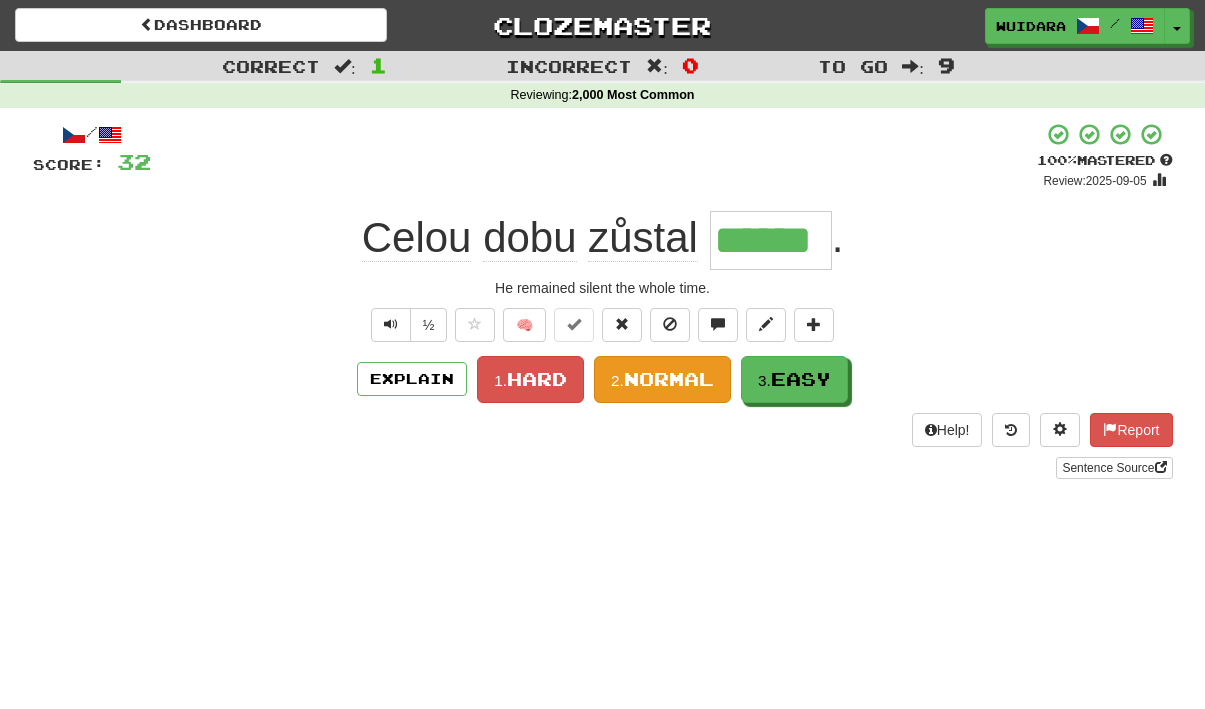click on "Normal" at bounding box center (669, 379) 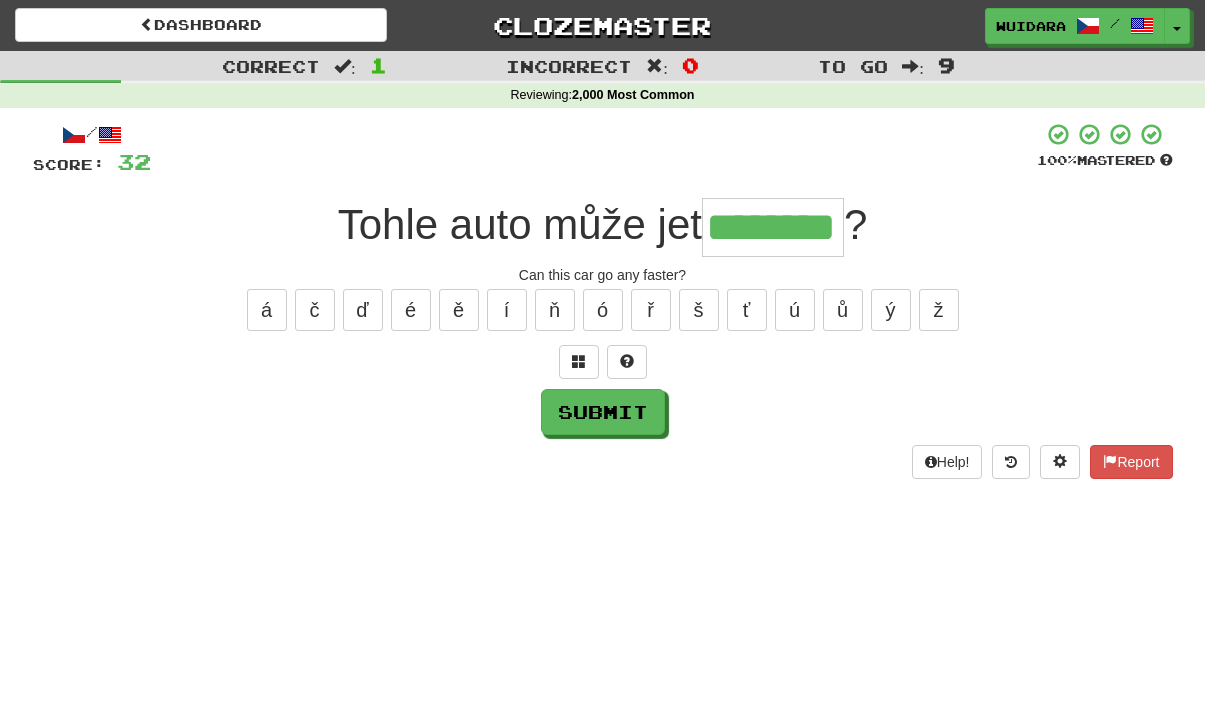 type on "********" 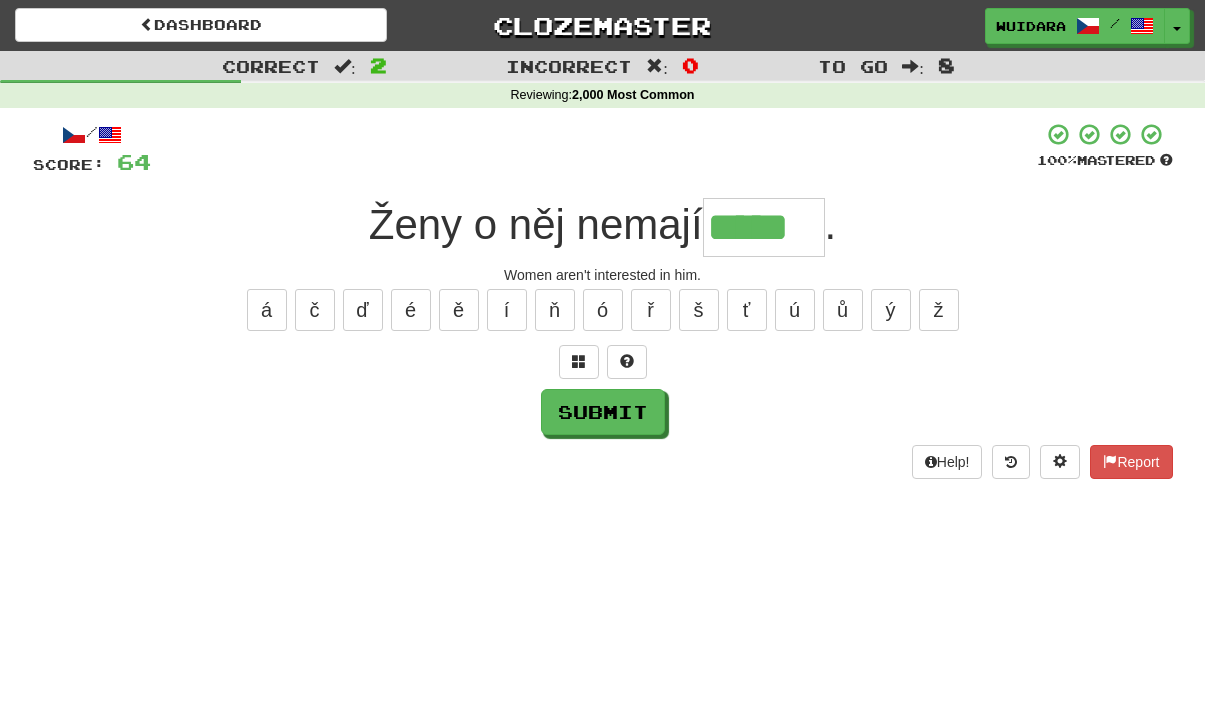 type on "*****" 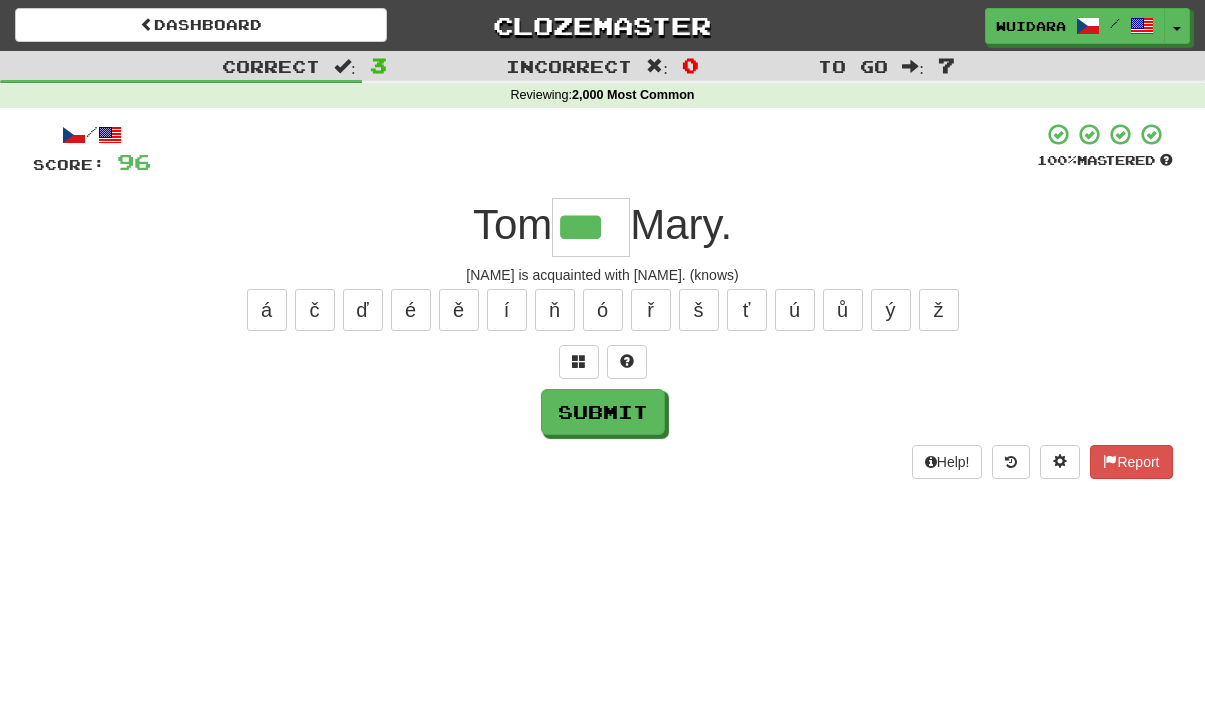 type on "***" 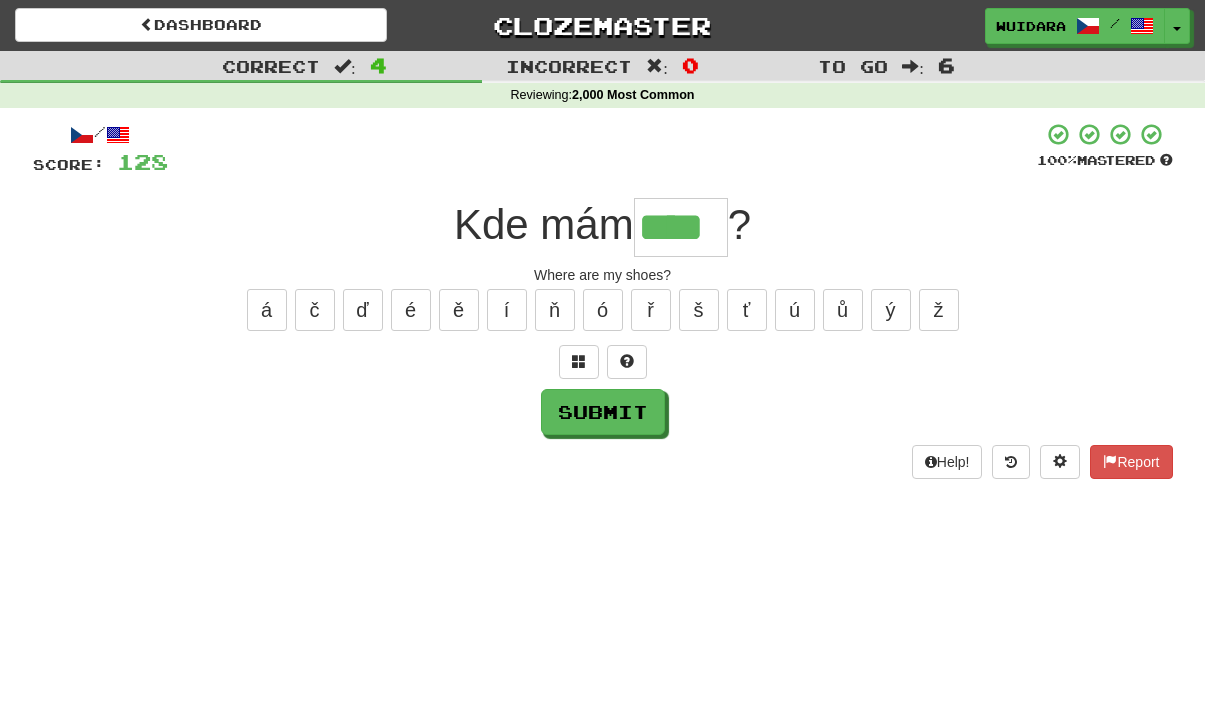 type on "****" 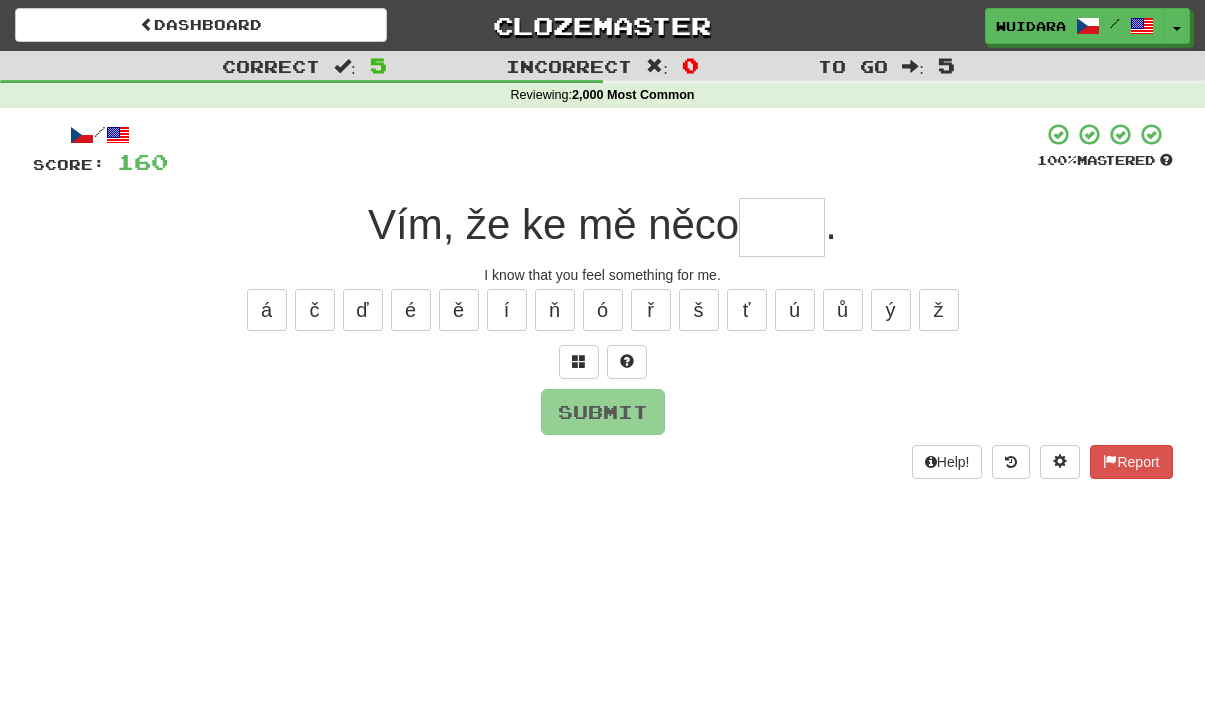 type on "*" 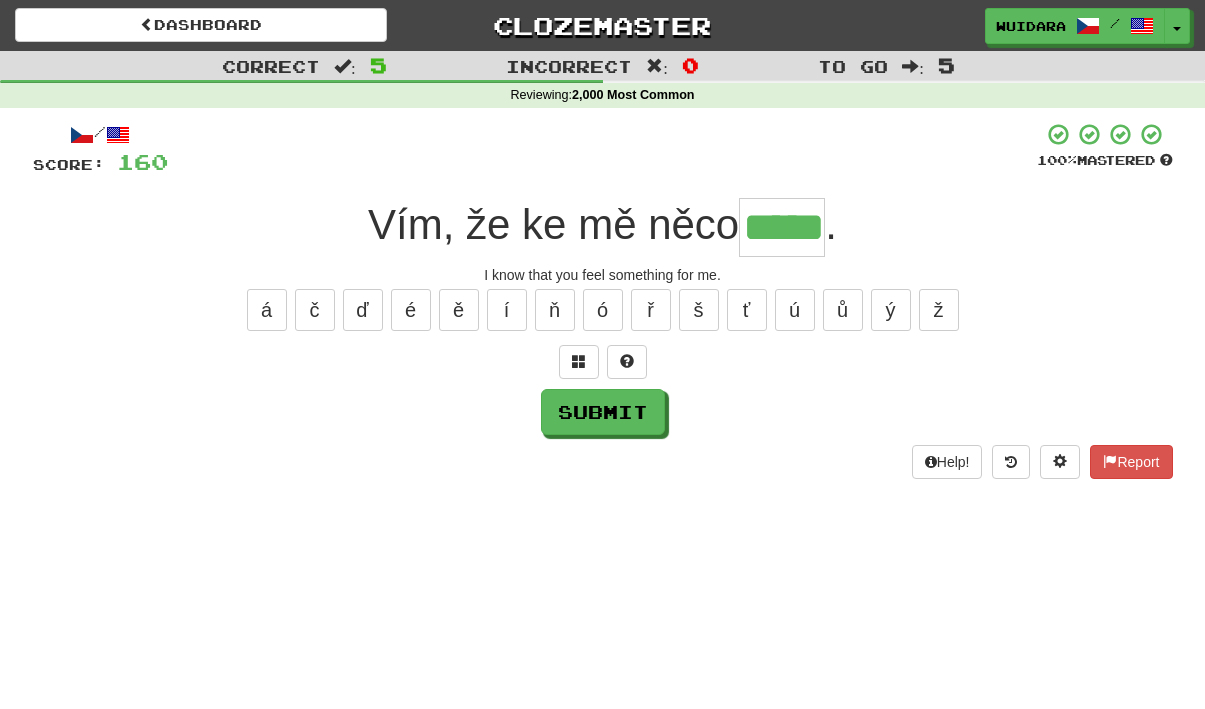 type on "*****" 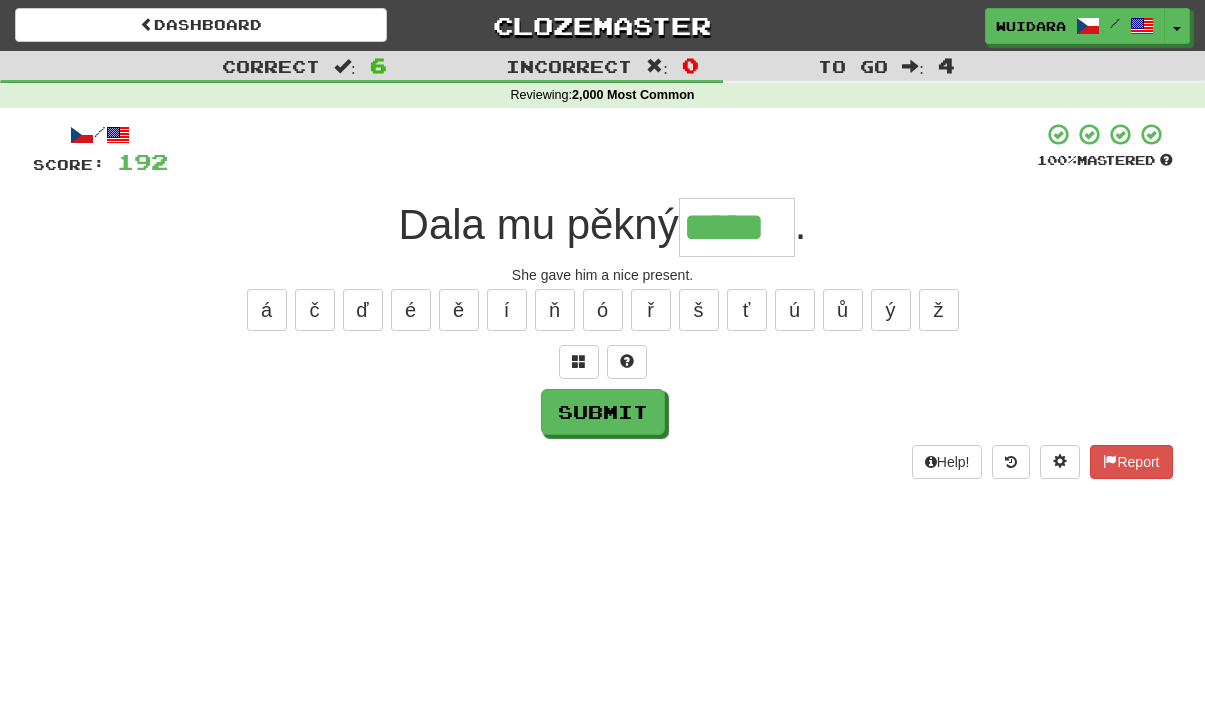 type on "*****" 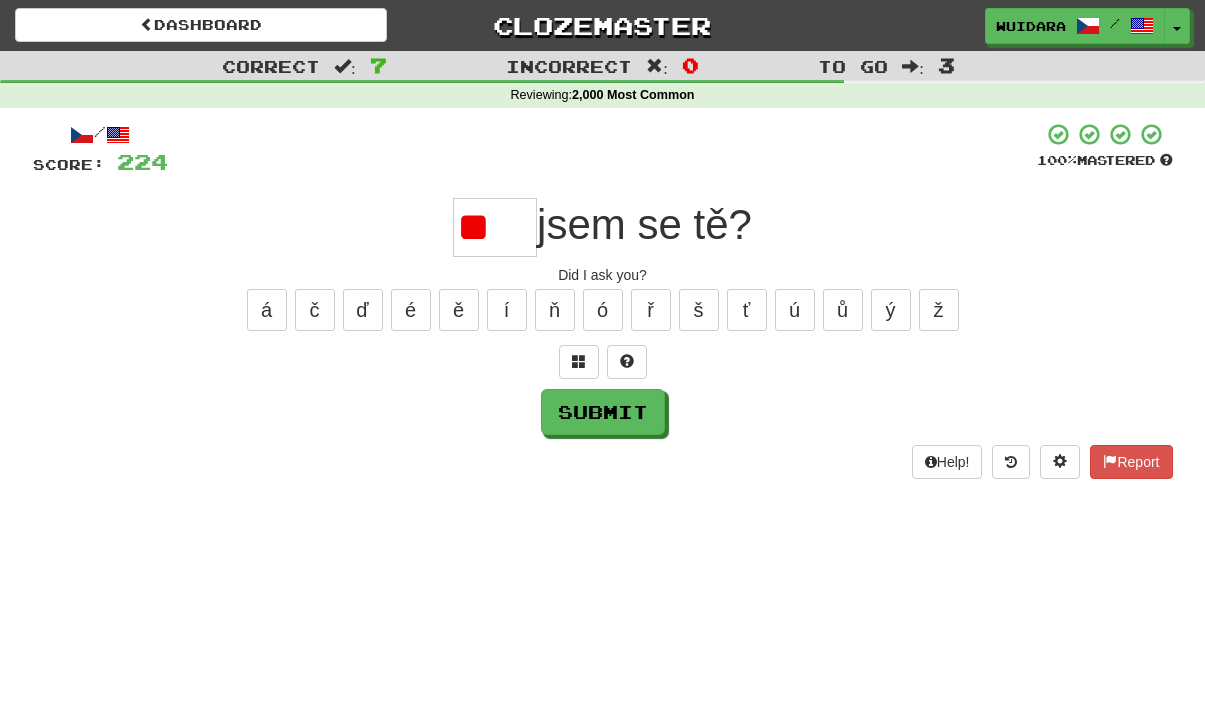type on "*" 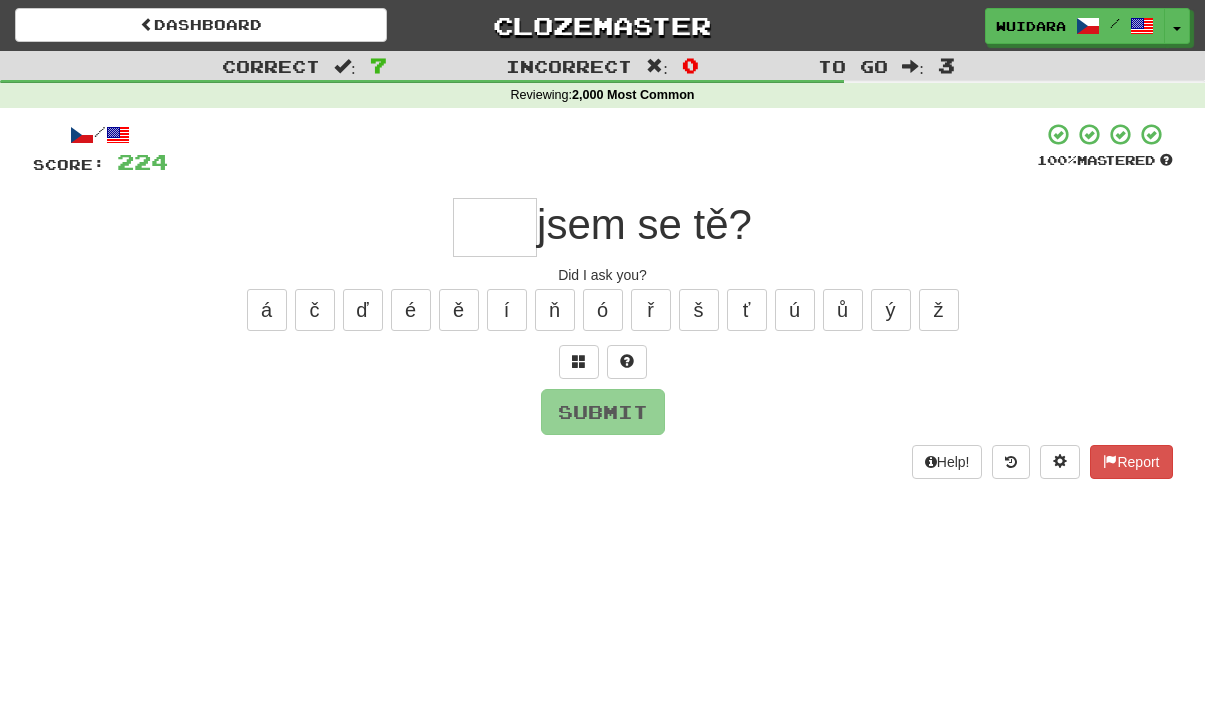 type on "*" 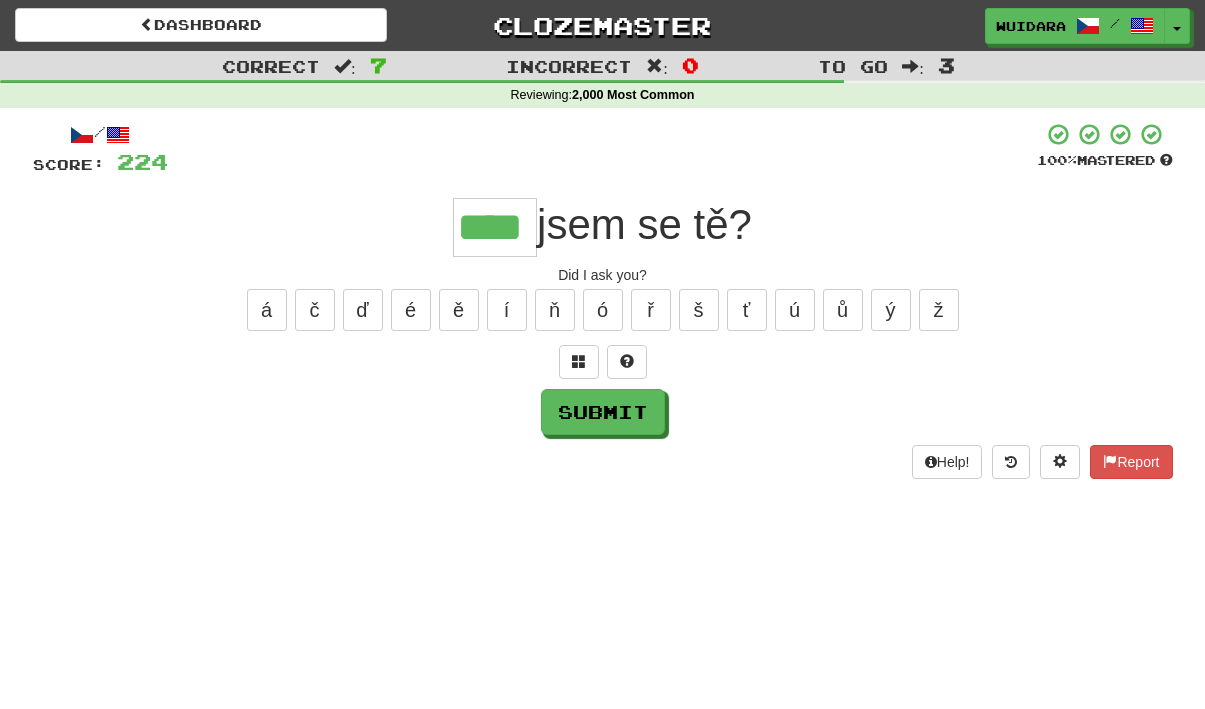 type on "****" 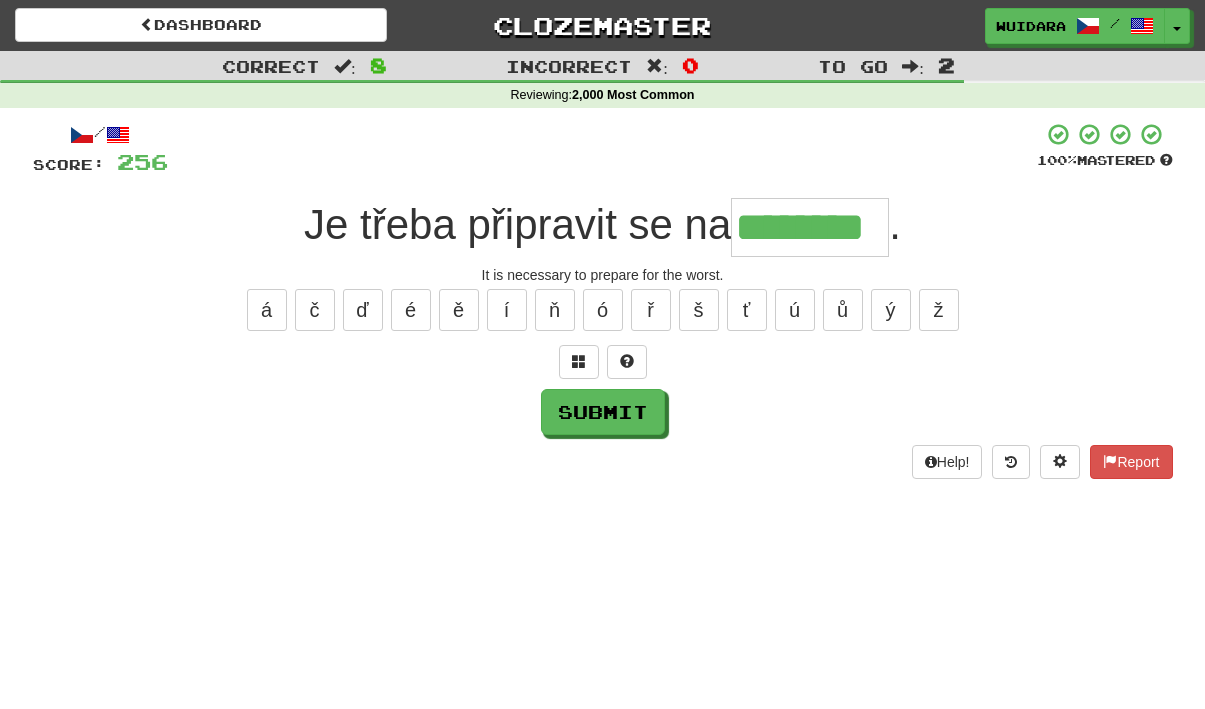 type on "********" 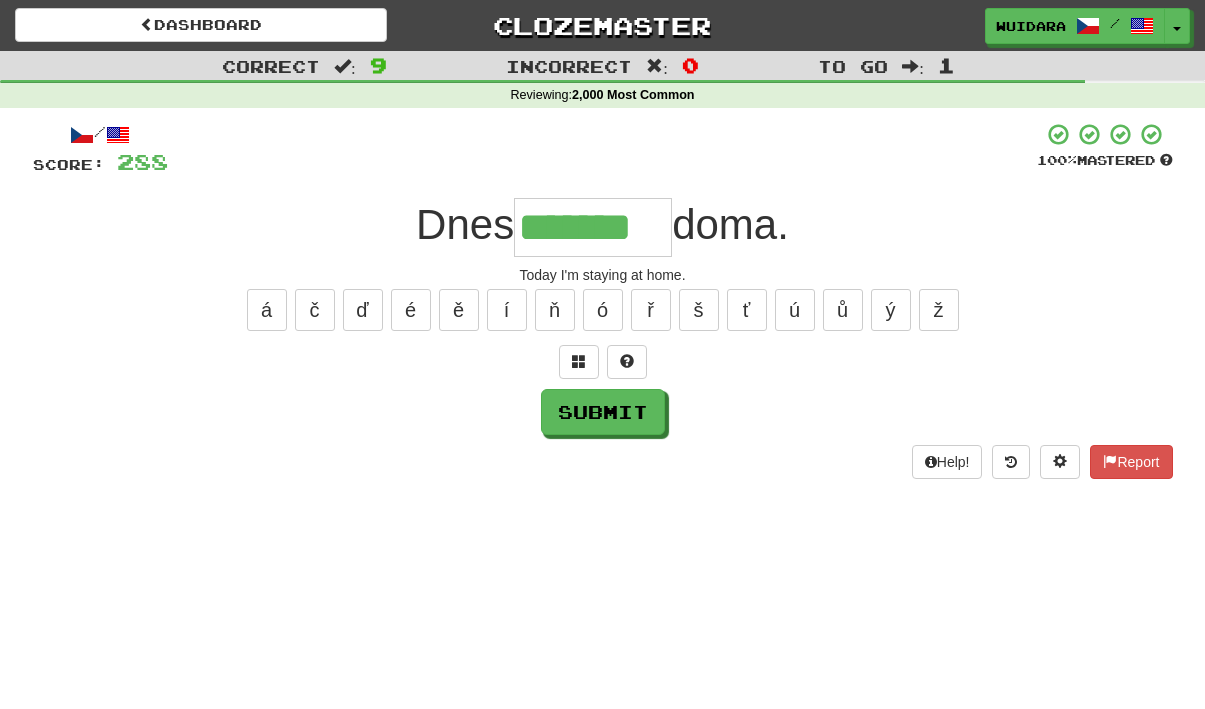 type on "*******" 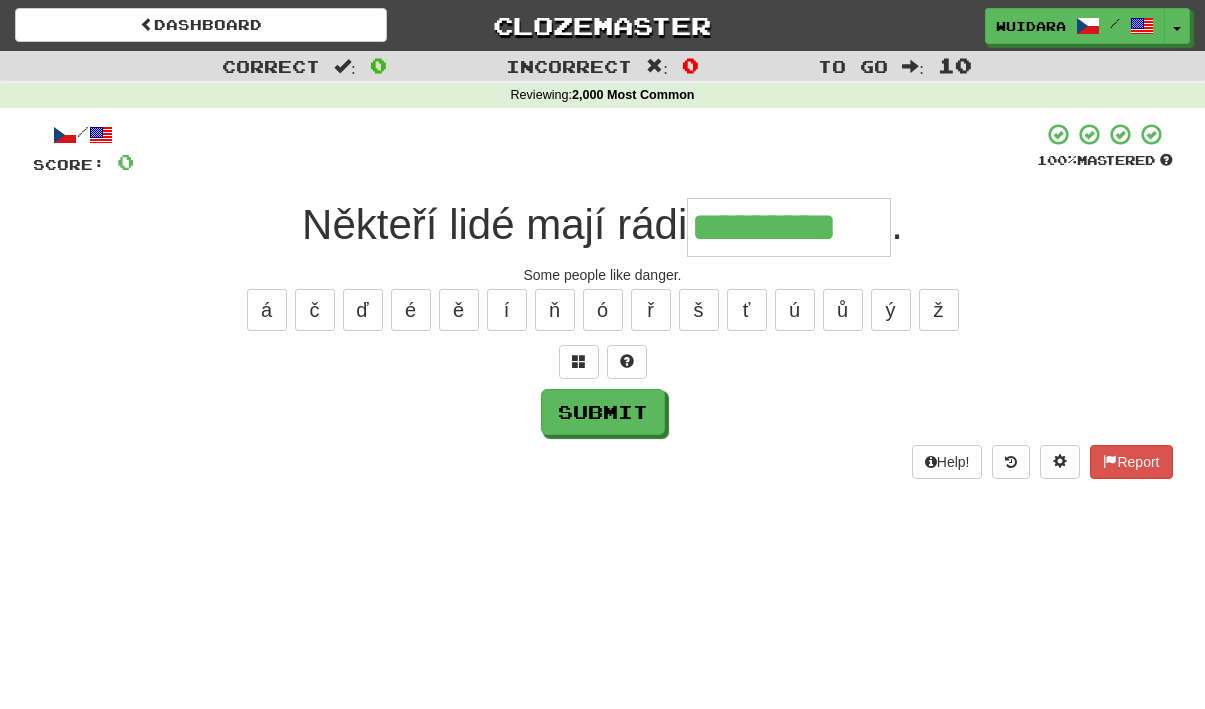 type on "*********" 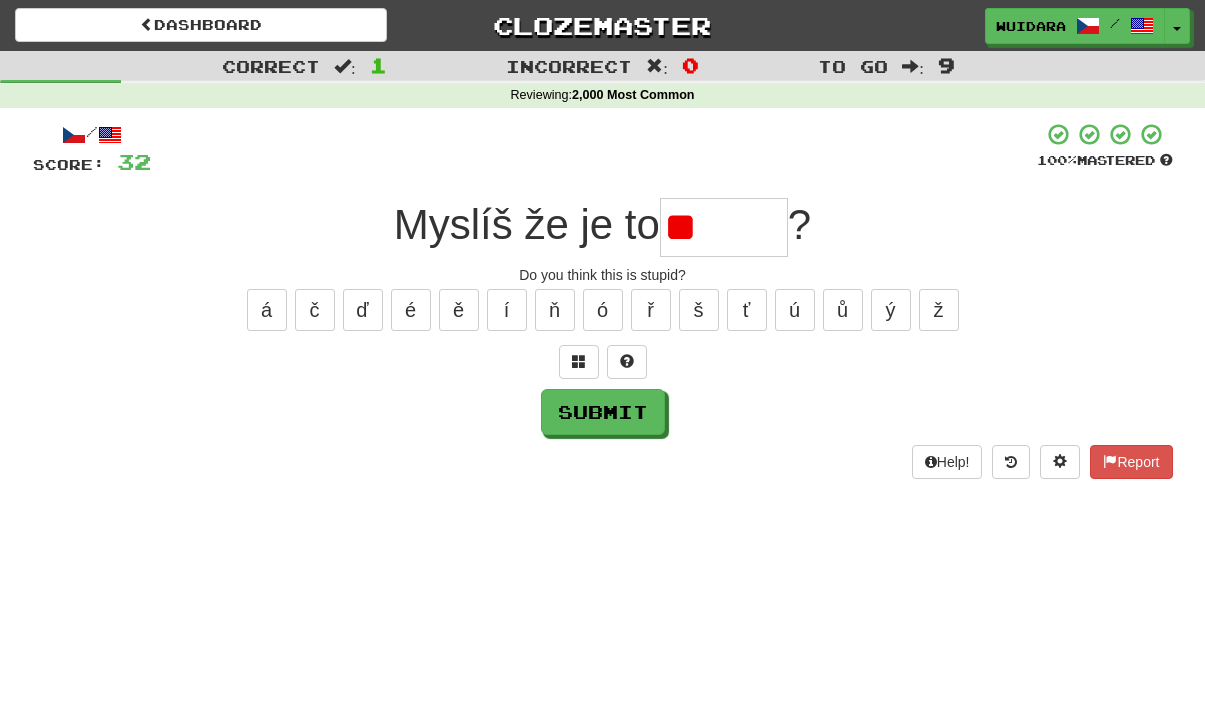 type on "*" 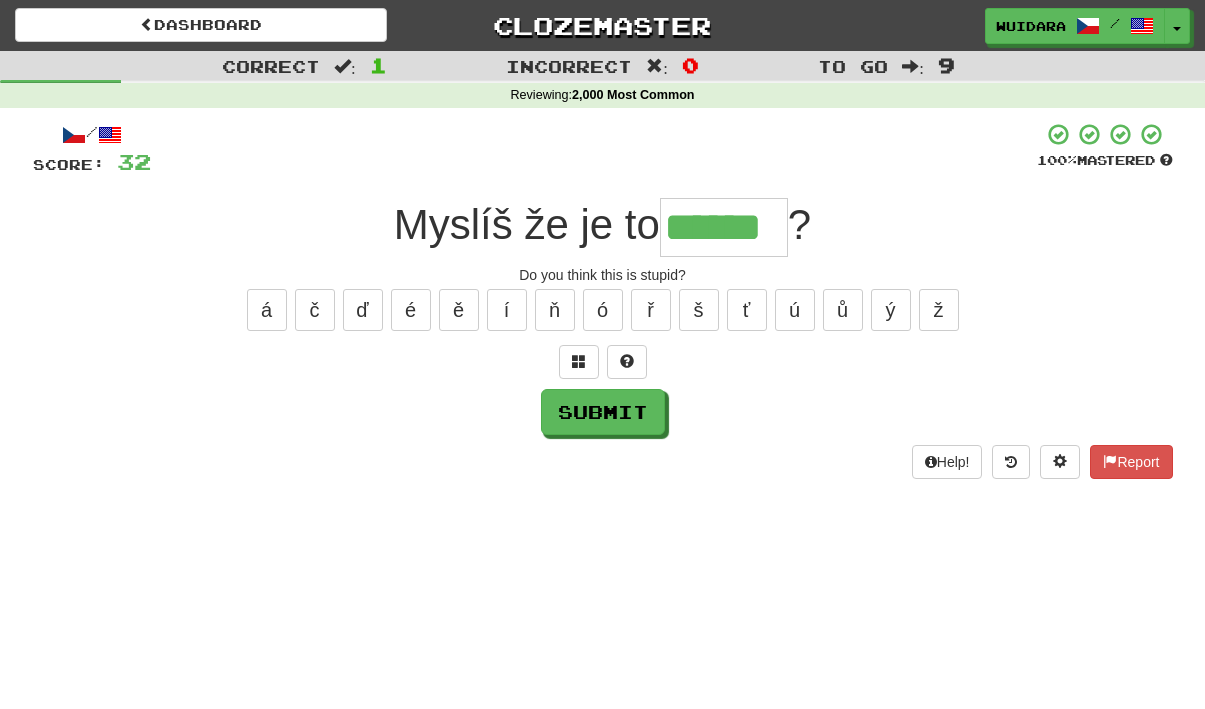 type on "******" 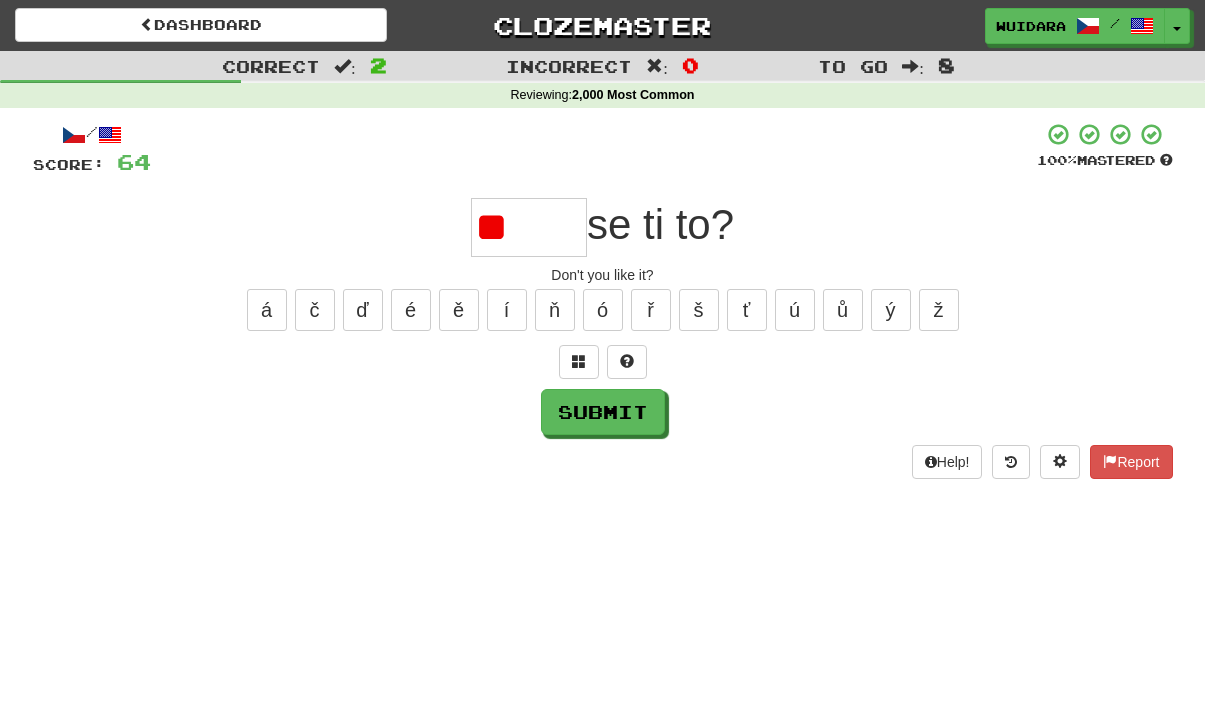 type on "*" 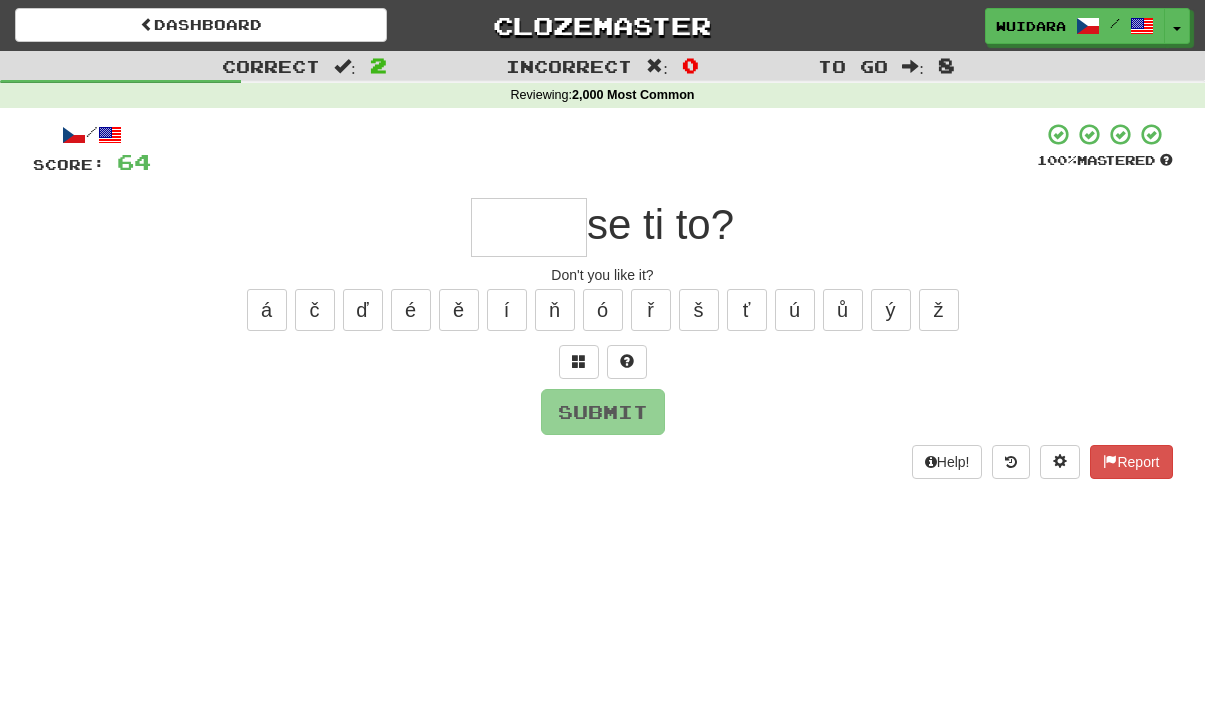 type on "*" 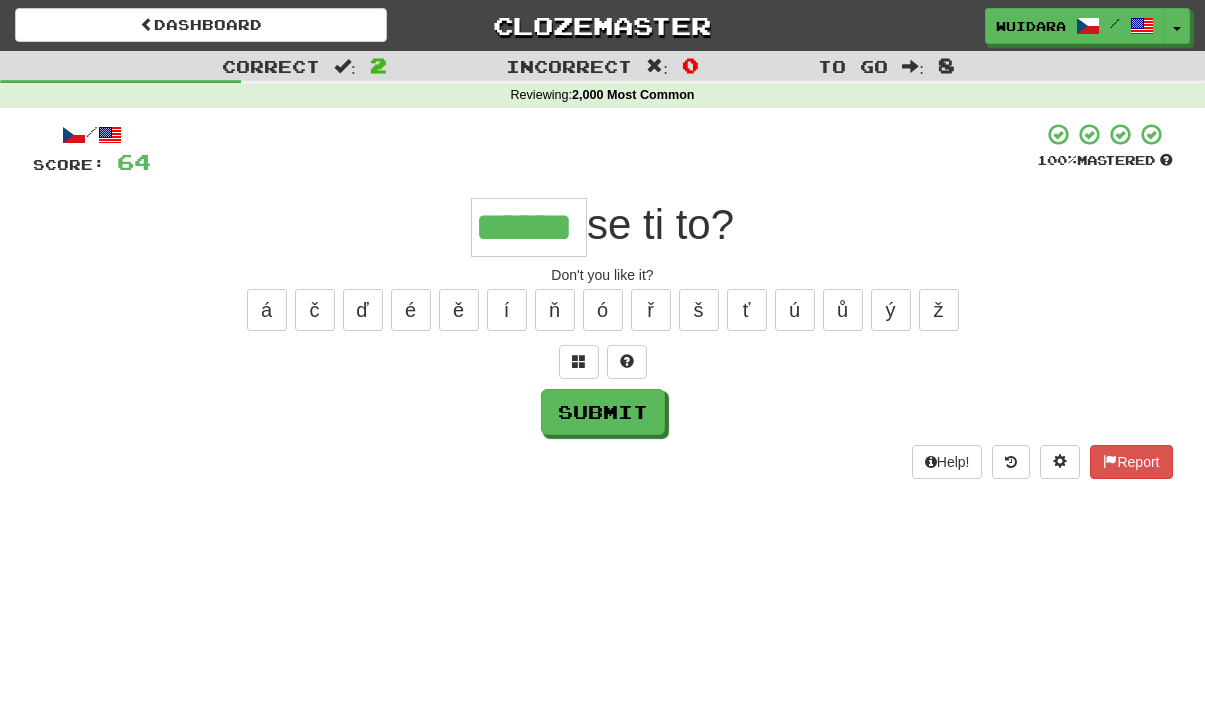 type on "******" 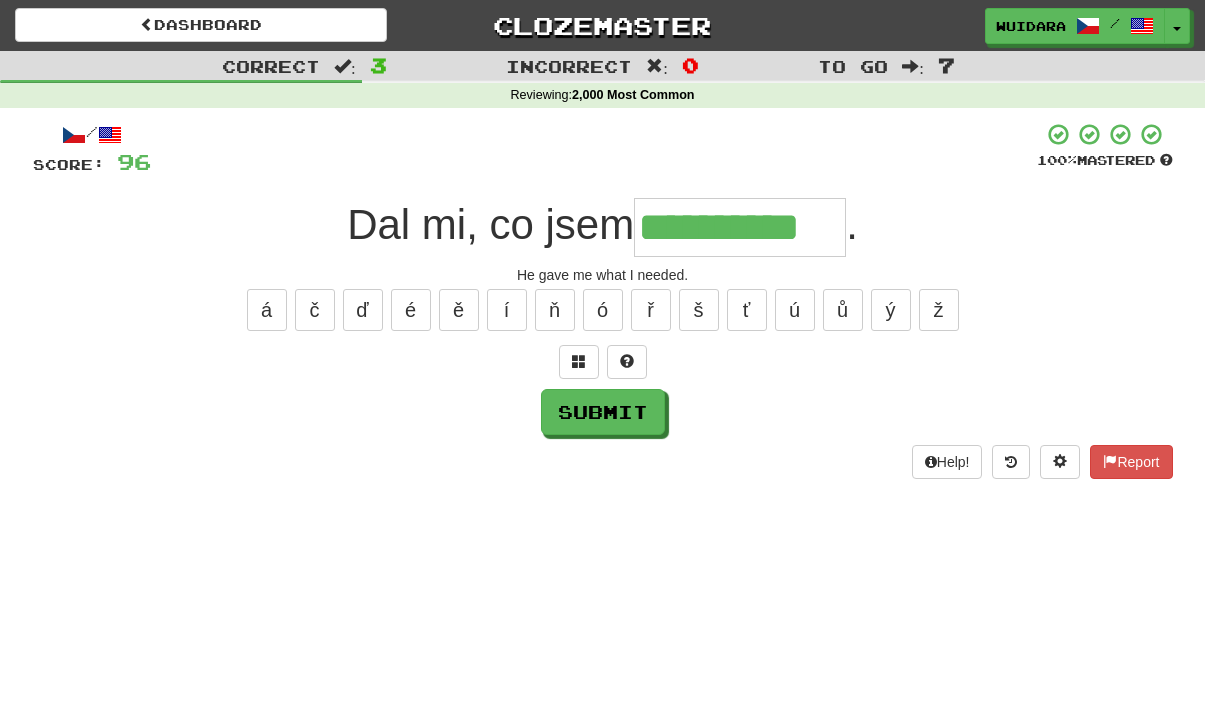 type on "**********" 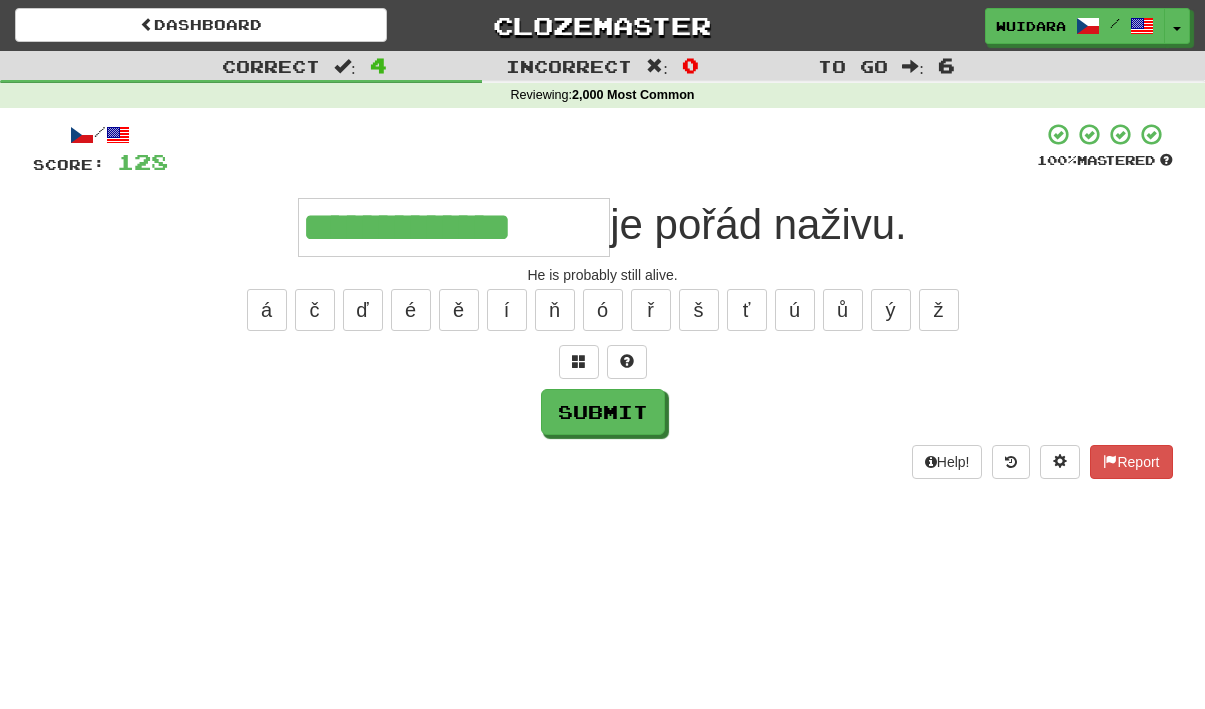 type on "**********" 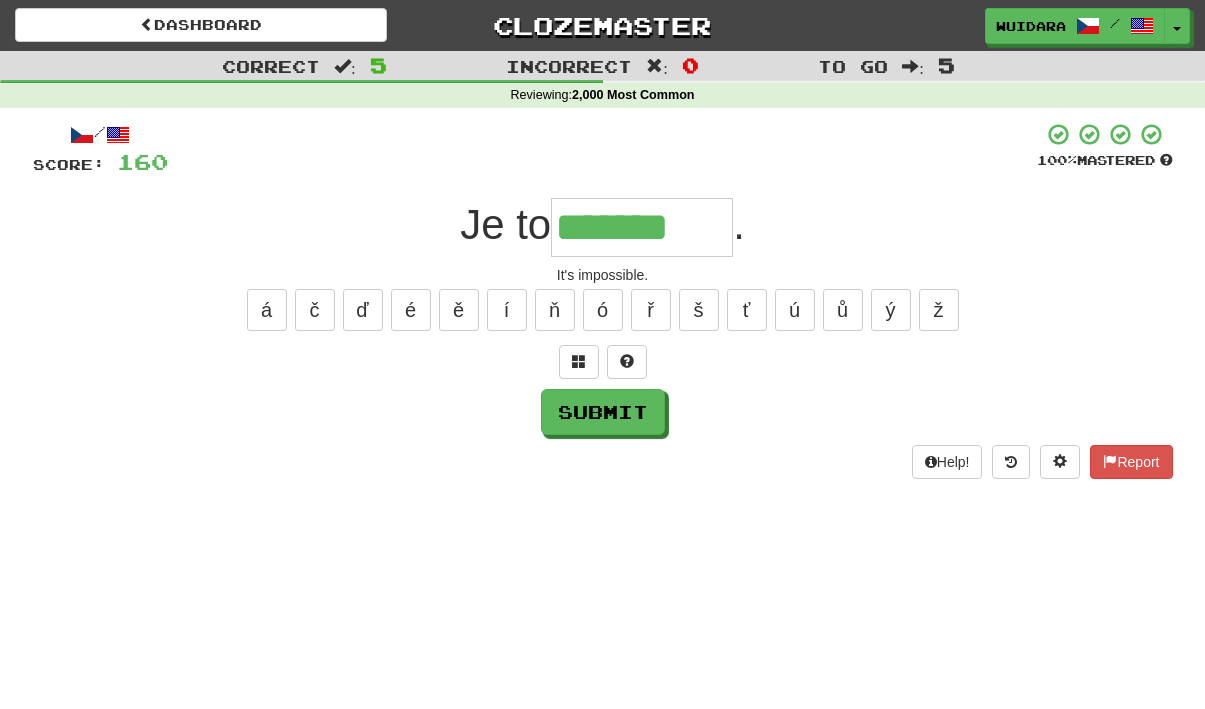 type on "*******" 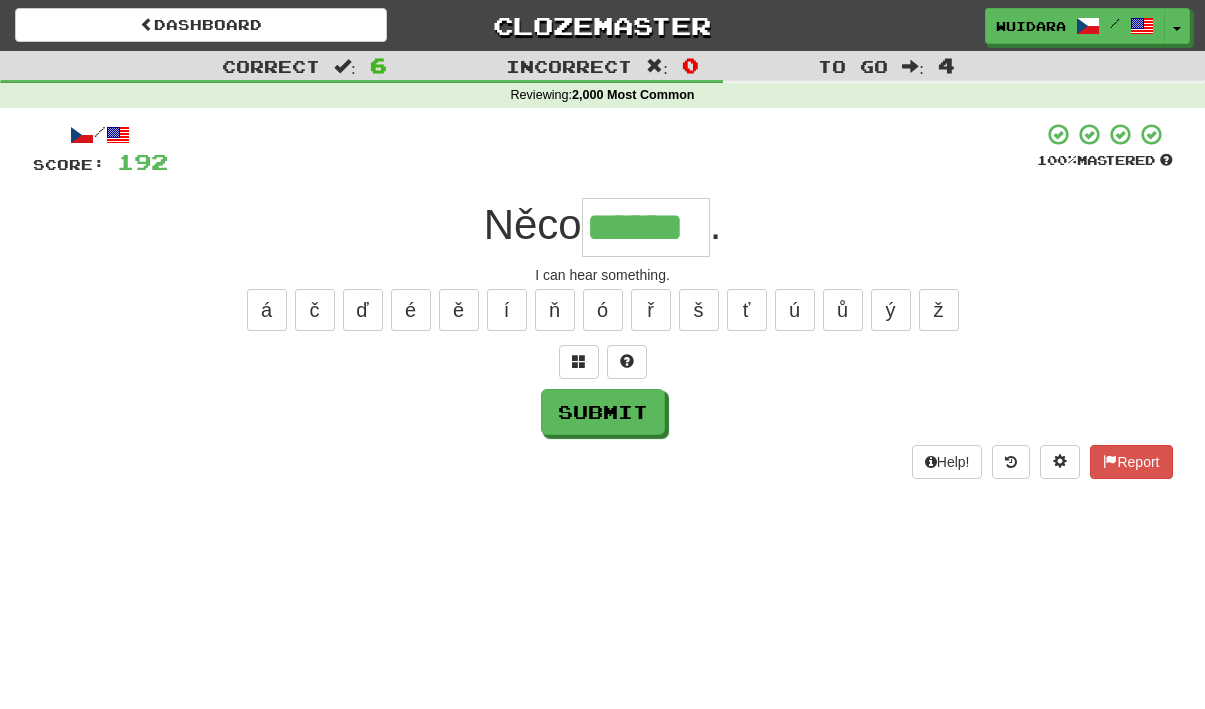 type on "******" 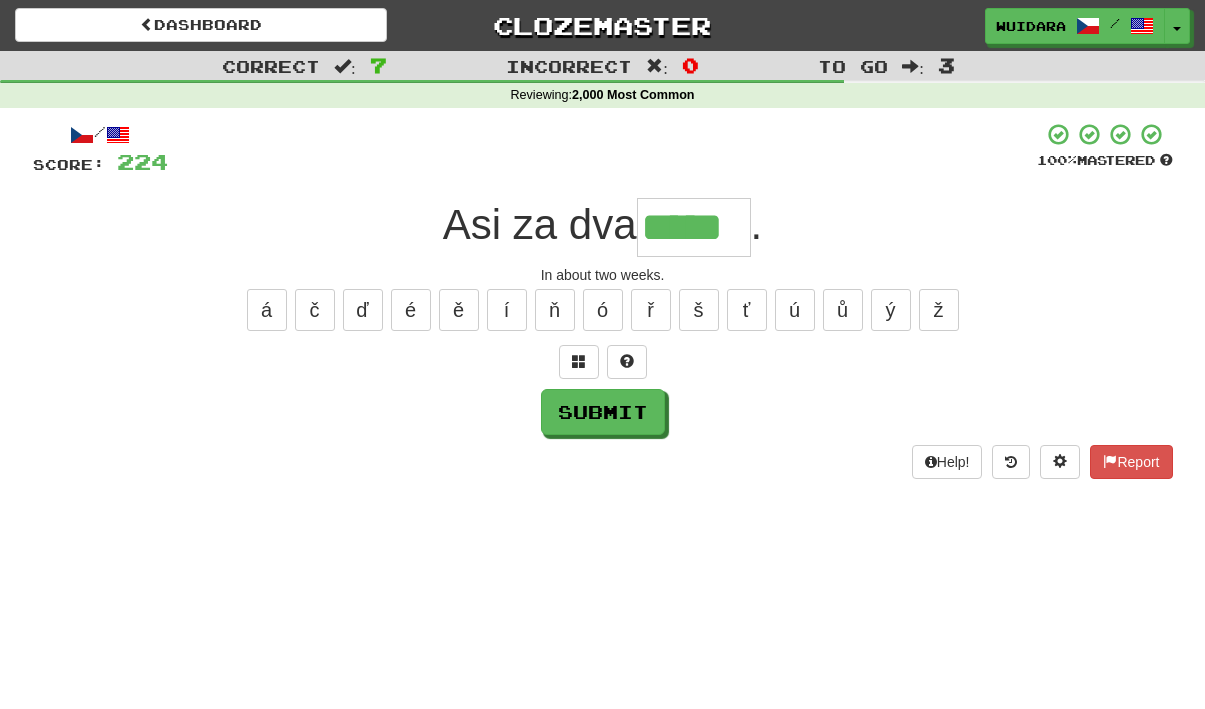 type on "*****" 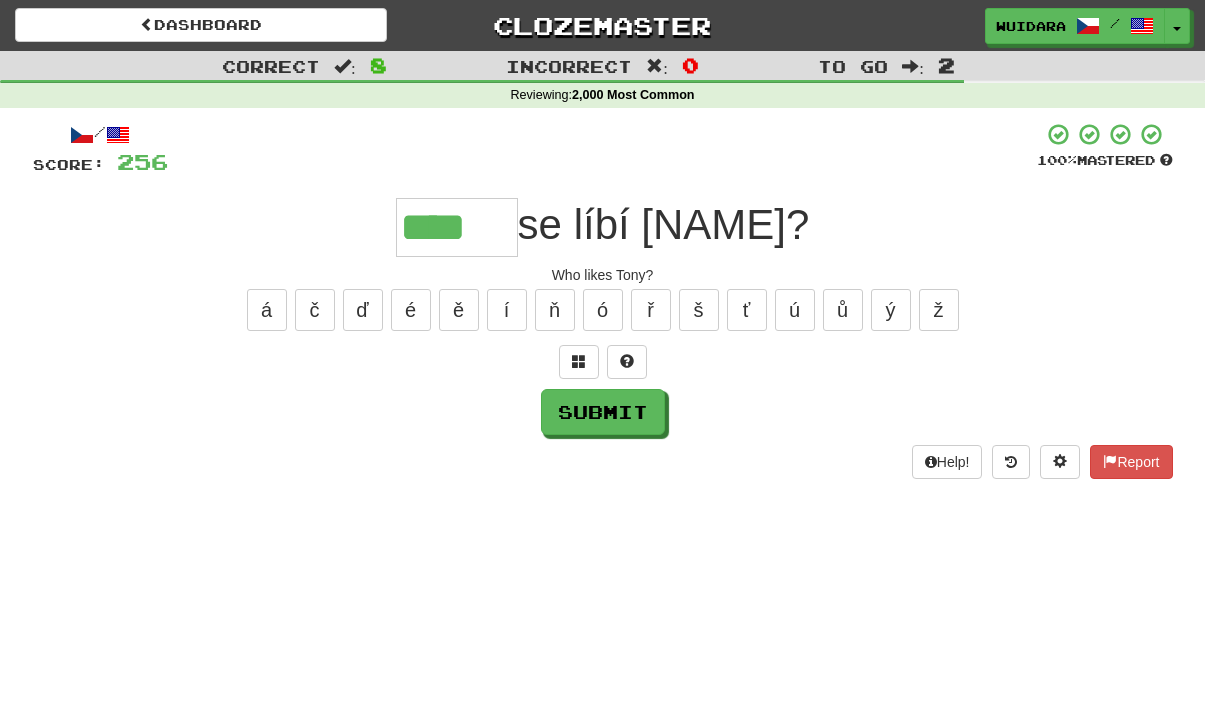 type on "****" 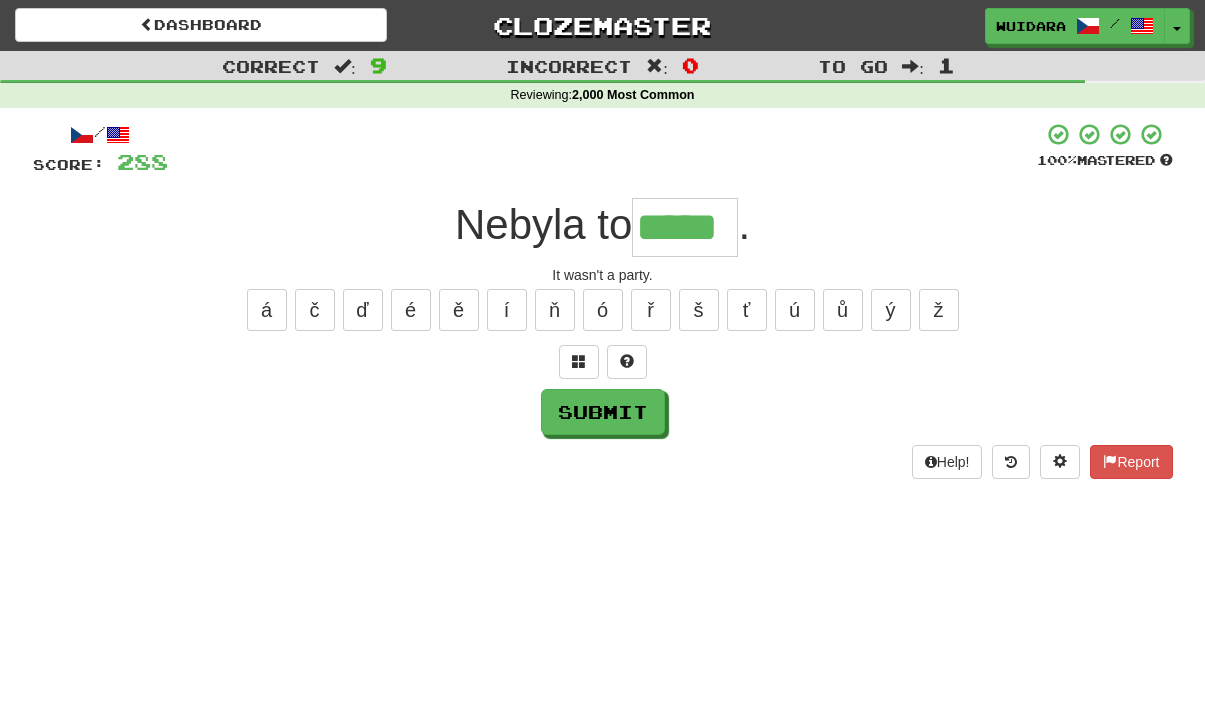 type on "*****" 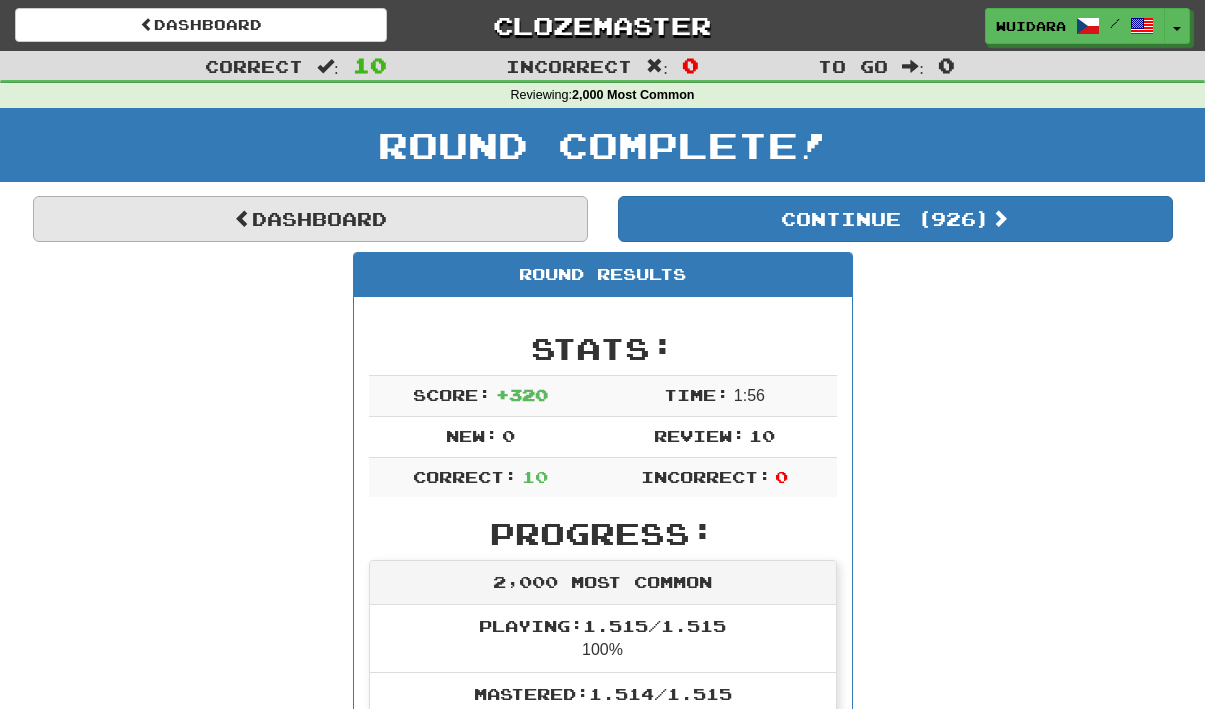 click on "Dashboard" at bounding box center (310, 219) 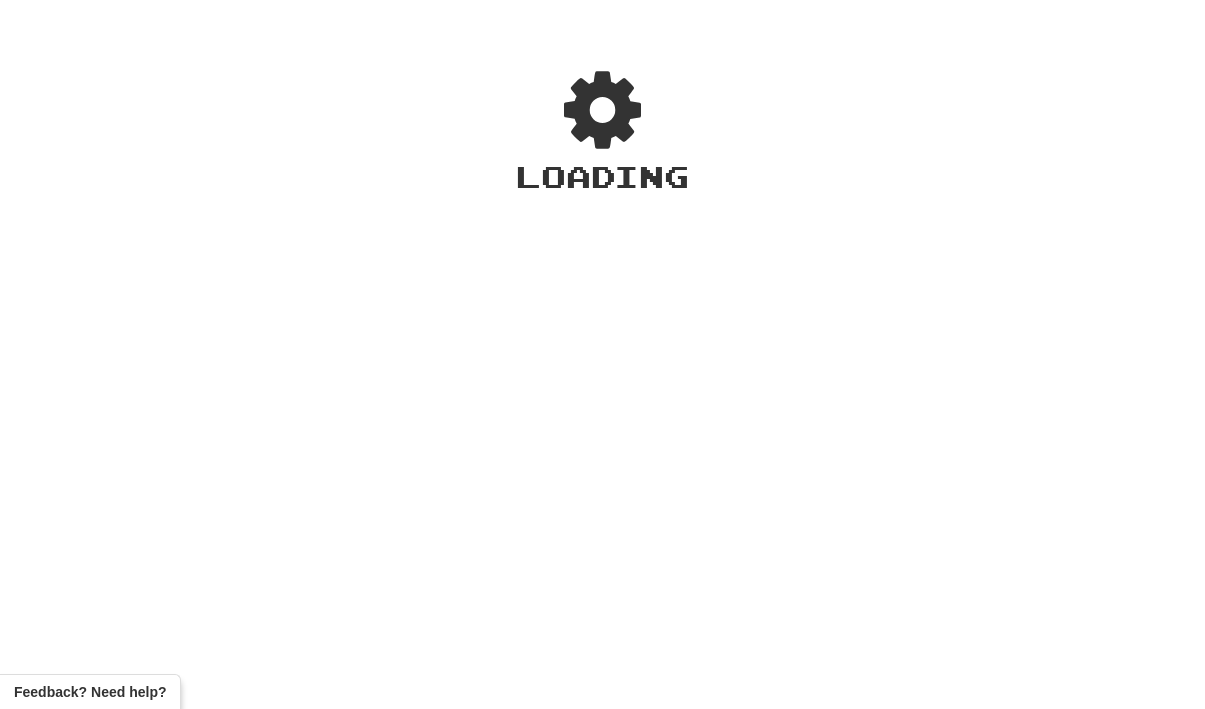 scroll, scrollTop: 0, scrollLeft: 0, axis: both 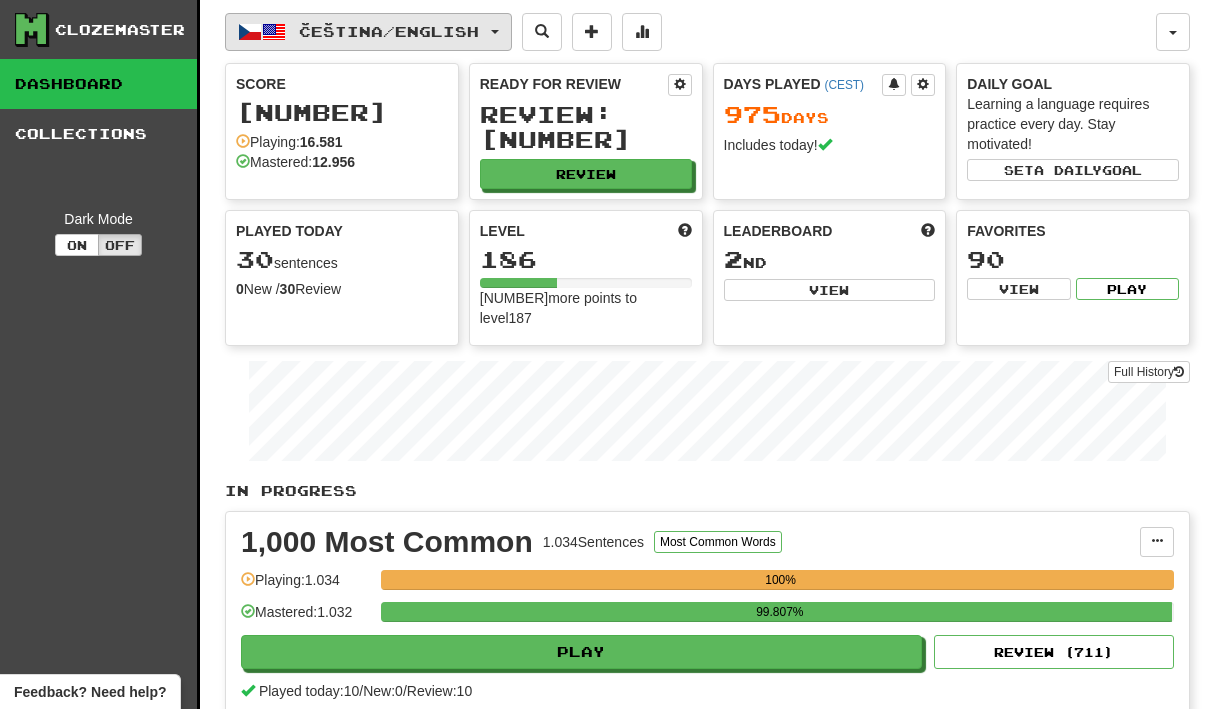 click on "Čeština  /  English" at bounding box center (389, 31) 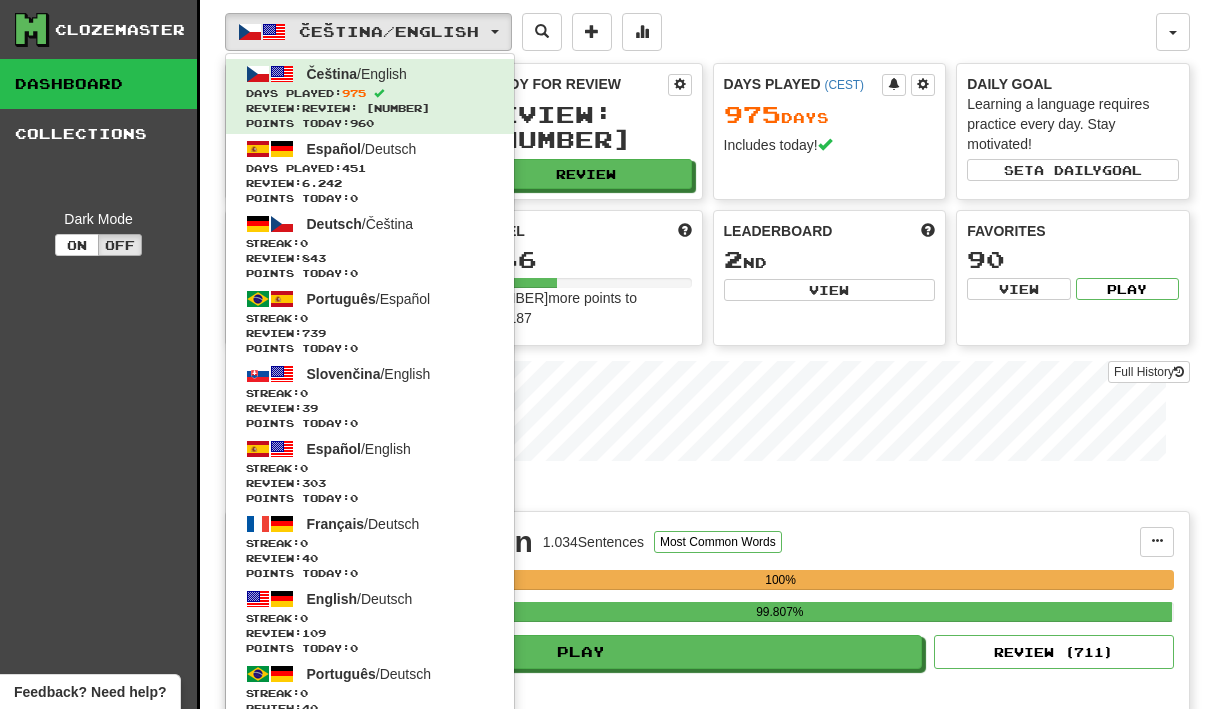 click on "Čeština  /  English Čeština  /  English Days Played:  975   Review:  13.055 Points today:  960 Español  /  Deutsch Days Played:  451   Review:  6.242 Points today:  0 Deutsch  /  Čeština Streak:  0   Review:  843 Points today:  0 Português  /  Español Streak:  0   Review:  739 Points today:  0 Slovenčina  /  English Streak:  0   Review:  39 Points today:  0 Español  /  English Streak:  0   Review:  303 Points today:  0 Français  /  Deutsch Streak:  0   Review:  40 Points today:  0 English  /  Deutsch Streak:  0   Review:  109 Points today:  0 Português  /  Deutsch Streak:  0   Review:  40 Points today:  0 Română  /  English Streak:  0   Review:  20 Points today:  0 Latina  /  English Streak:  0   Review:  30 Points today:  0 Čeština  /  Français Streak:  0   Review:  0 Points today:  0 Deutsch  /  English Streak:  0   Review:  0 Points today:  0 English  /  Čeština Streak:  0   Review:  0 Points today:  0 Hrvatski  /  English Streak:  0   Review:  0 Points today:  0 Português  /  English" at bounding box center (690, 32) 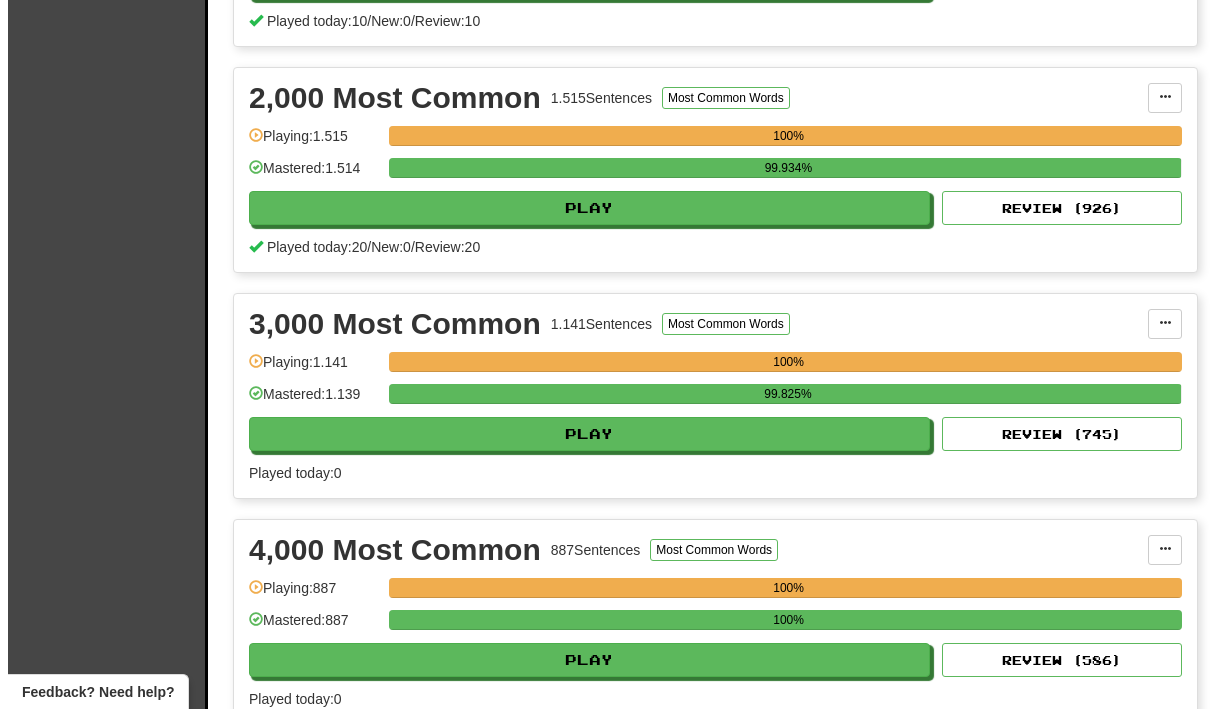 scroll, scrollTop: 666, scrollLeft: 0, axis: vertical 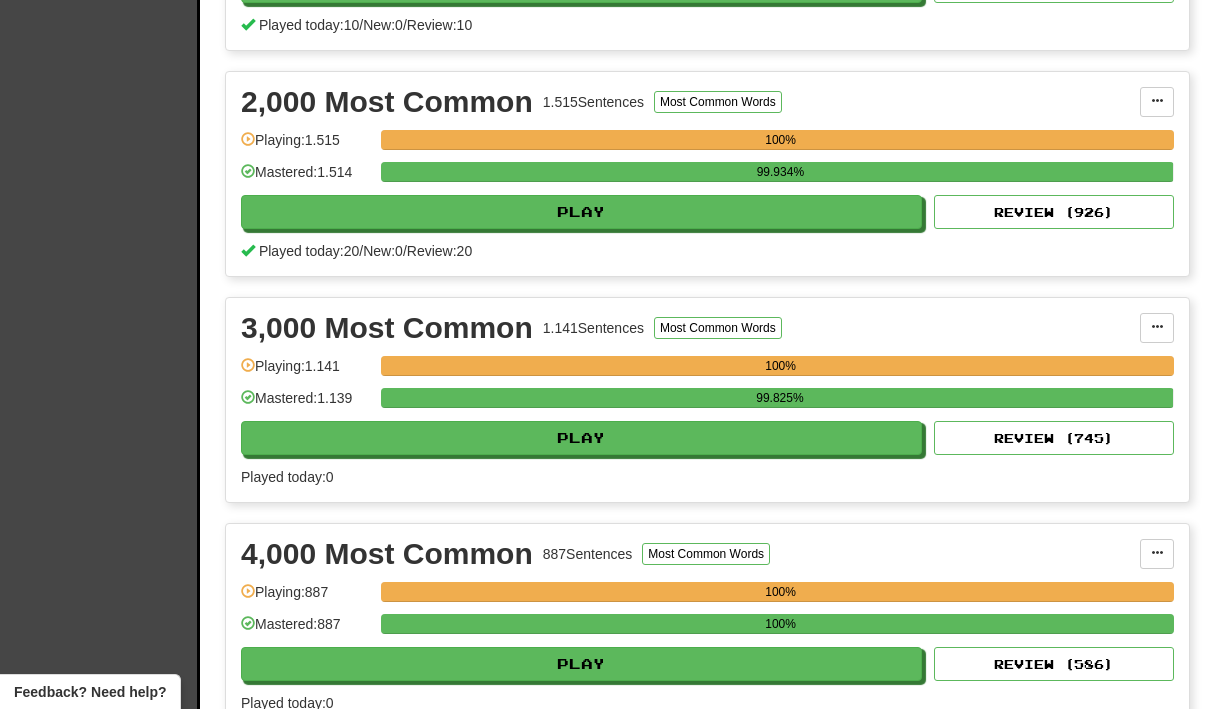 click on "99.825%" at bounding box center (777, 404) 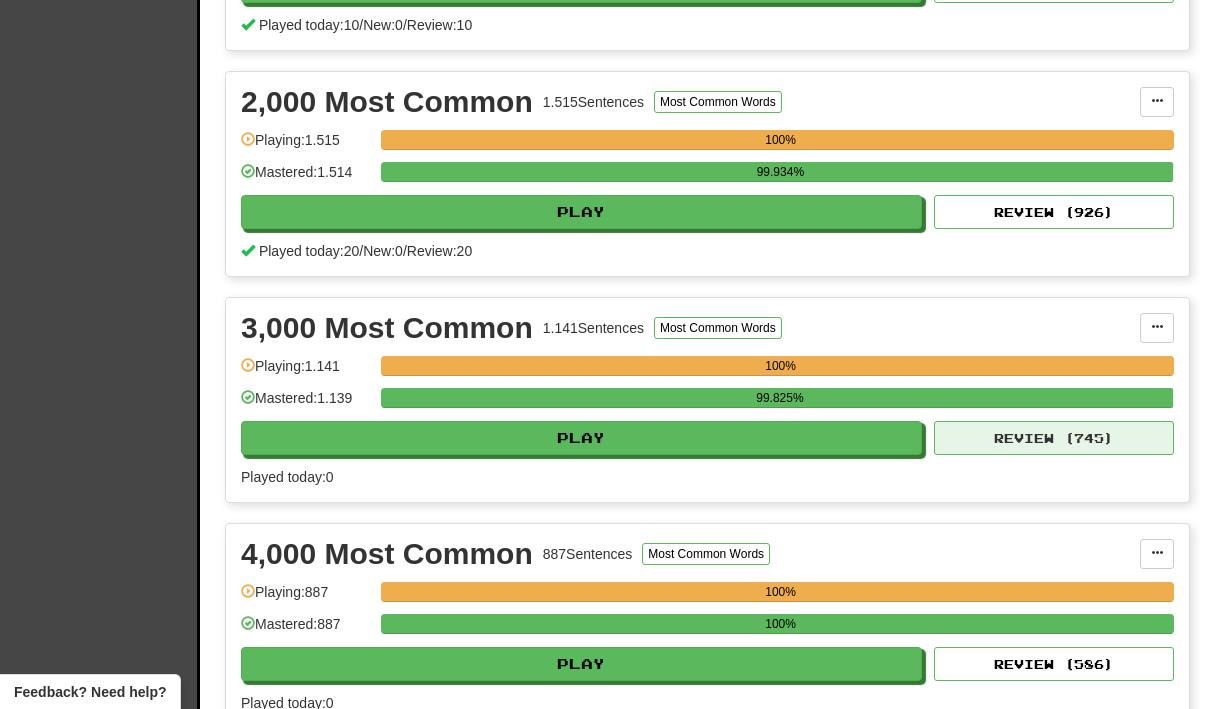click on "Review ( 745 )" at bounding box center [1054, 438] 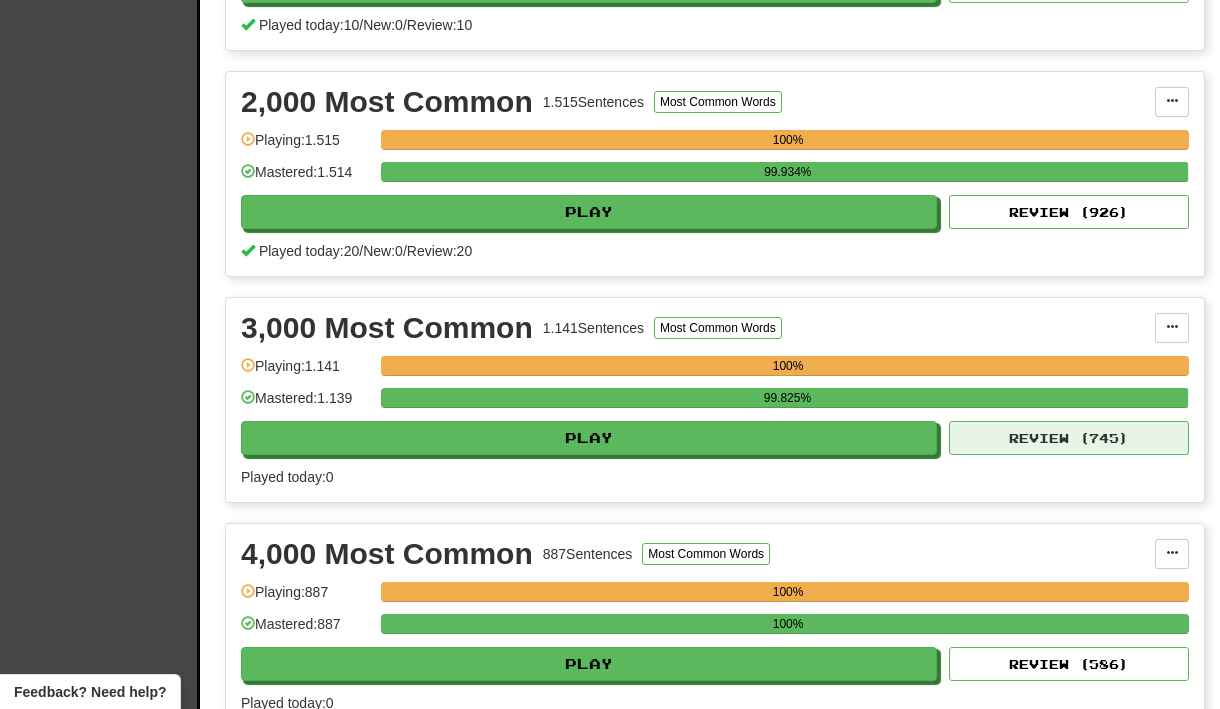 select on "**" 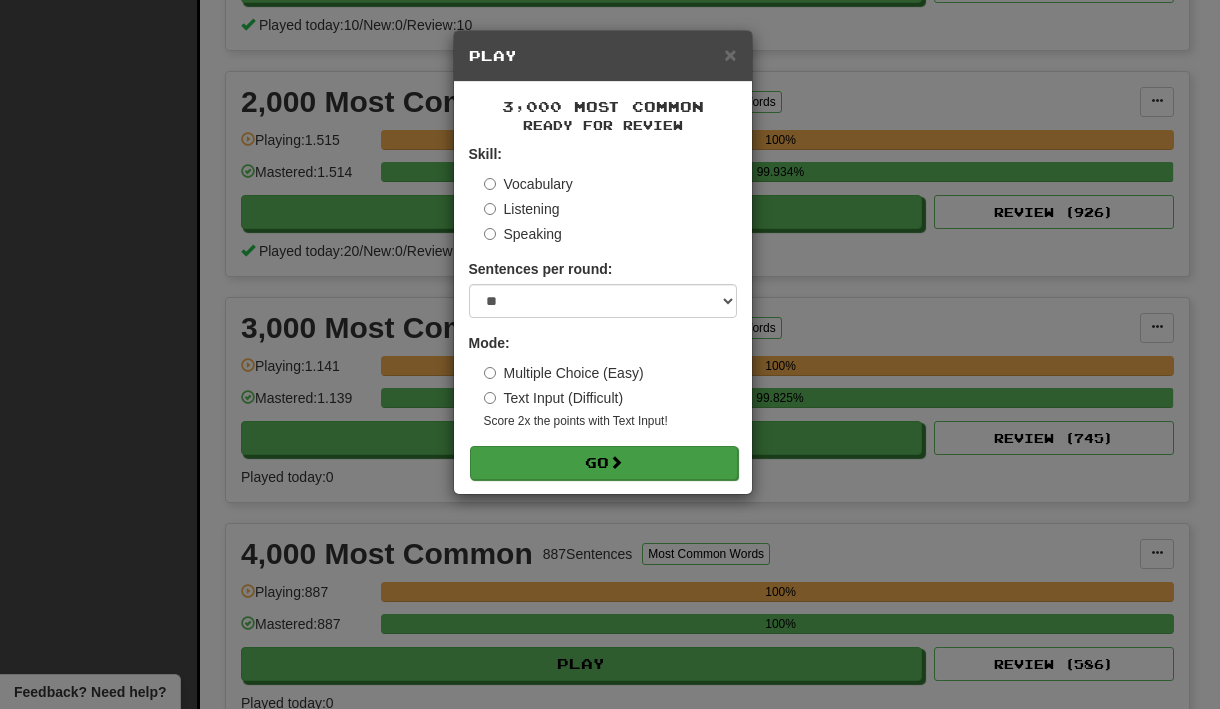 click on "Go" at bounding box center [604, 463] 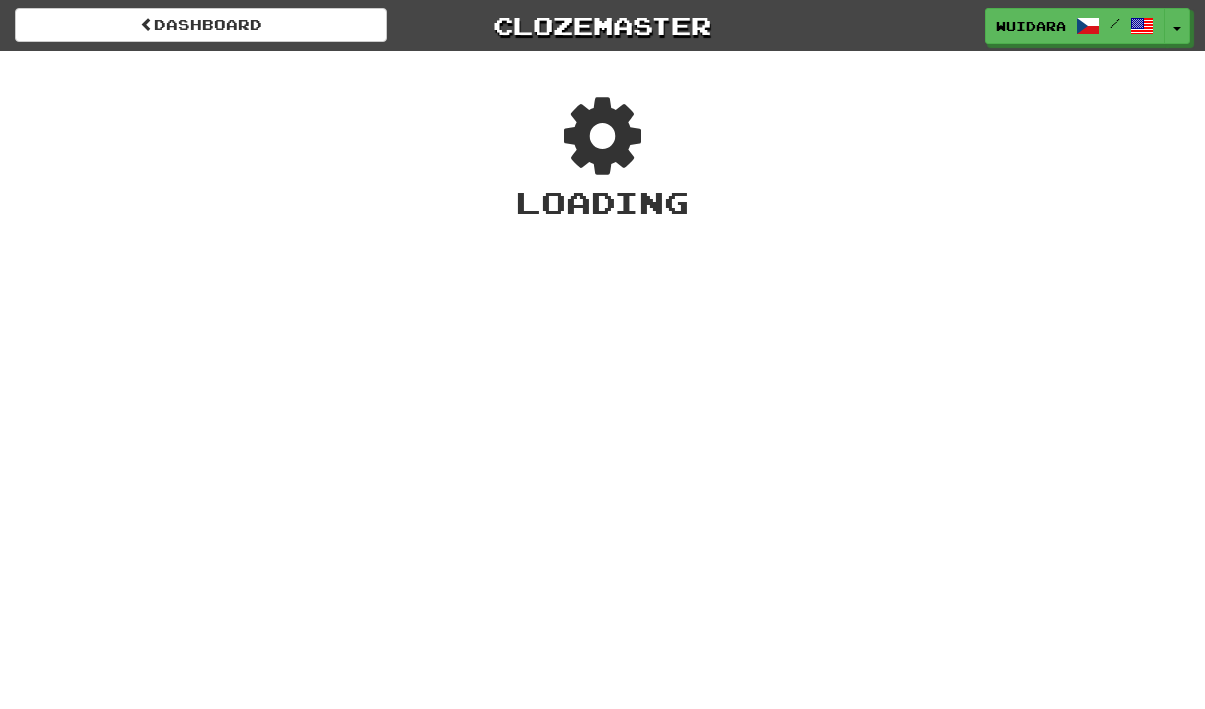 scroll, scrollTop: 0, scrollLeft: 0, axis: both 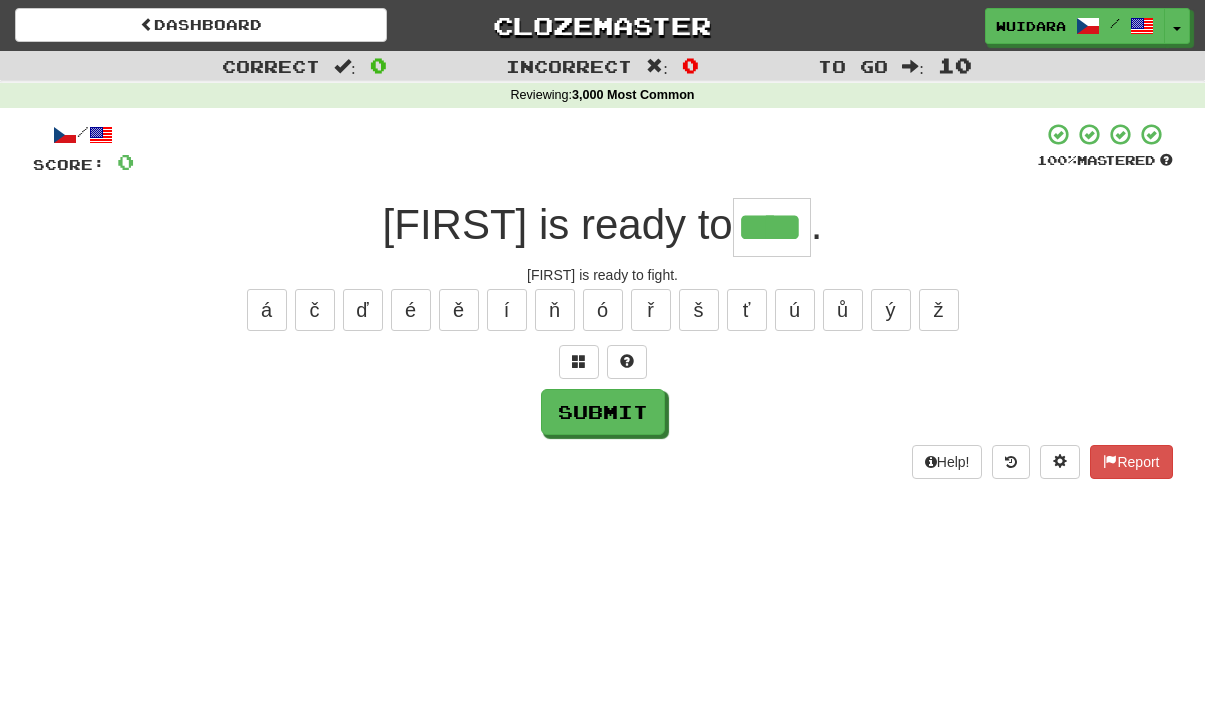 type on "****" 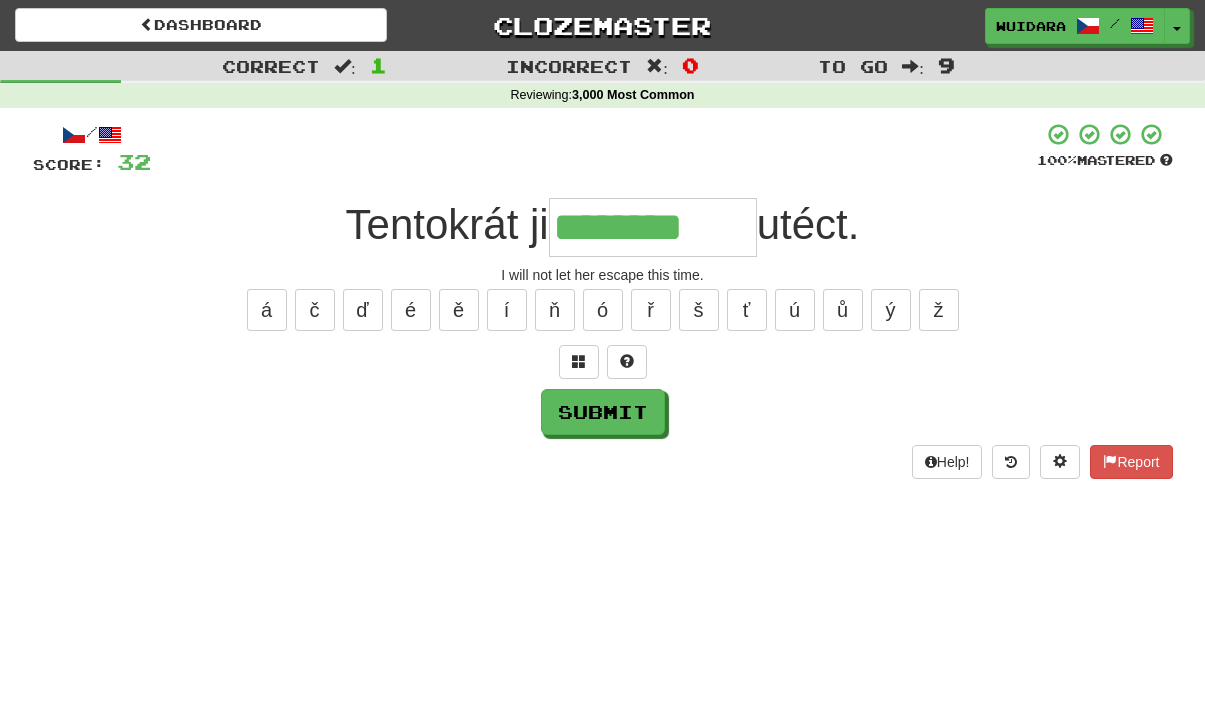 type on "********" 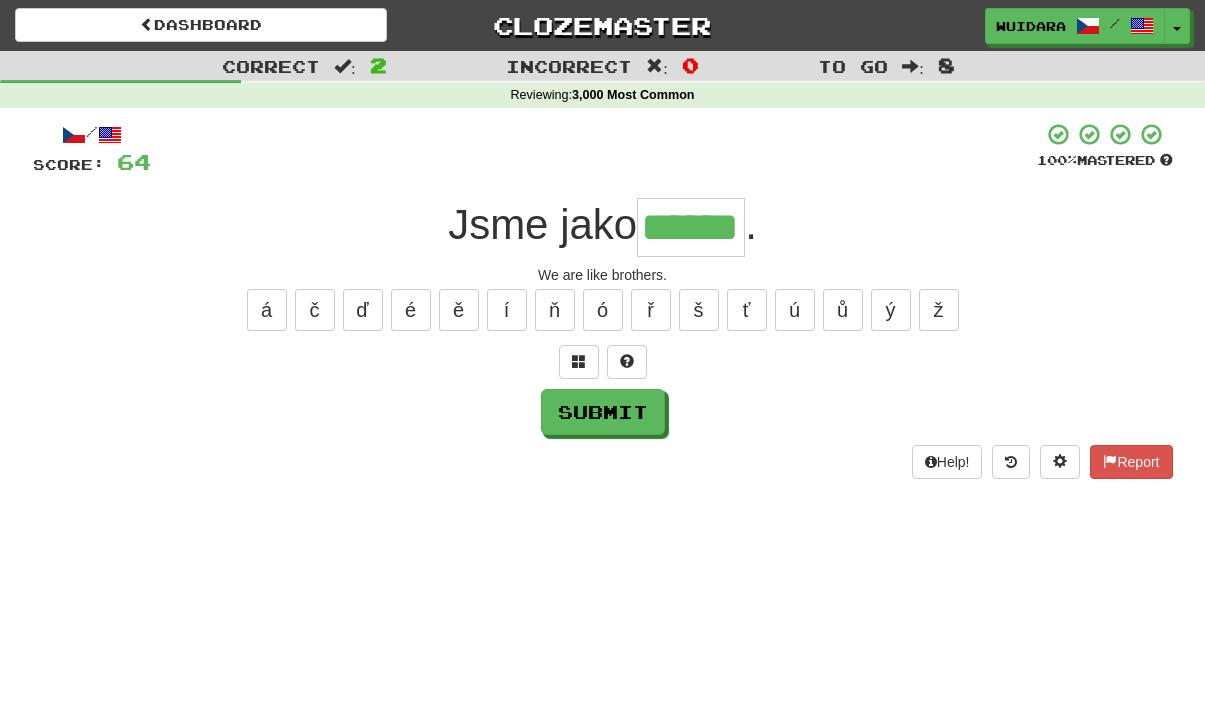 type on "******" 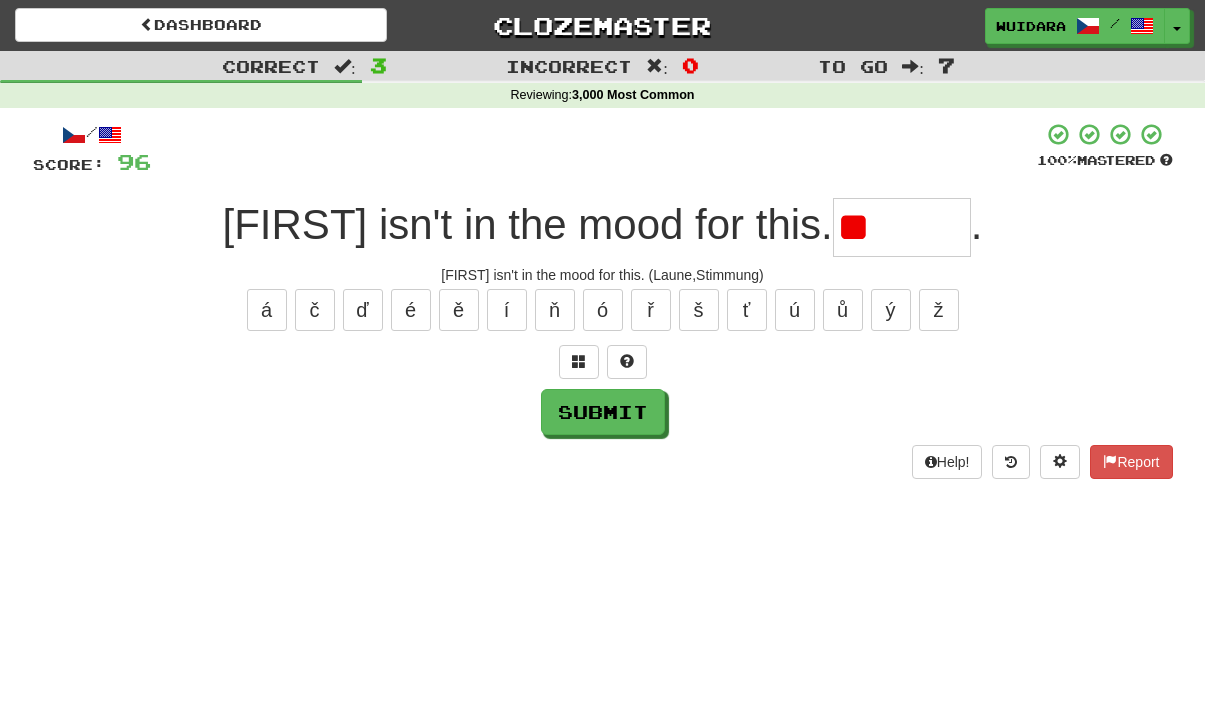 type on "*" 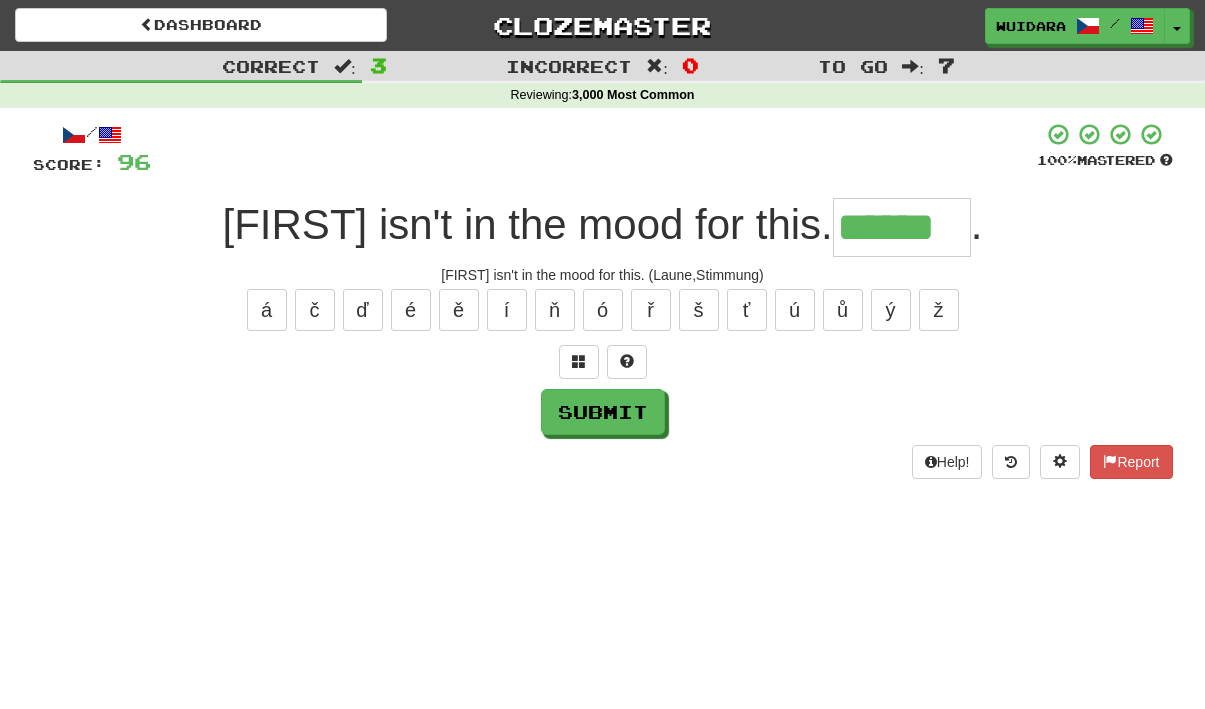 type on "******" 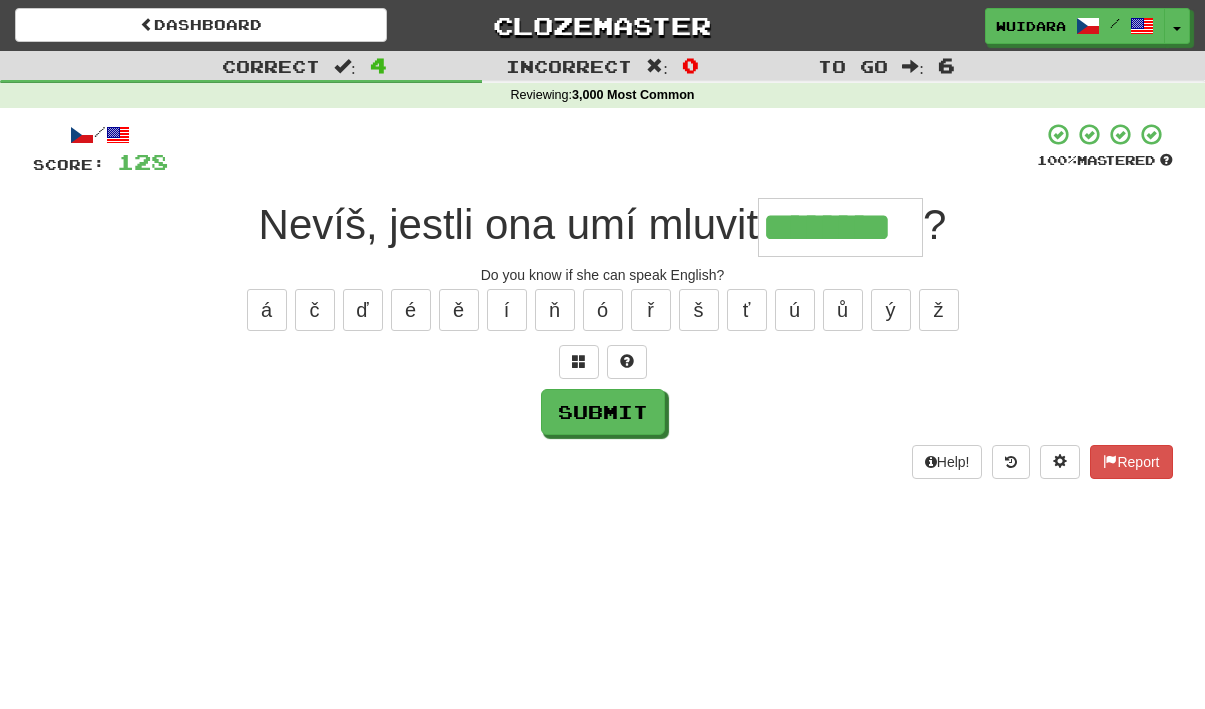 type on "********" 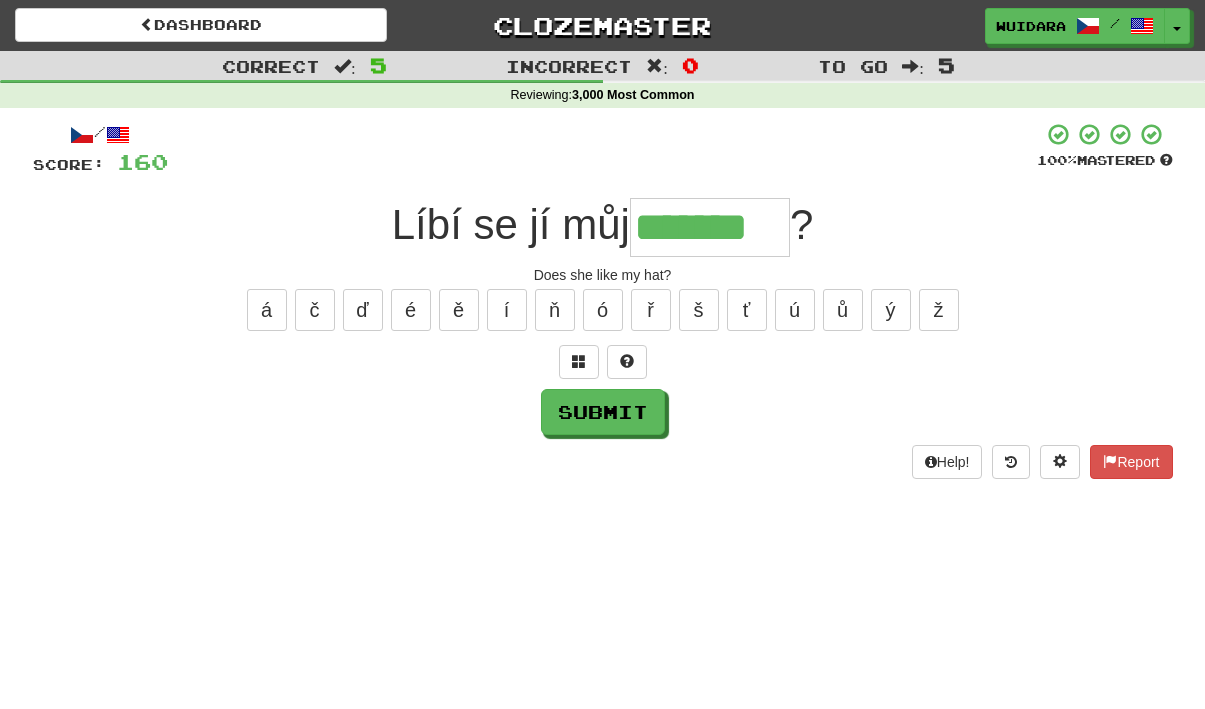 type on "*******" 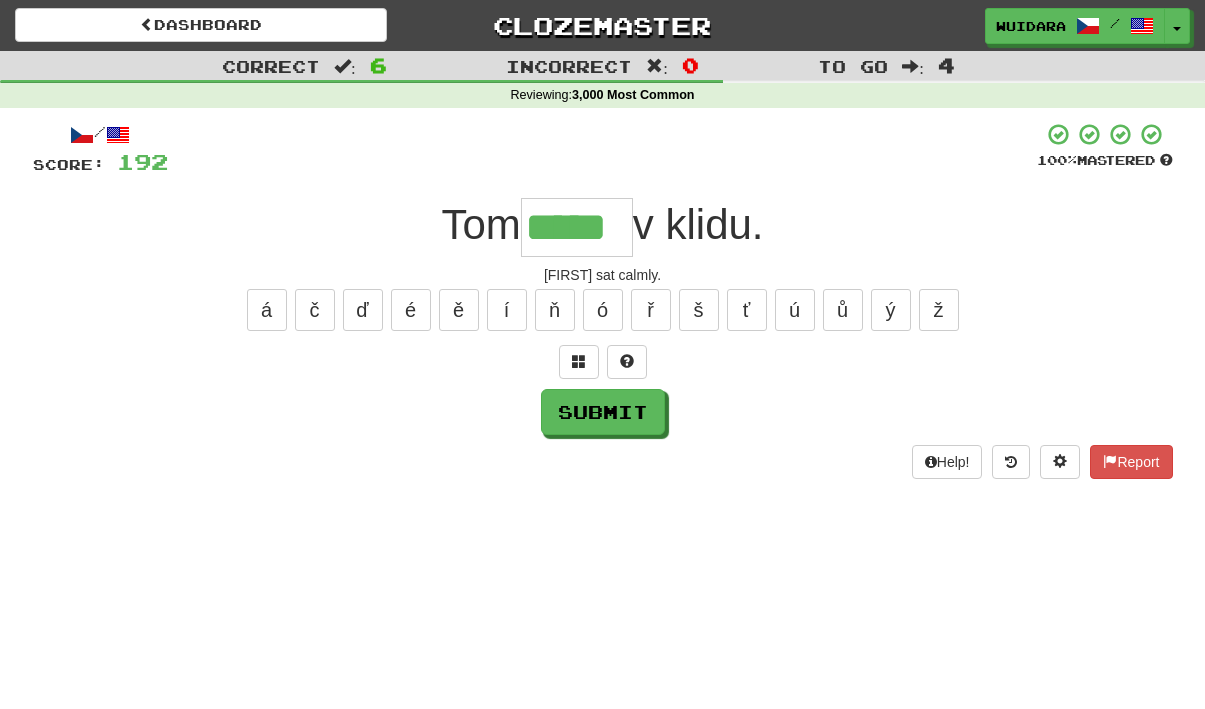type on "*****" 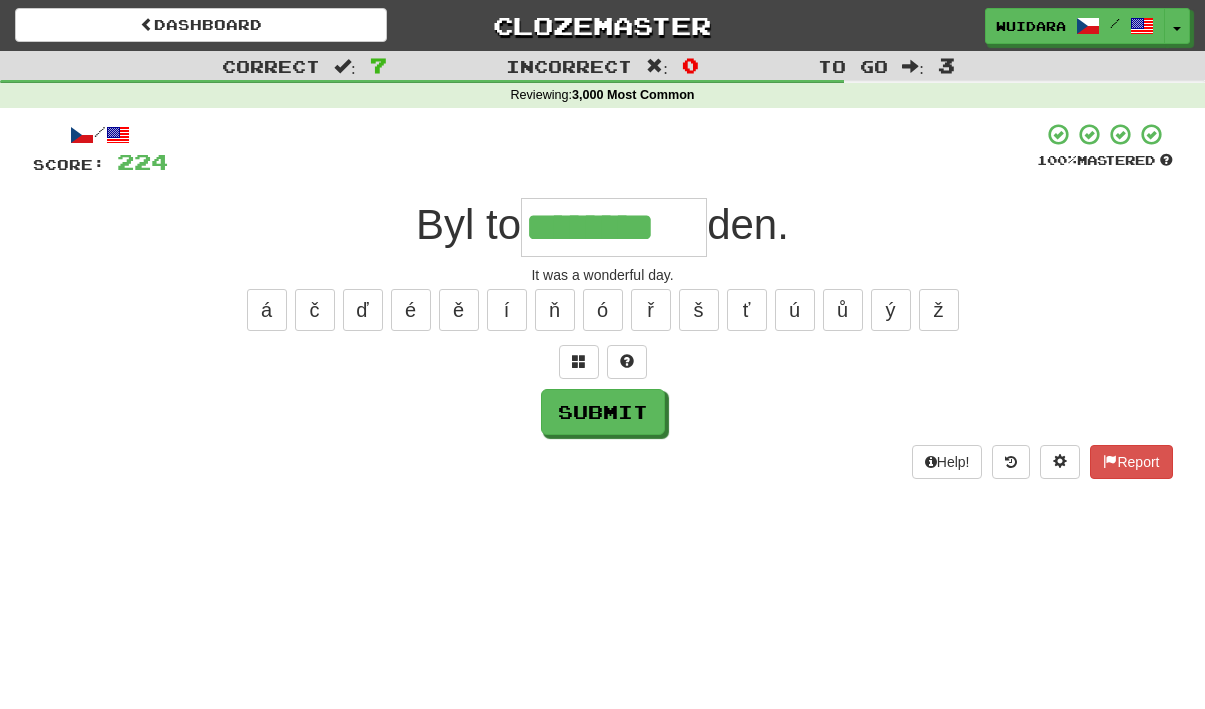 type on "********" 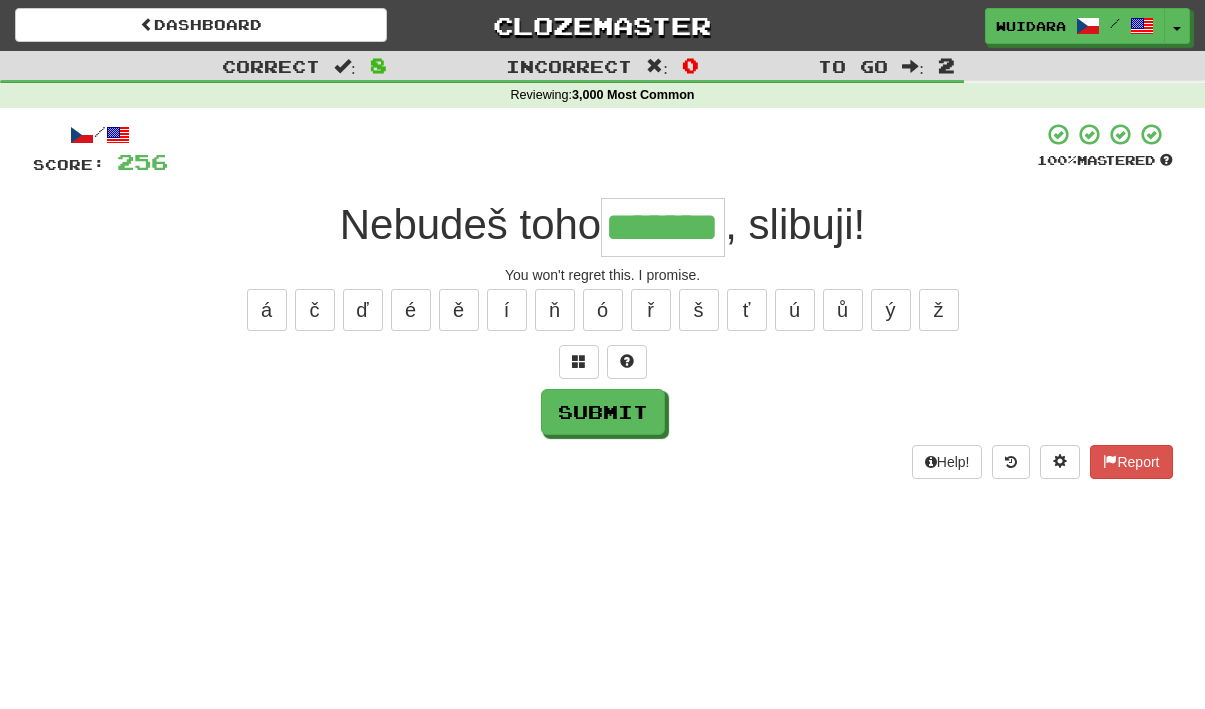 type on "*******" 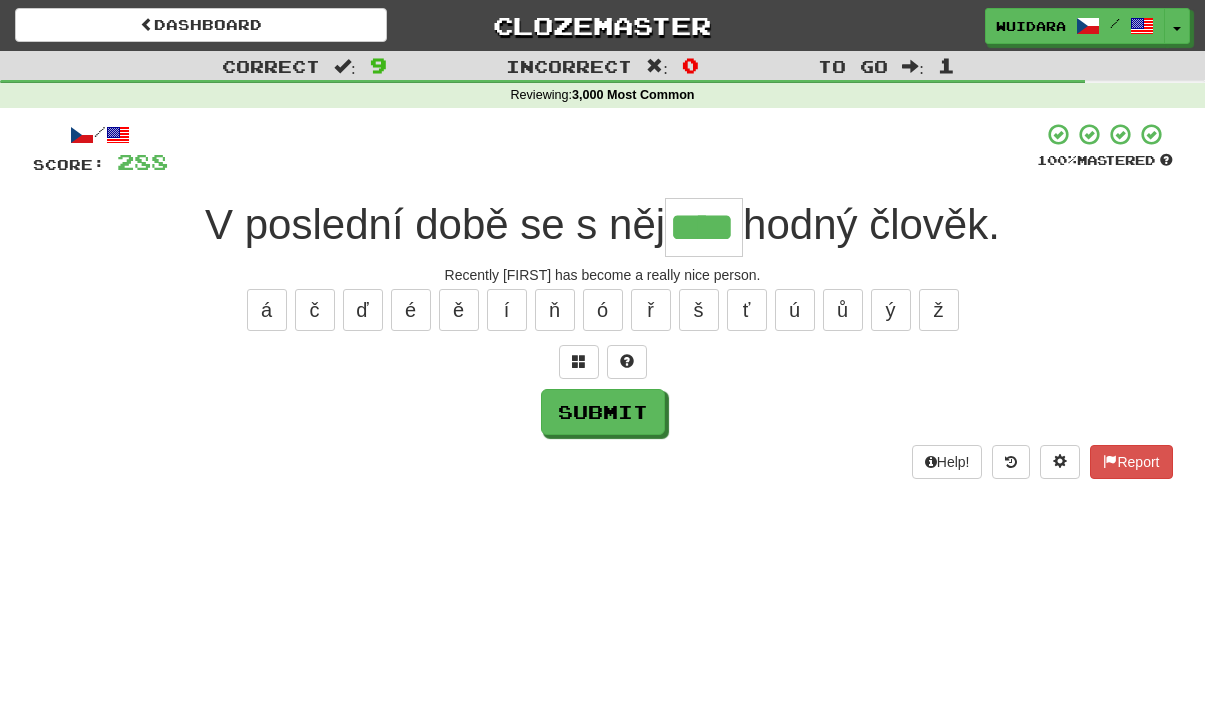 type on "****" 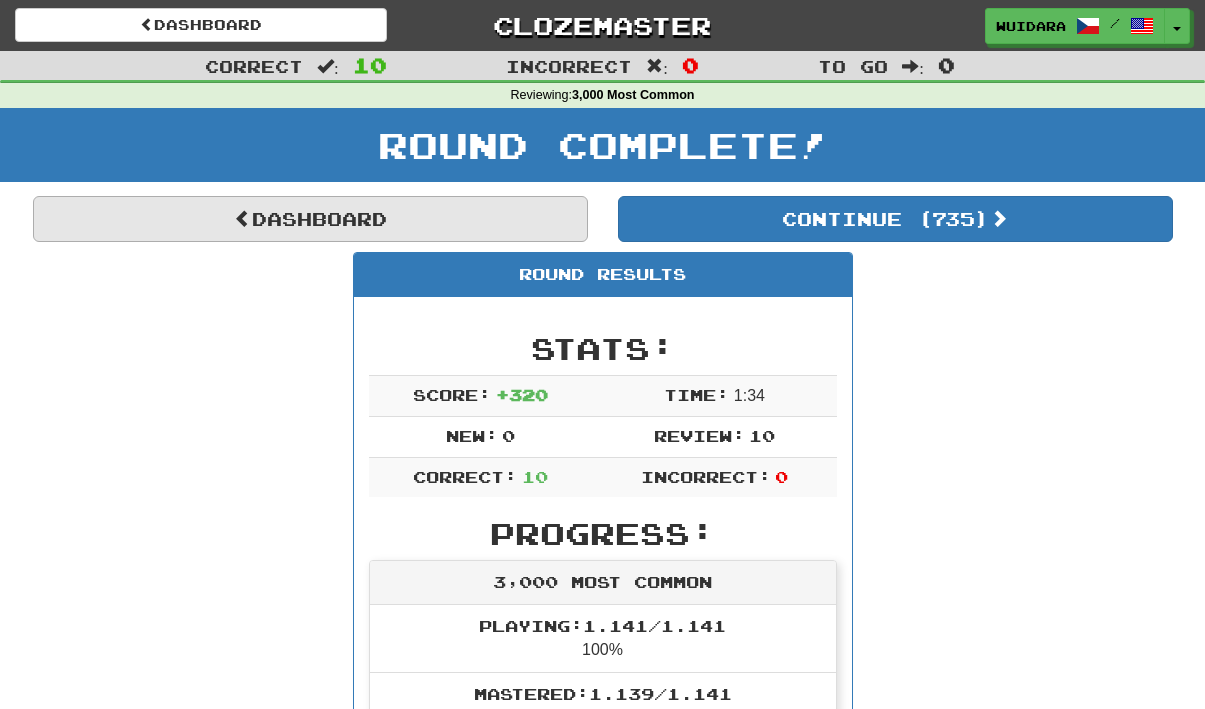 click on "Dashboard" at bounding box center [310, 219] 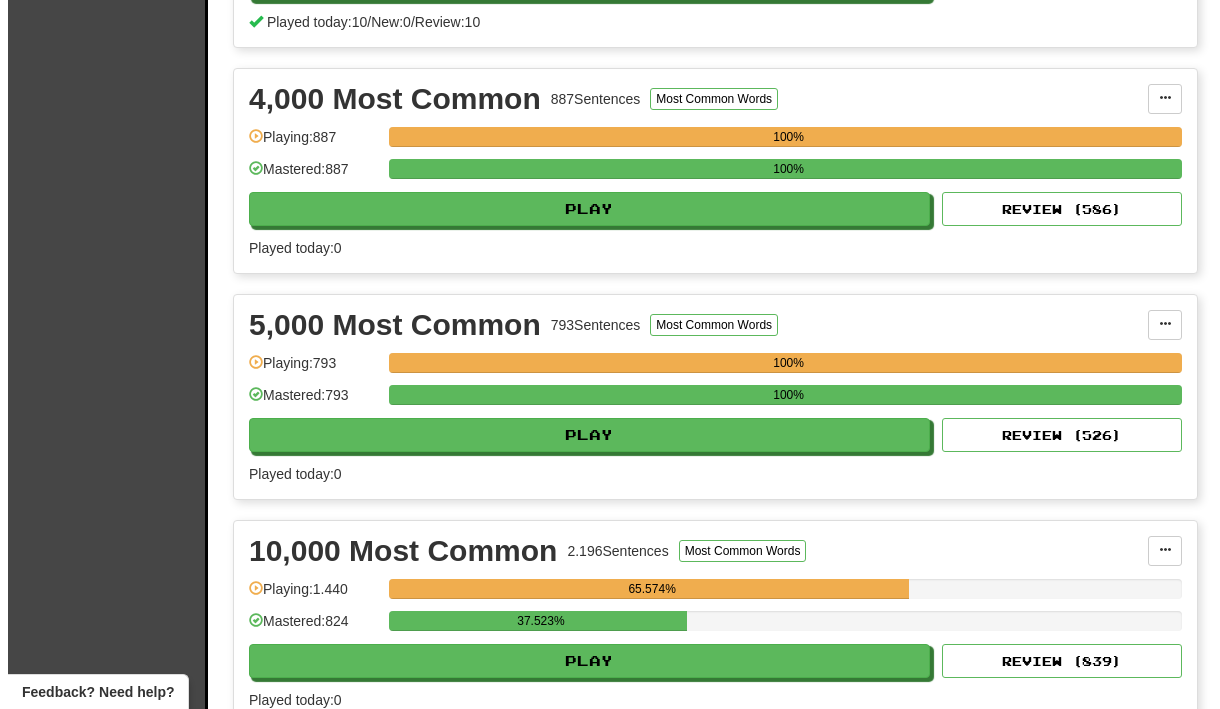 scroll, scrollTop: 1102, scrollLeft: 0, axis: vertical 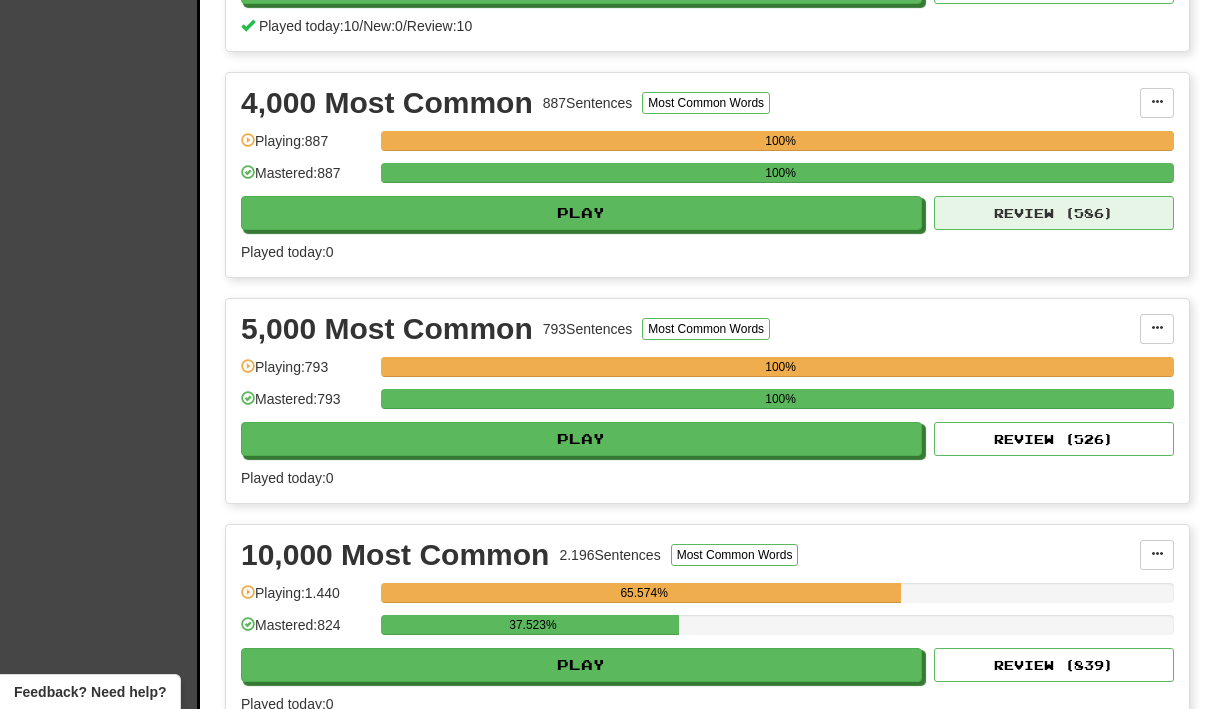 click on "Review ( 586 )" at bounding box center [1054, 213] 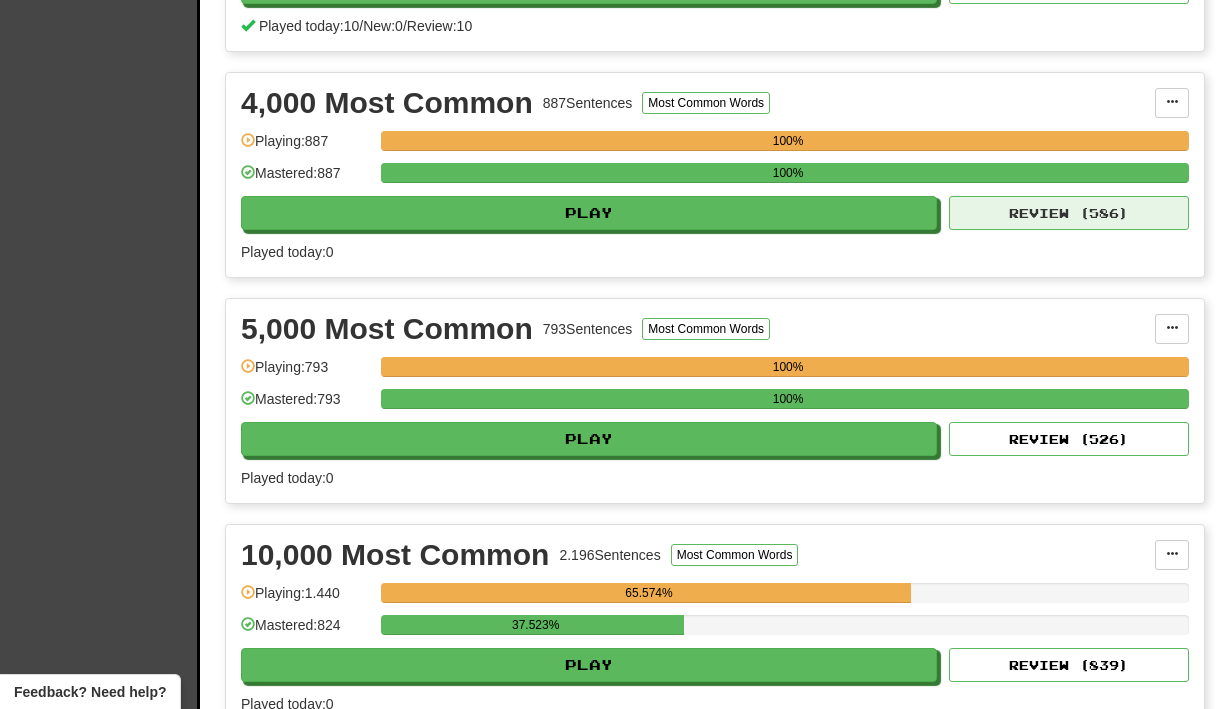 select on "**" 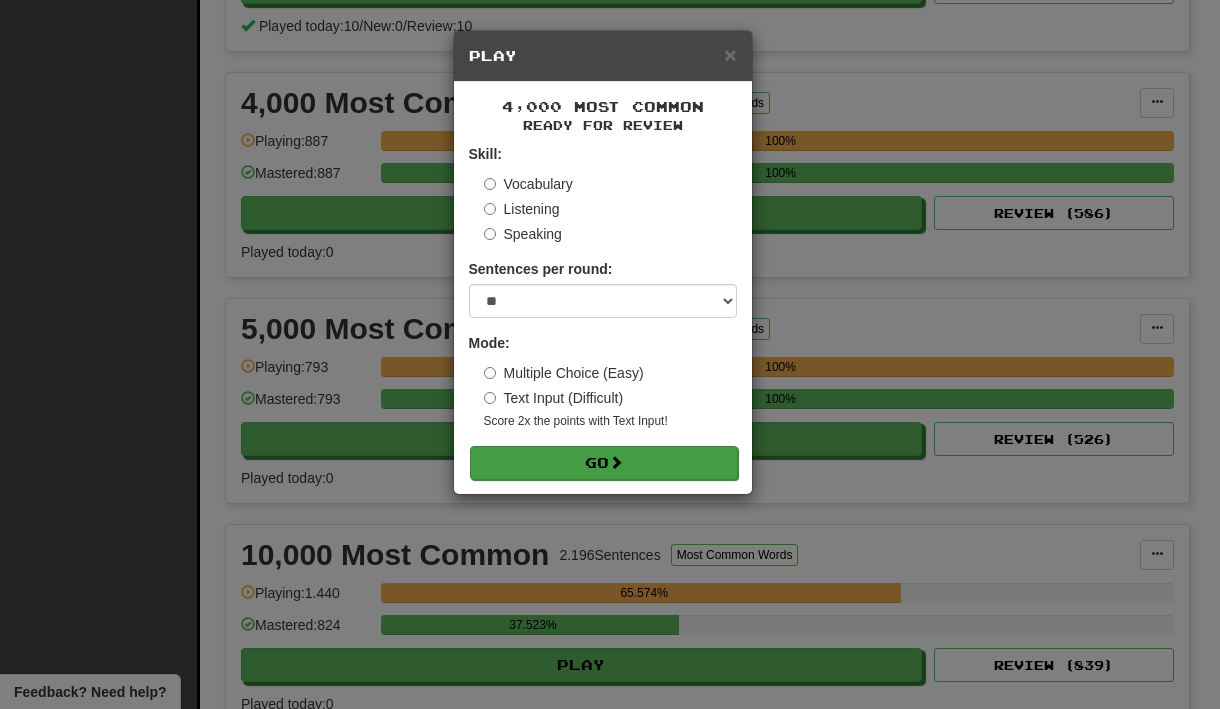 click on "Go" at bounding box center [604, 463] 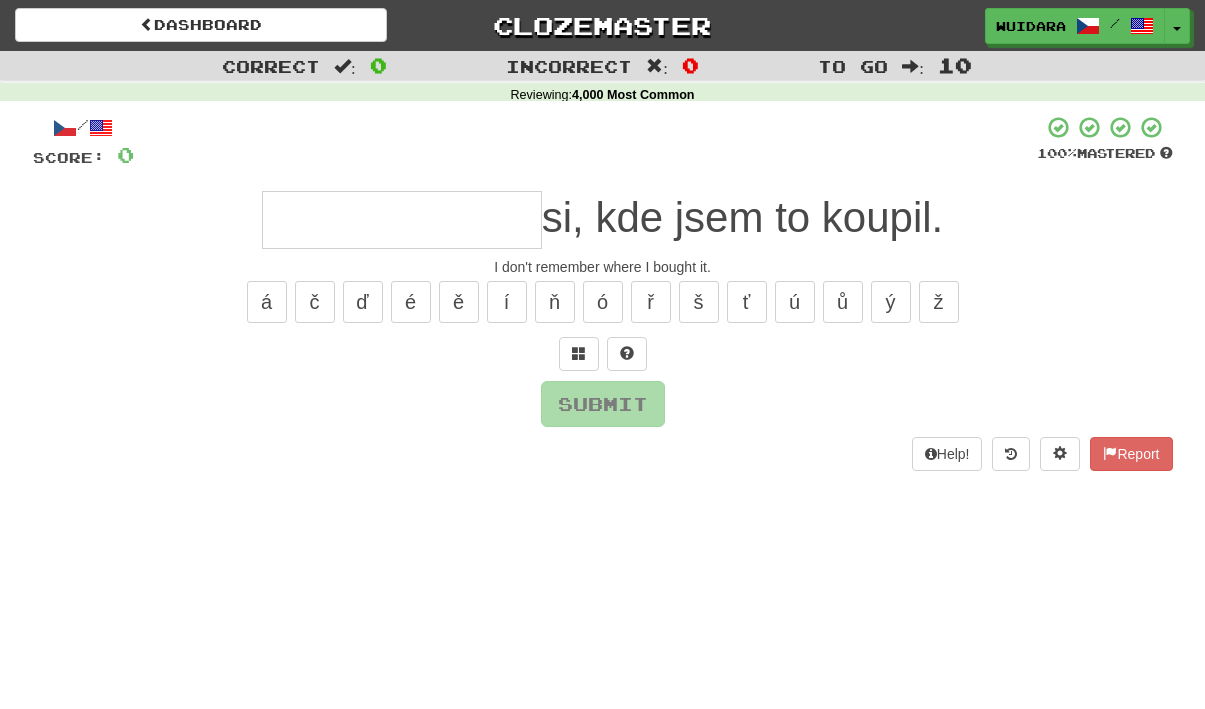 scroll, scrollTop: 0, scrollLeft: 0, axis: both 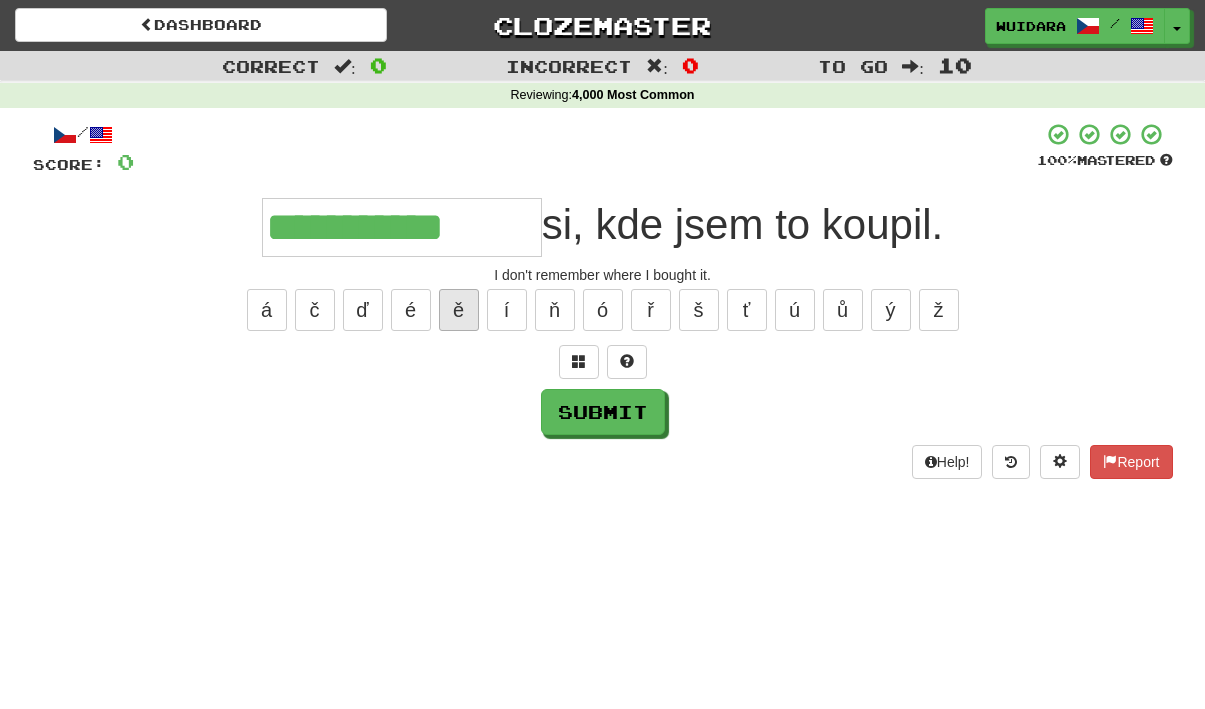 type on "**********" 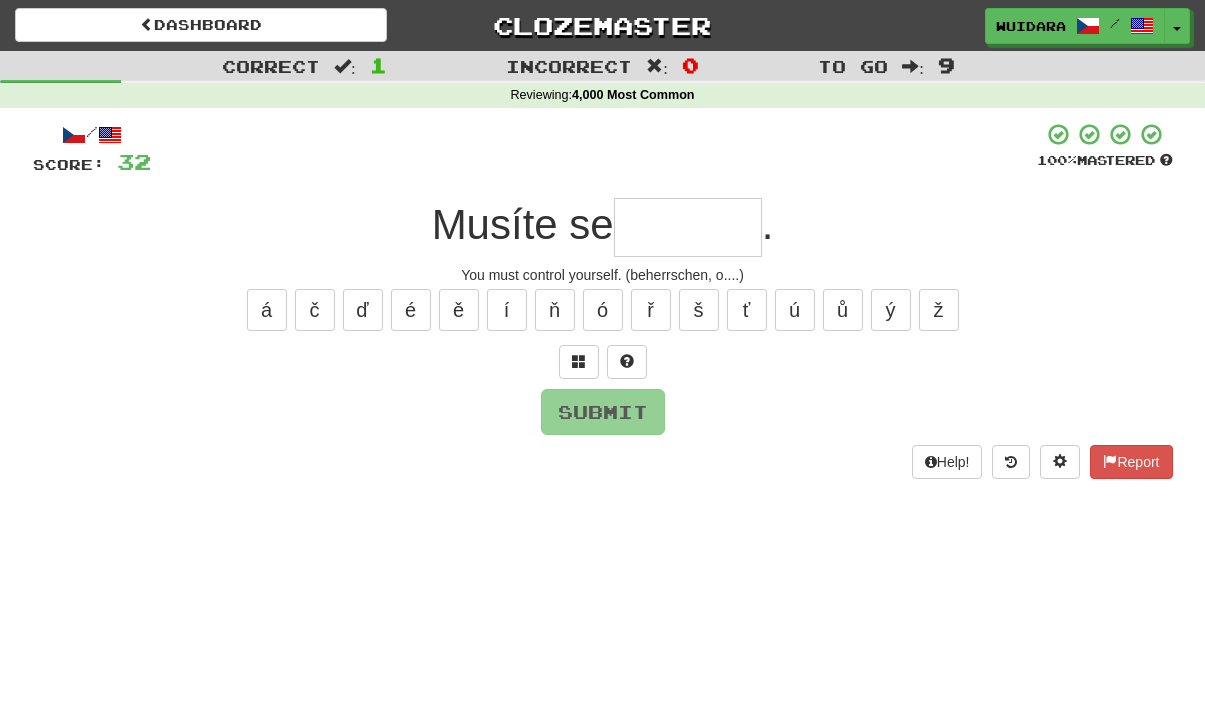 type on "*" 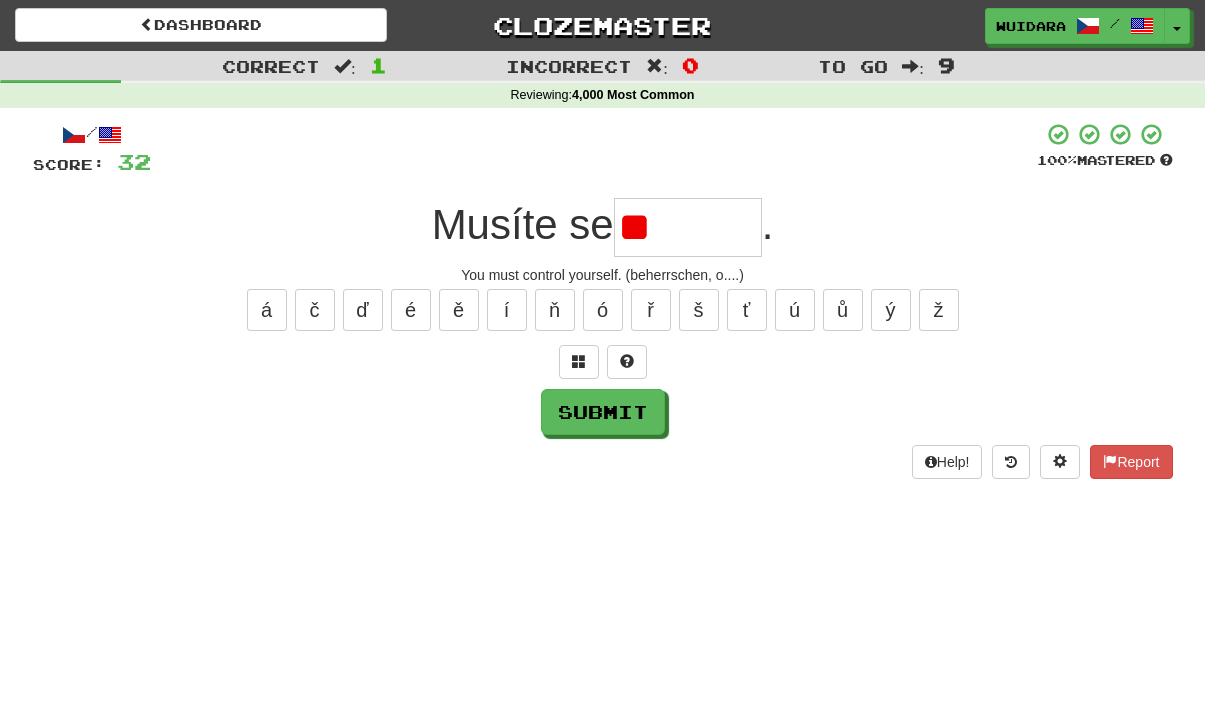 type on "*" 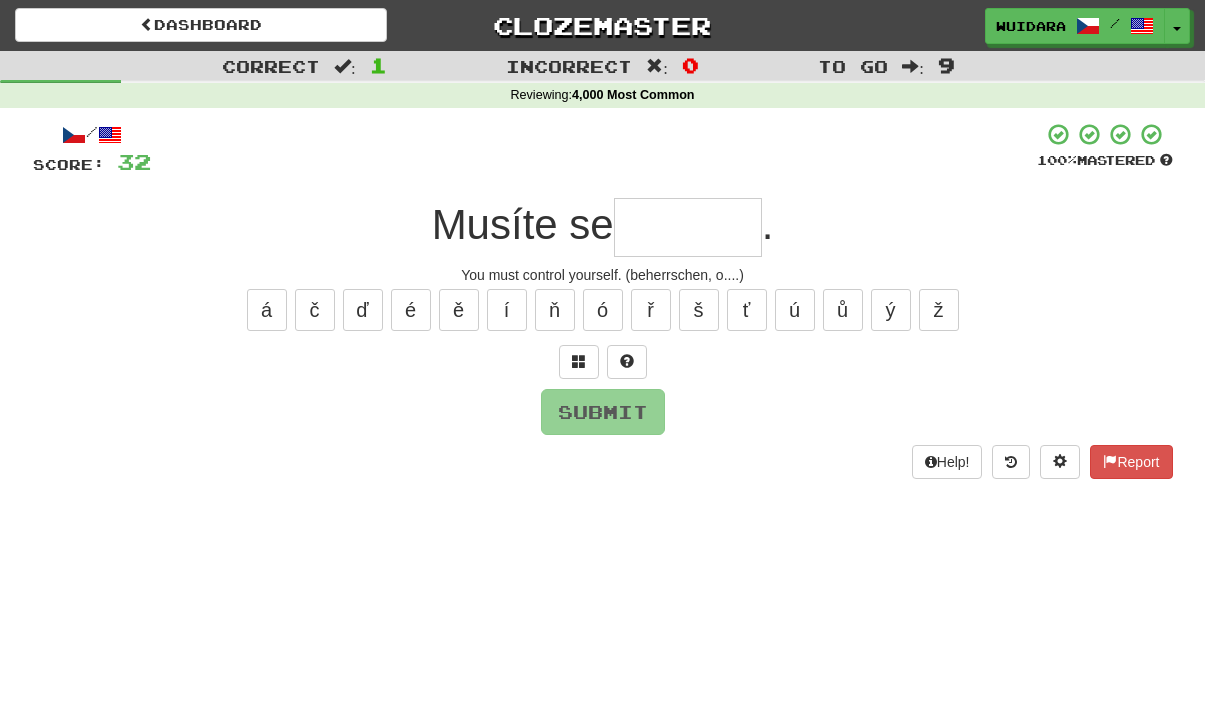 type on "*" 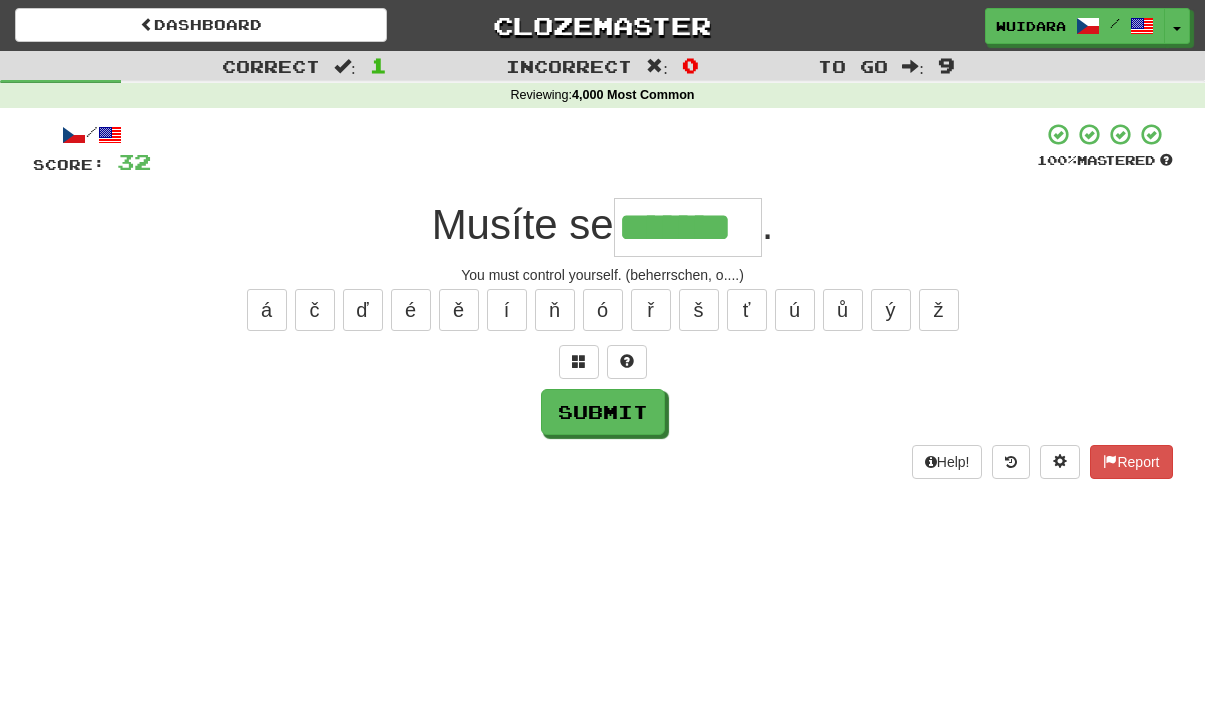 type on "*******" 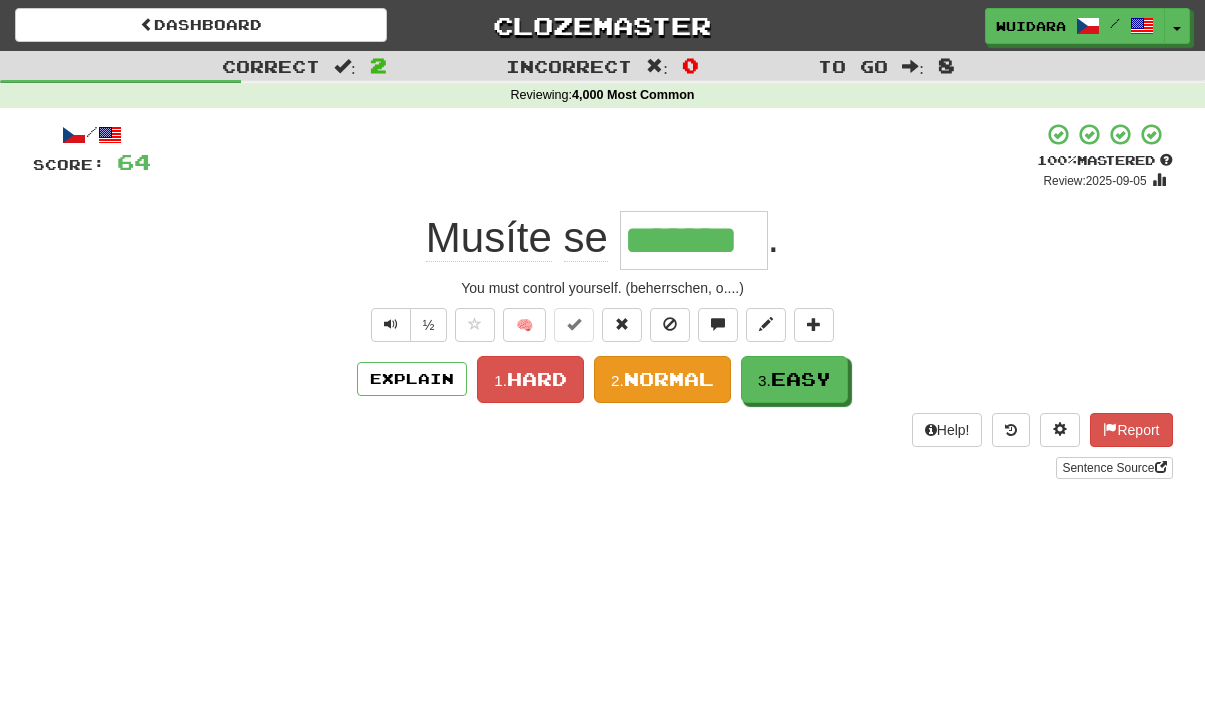 click on "2.  Normal" at bounding box center (662, 379) 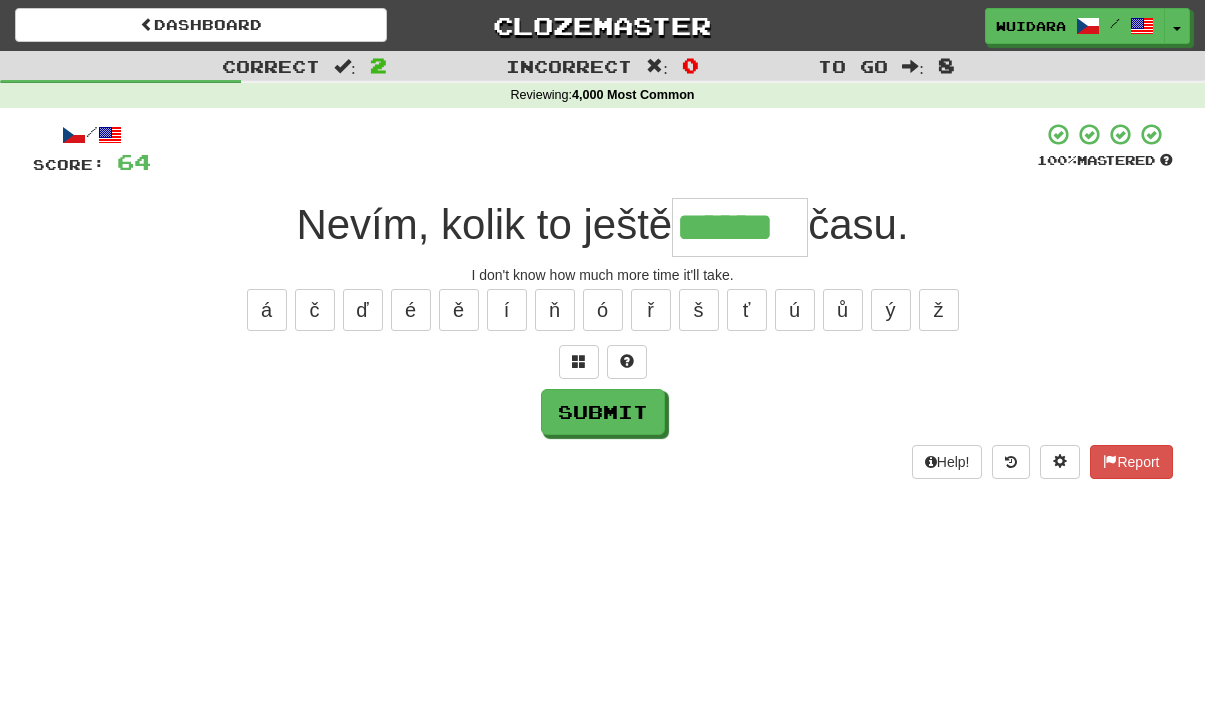 type on "******" 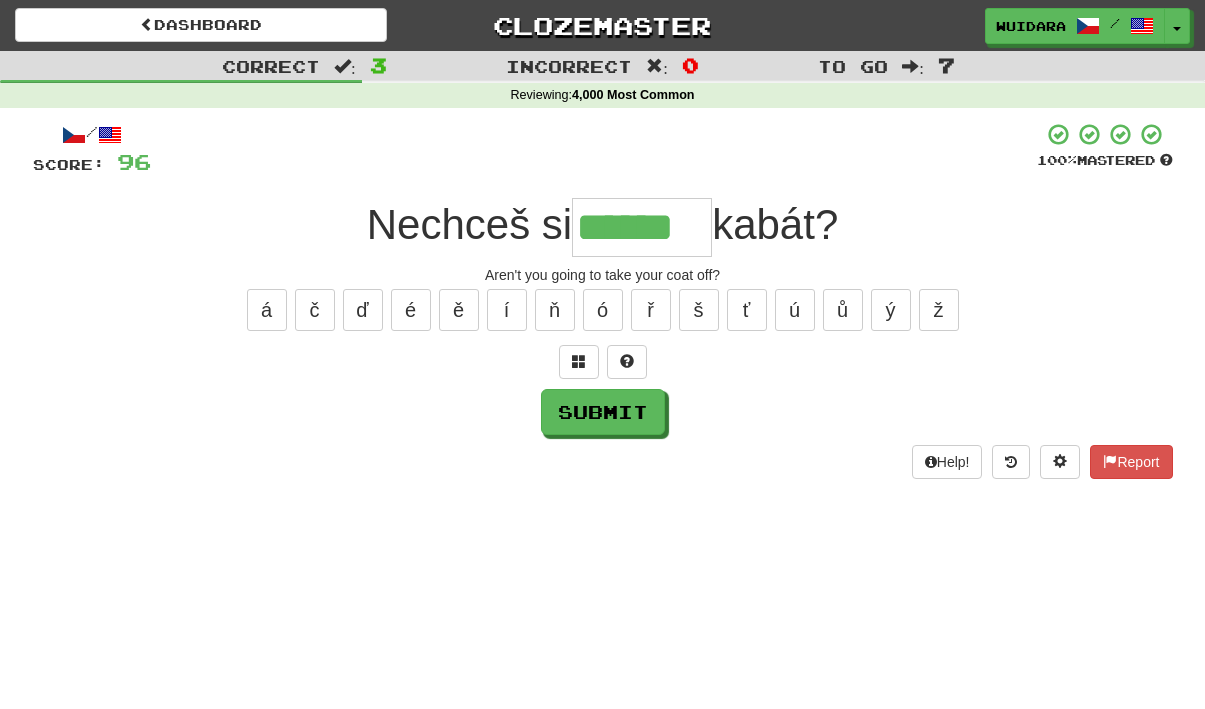 type on "******" 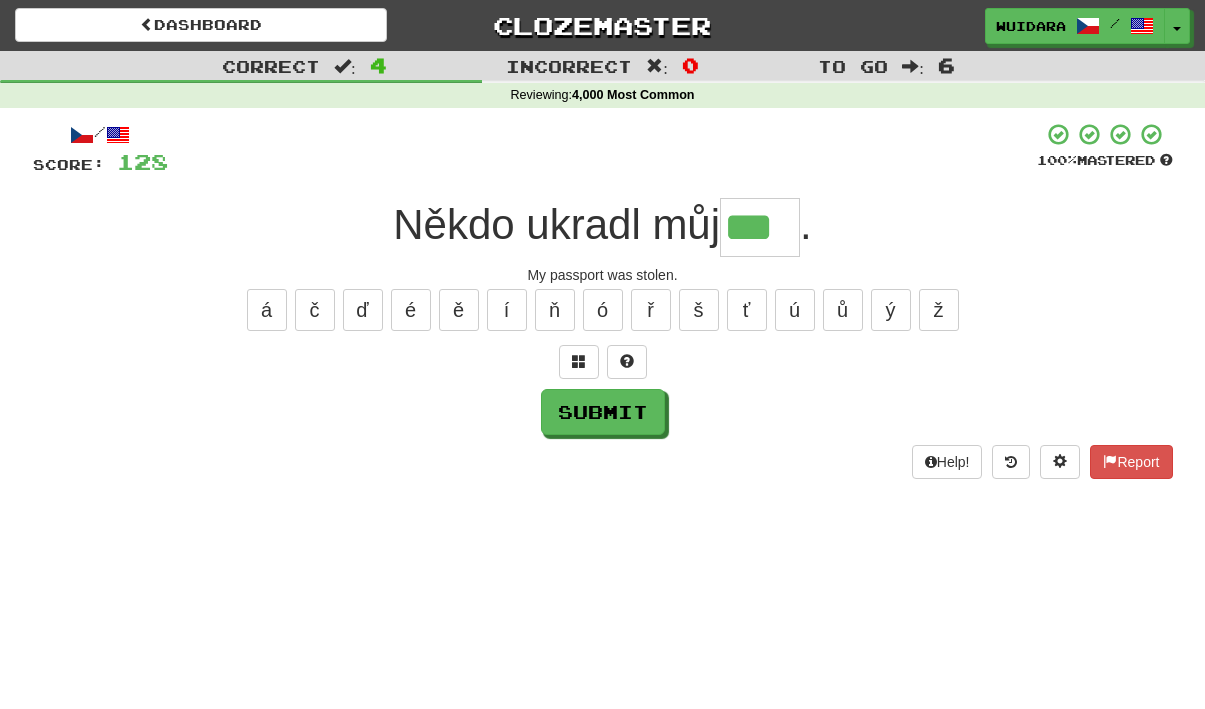 type on "***" 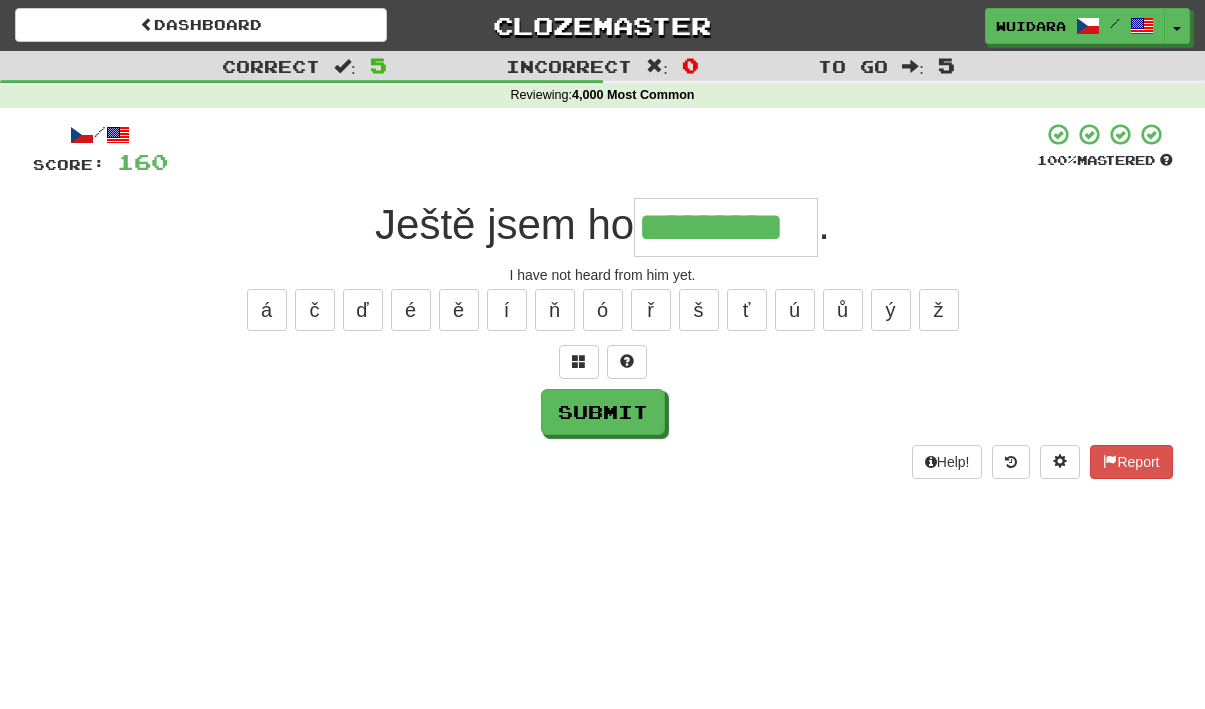 type on "*********" 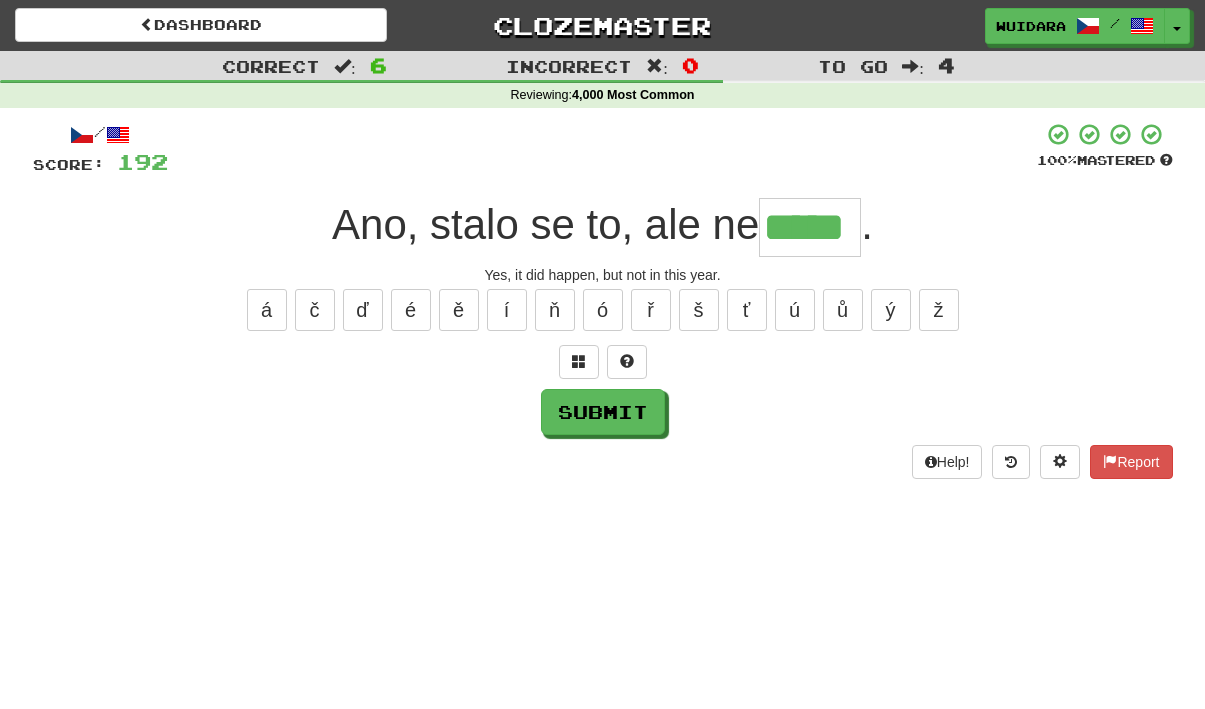 type on "*****" 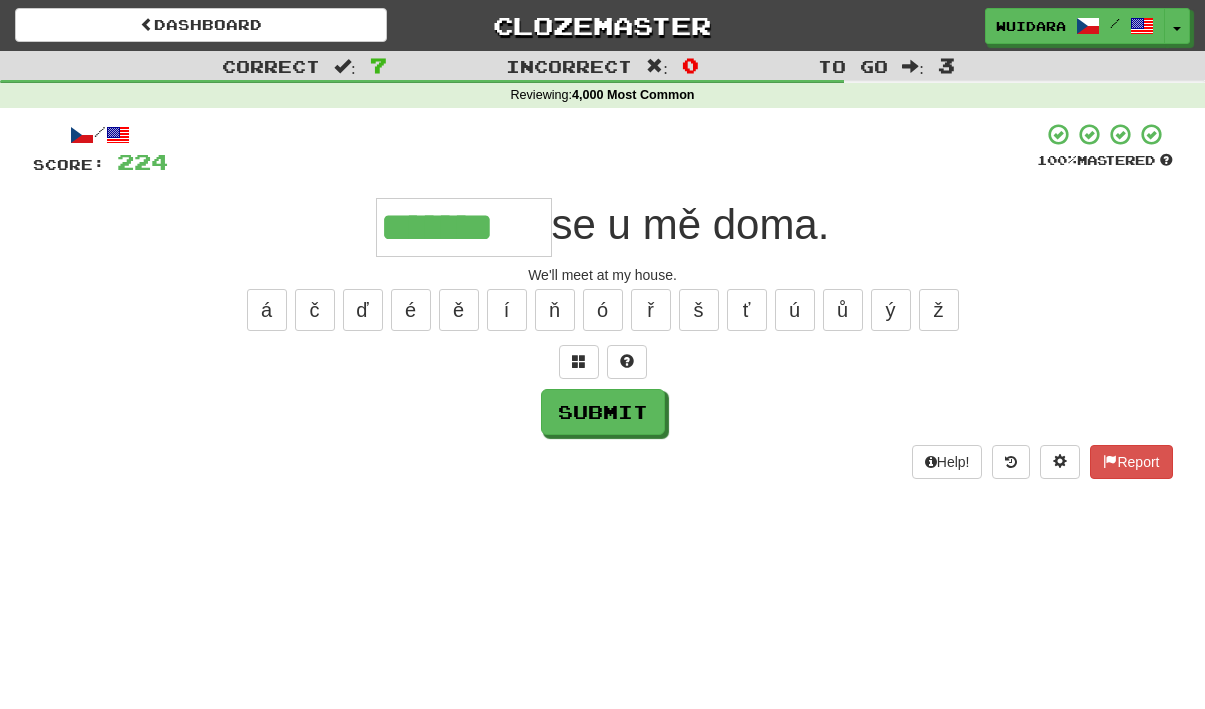 type on "*******" 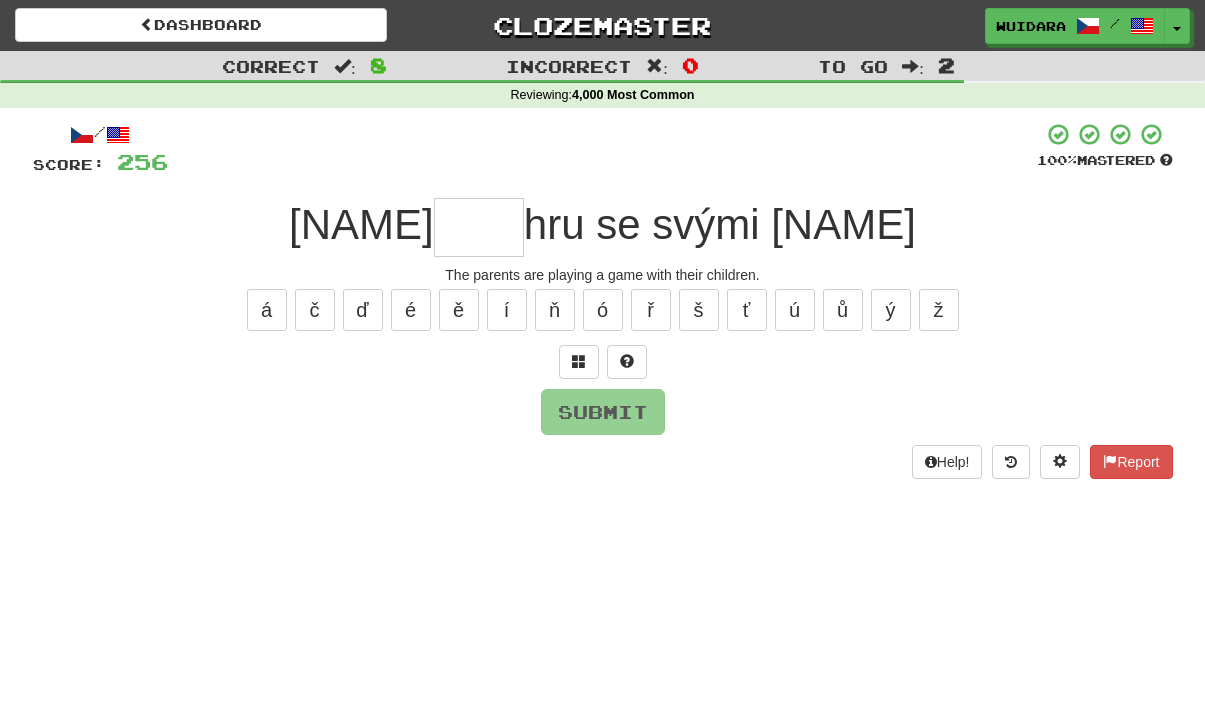 type on "*" 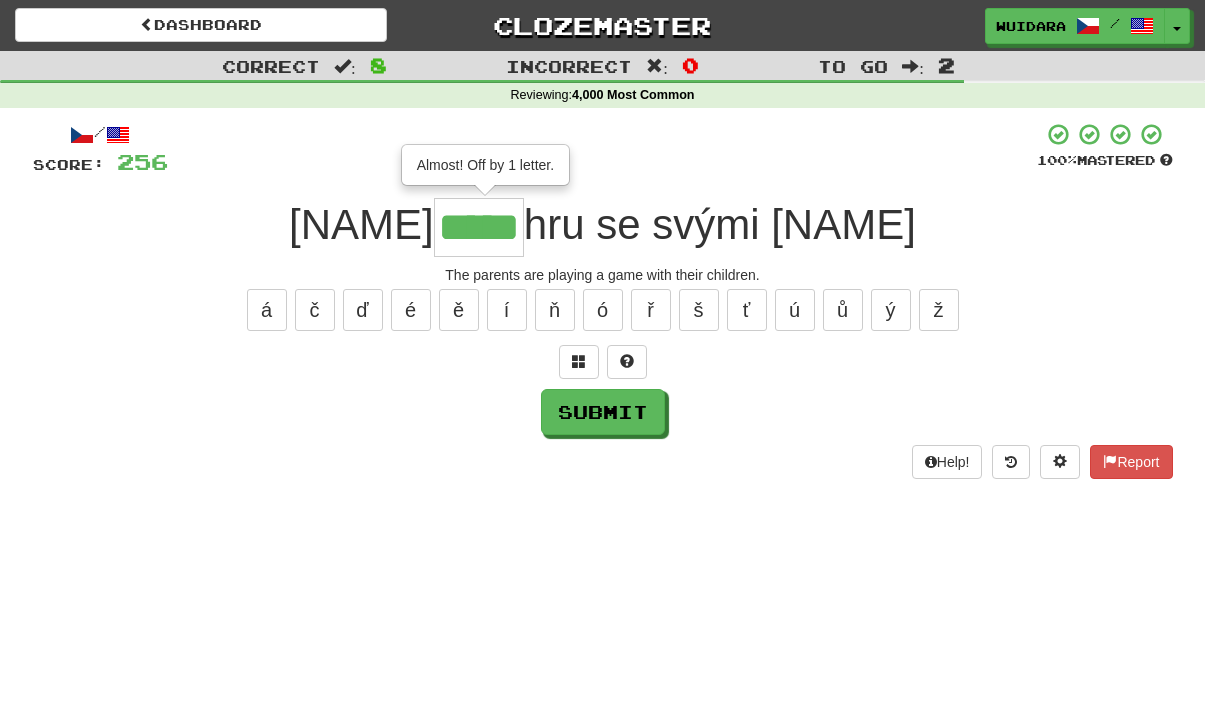 type on "*****" 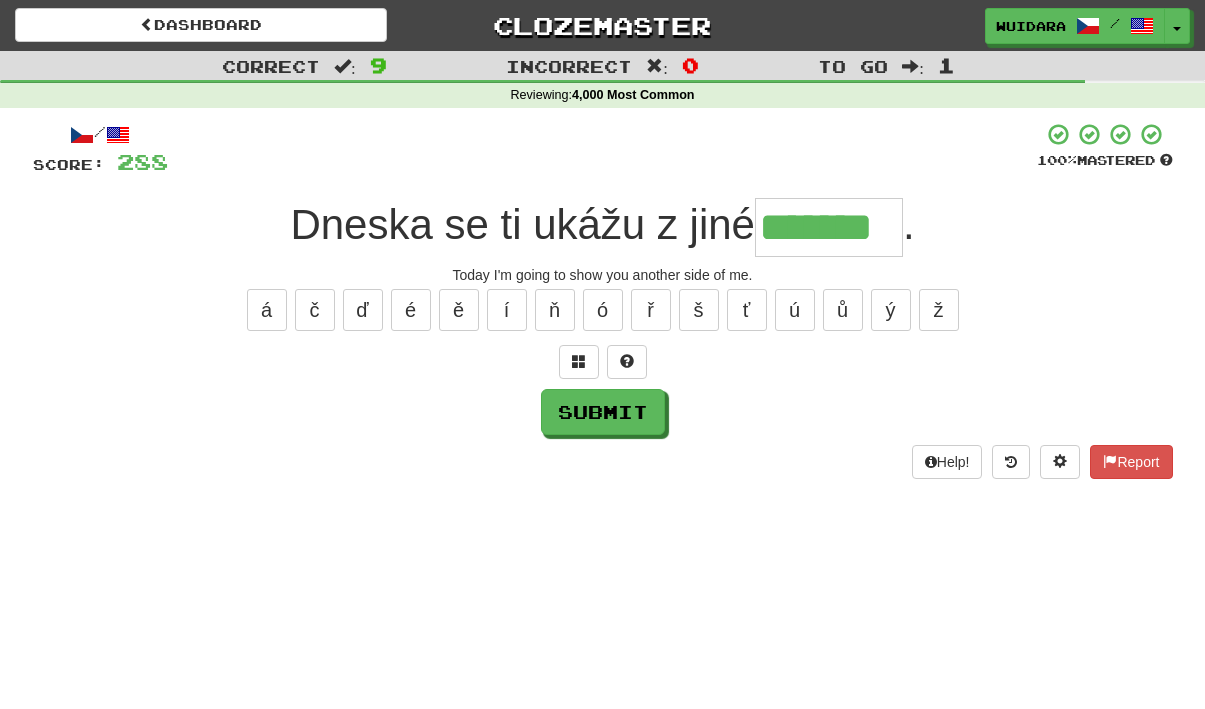 type on "*******" 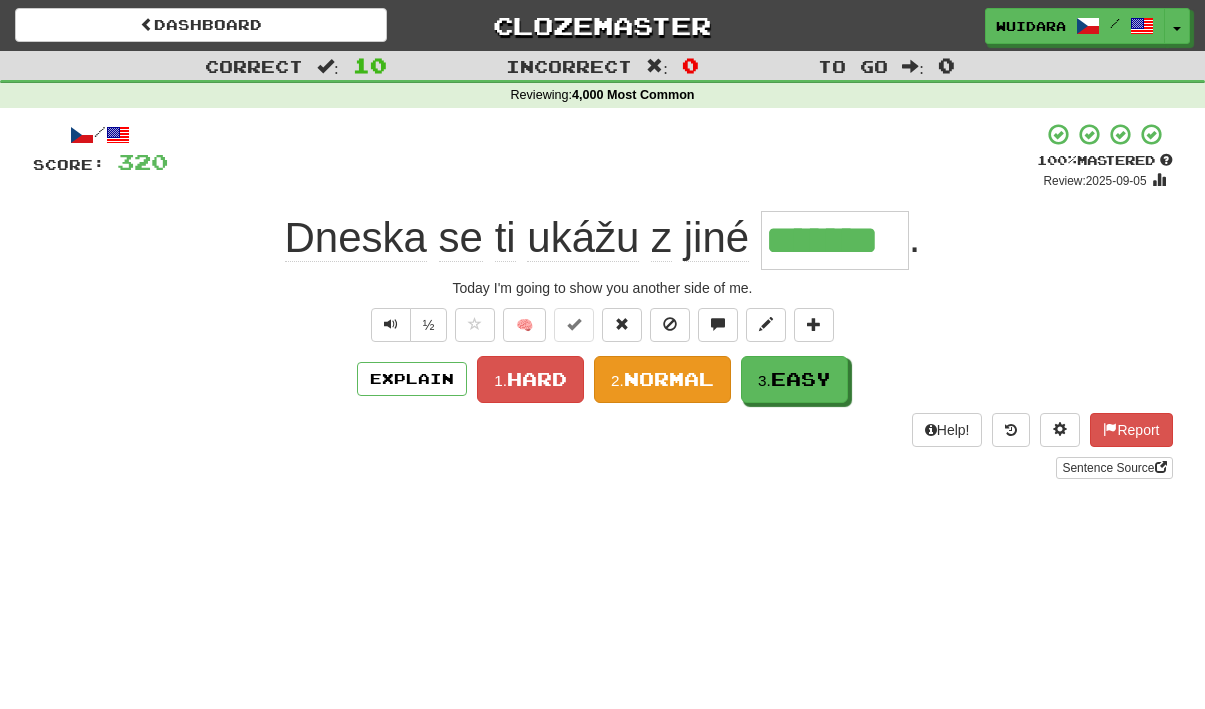 click on "Normal" at bounding box center [669, 379] 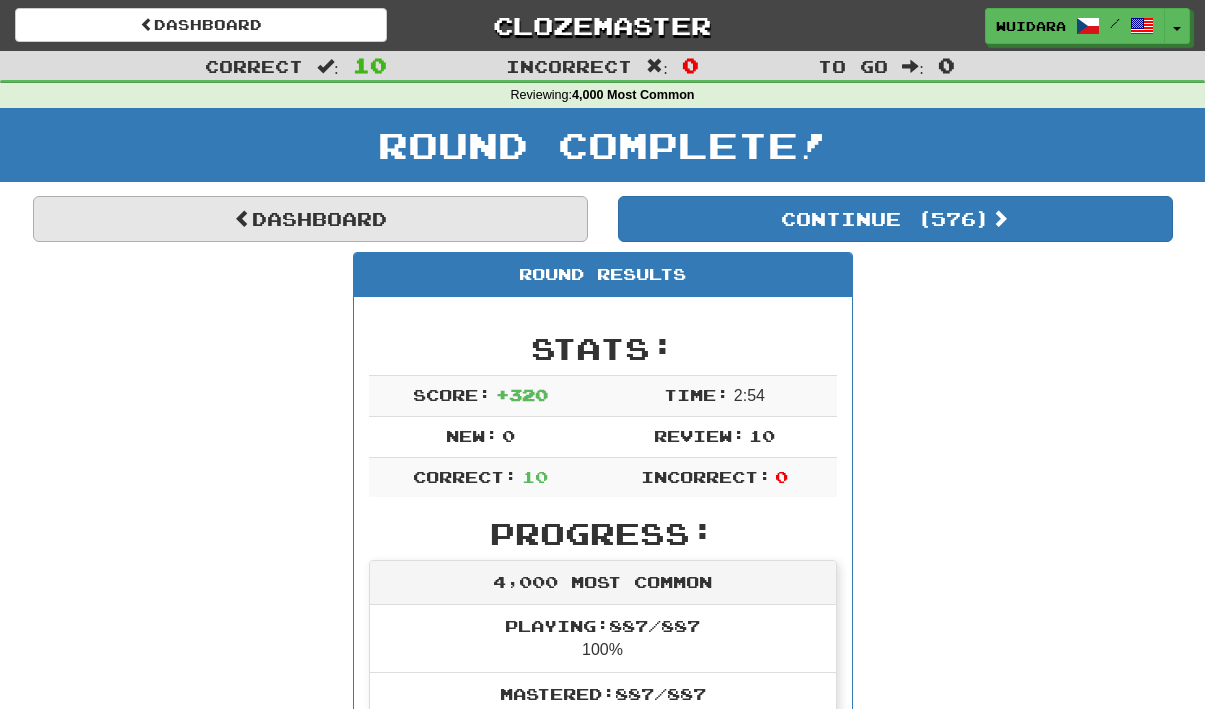 click on "Dashboard" at bounding box center [310, 219] 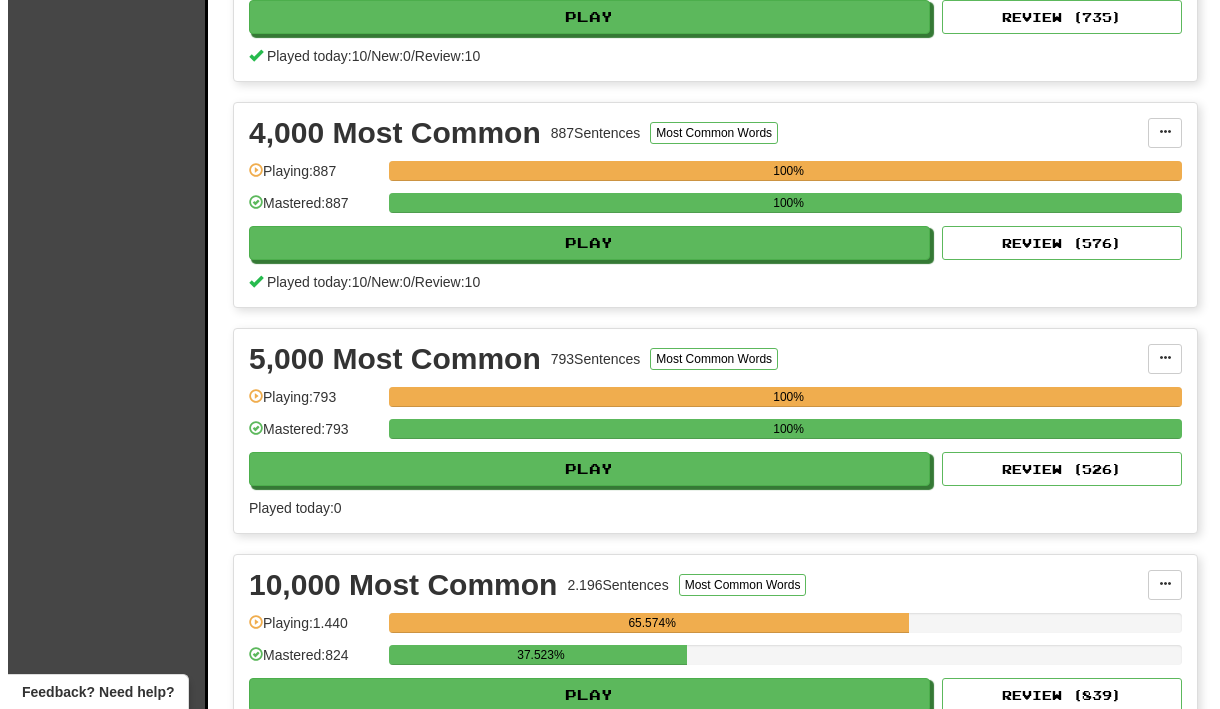 scroll, scrollTop: 1093, scrollLeft: 0, axis: vertical 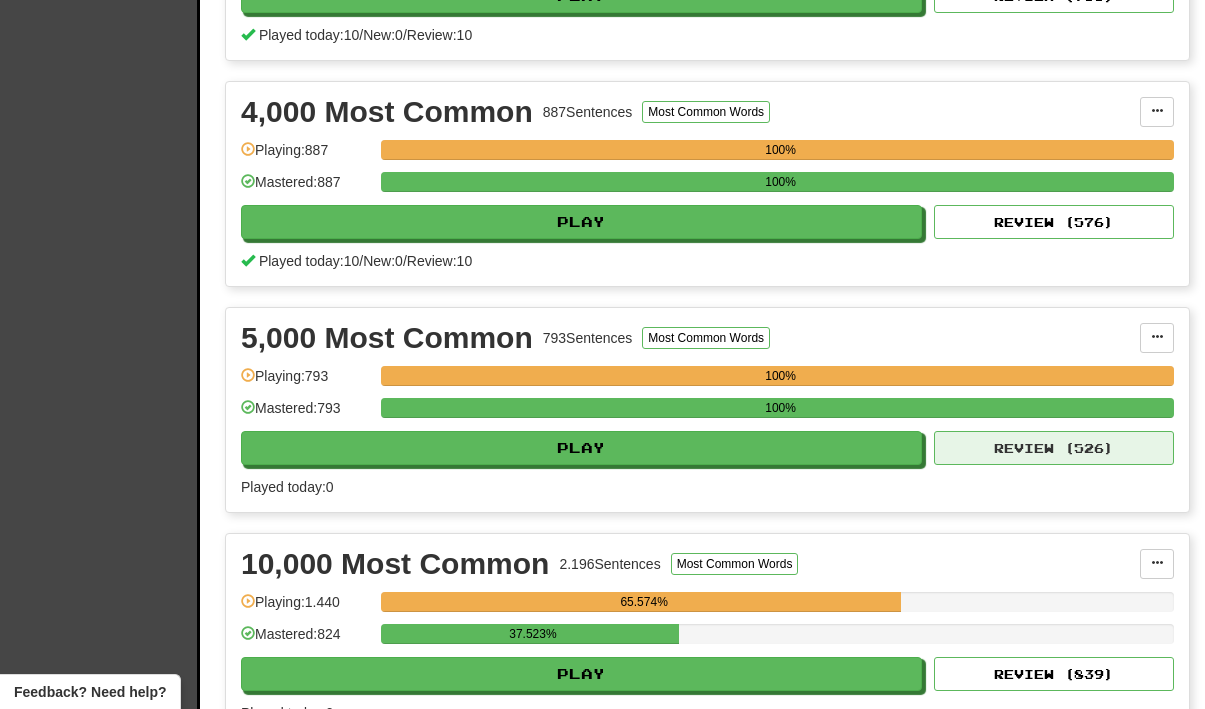 click on "Review ( 526 )" at bounding box center (1054, 448) 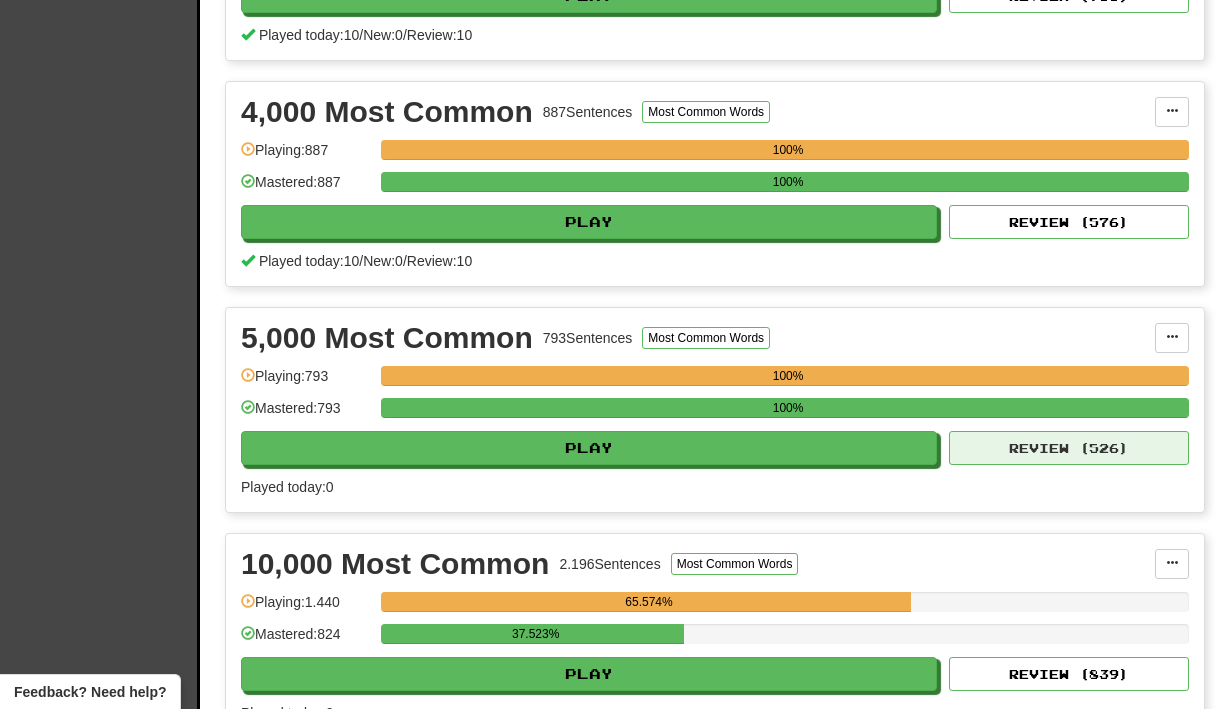 select on "**" 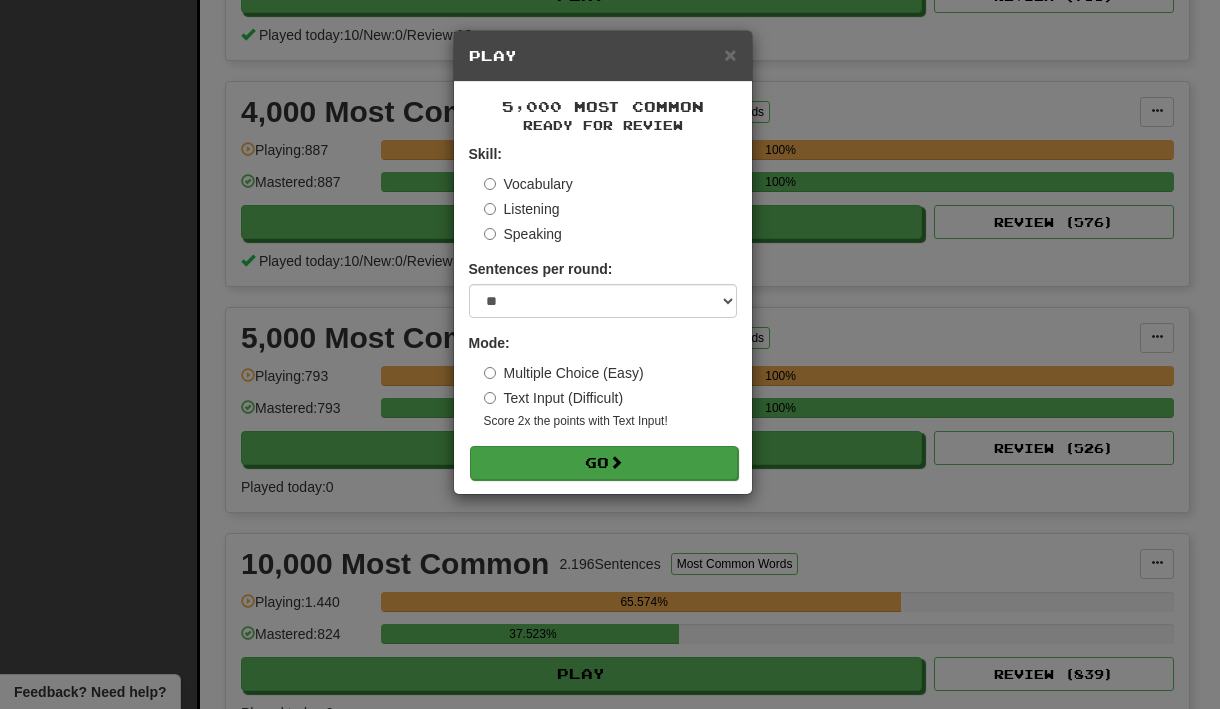 click on "Go" at bounding box center [604, 463] 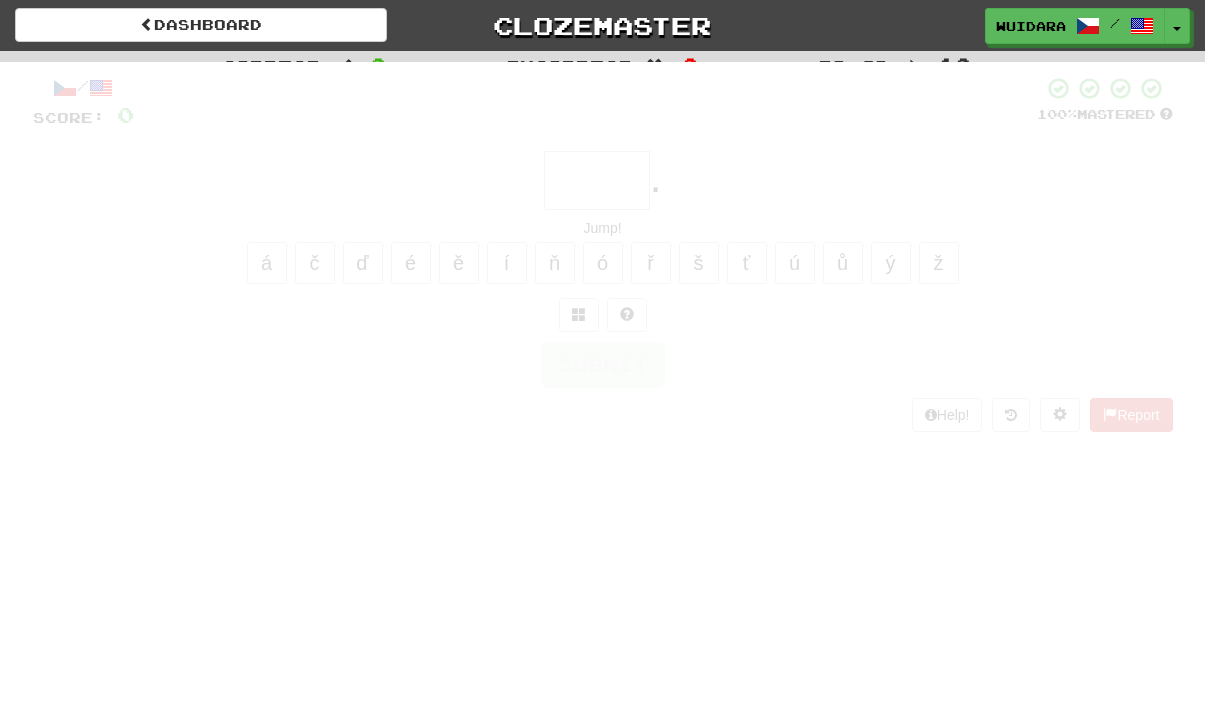 scroll, scrollTop: 0, scrollLeft: 0, axis: both 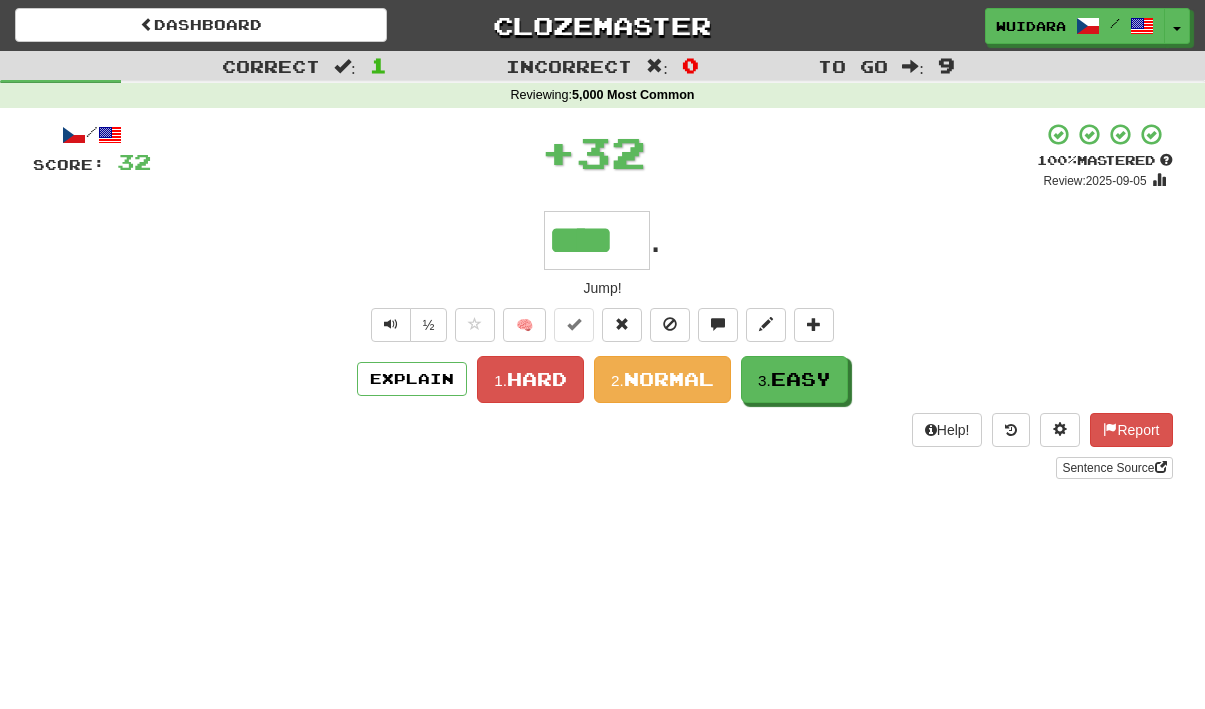 type on "****" 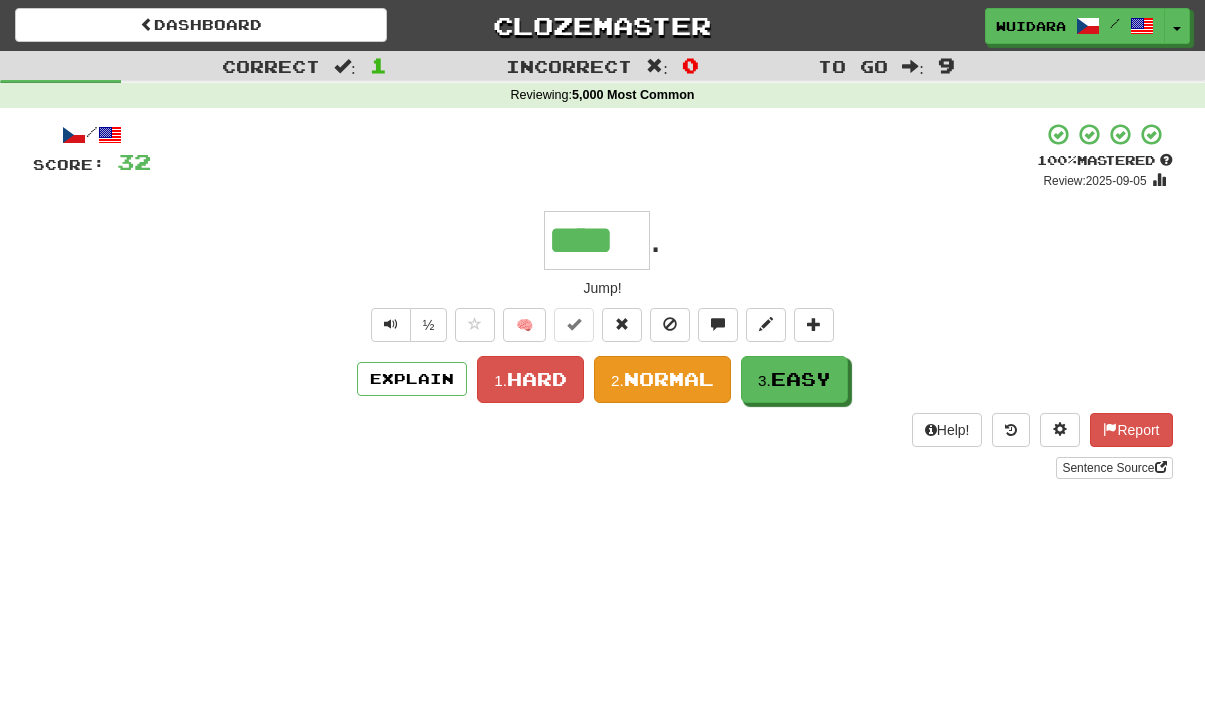 click on "Normal" at bounding box center [669, 379] 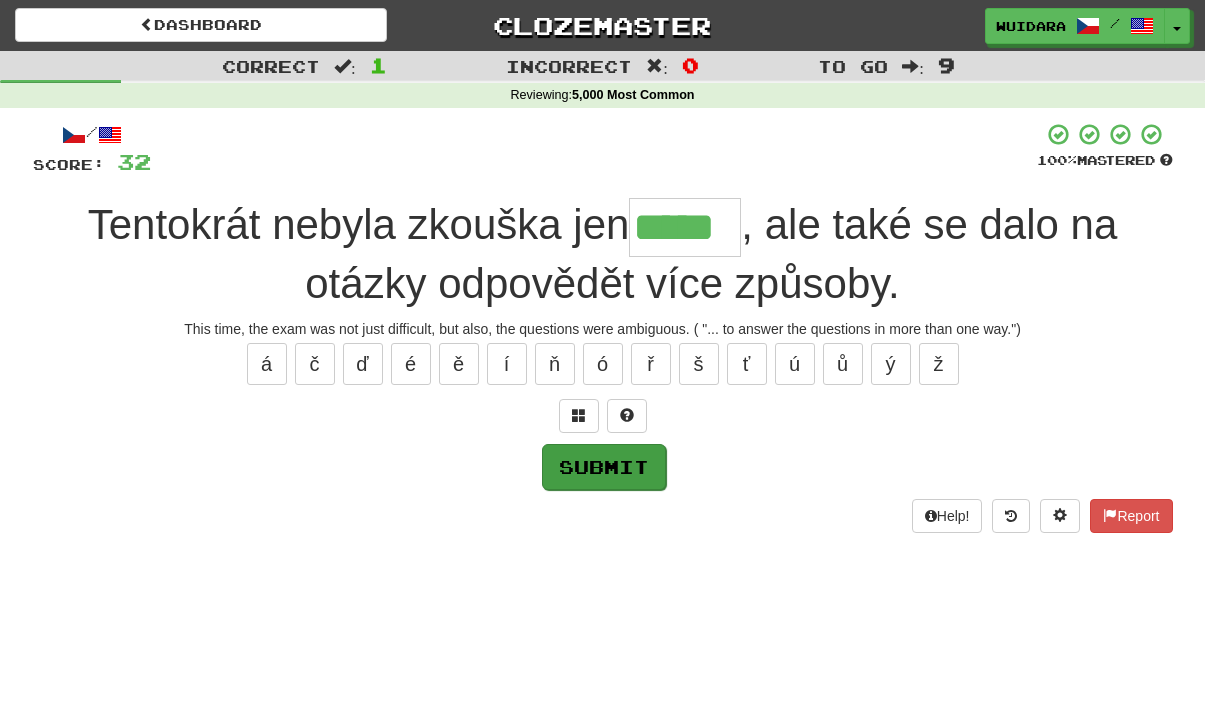 type on "*****" 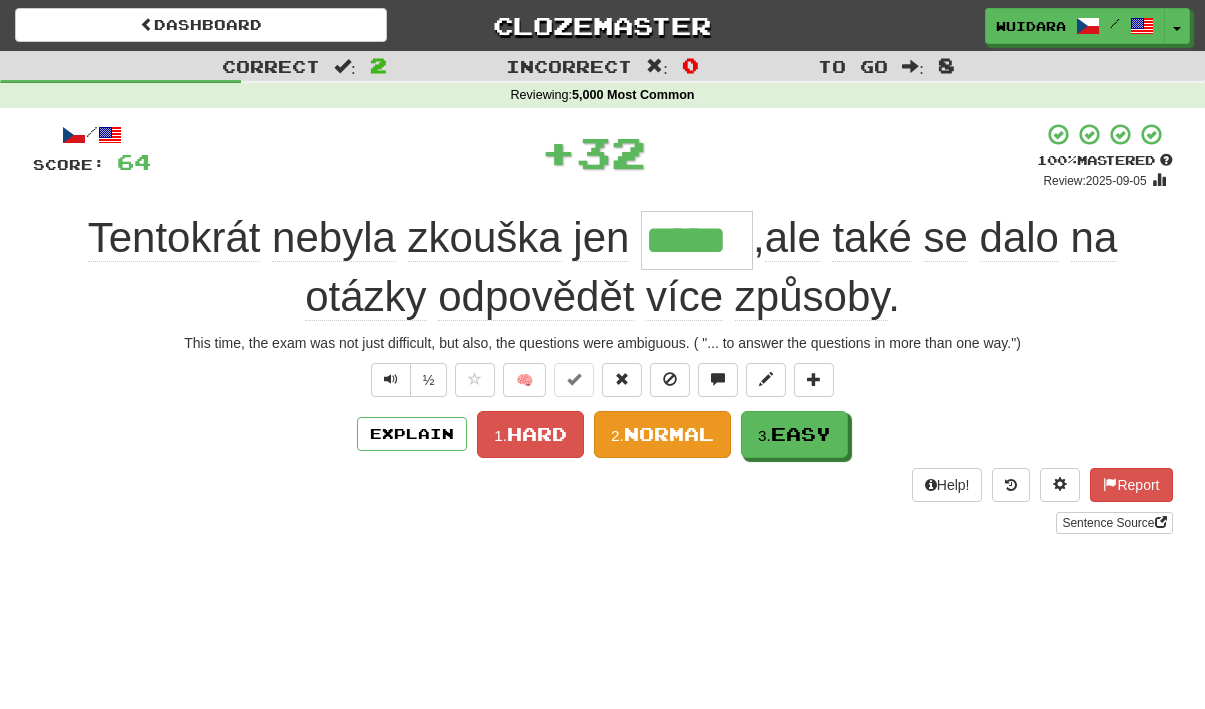 click on "2." at bounding box center [617, 435] 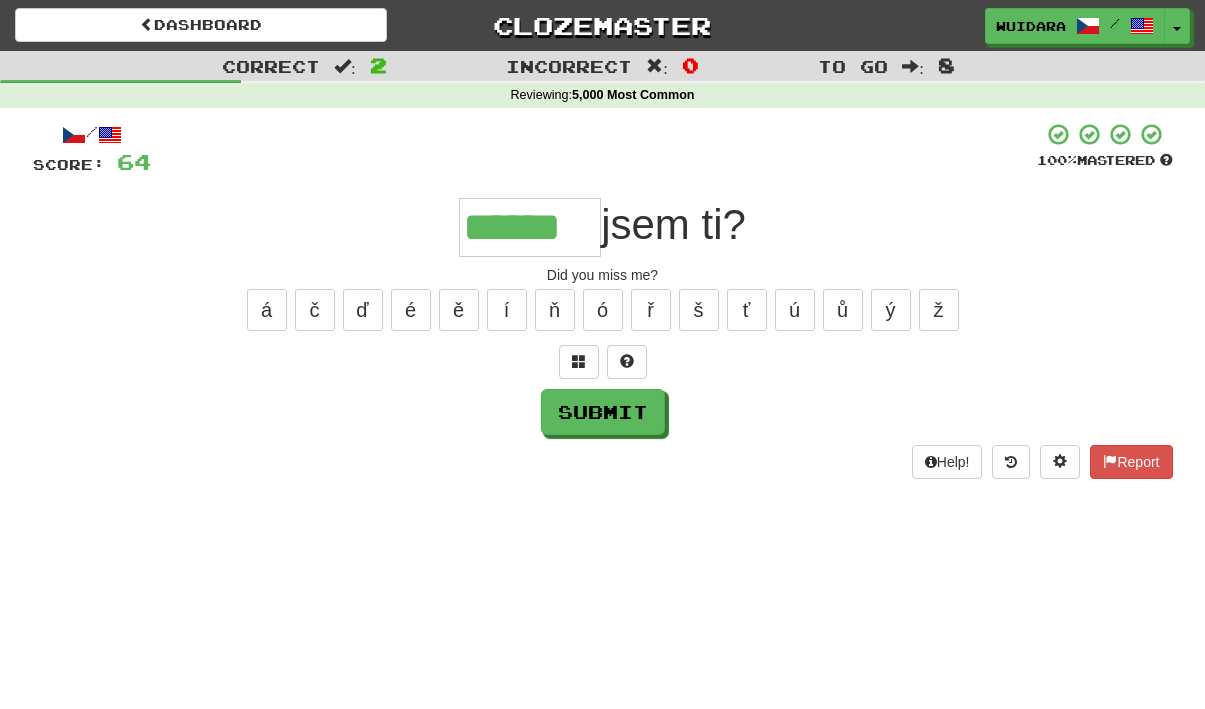 type on "******" 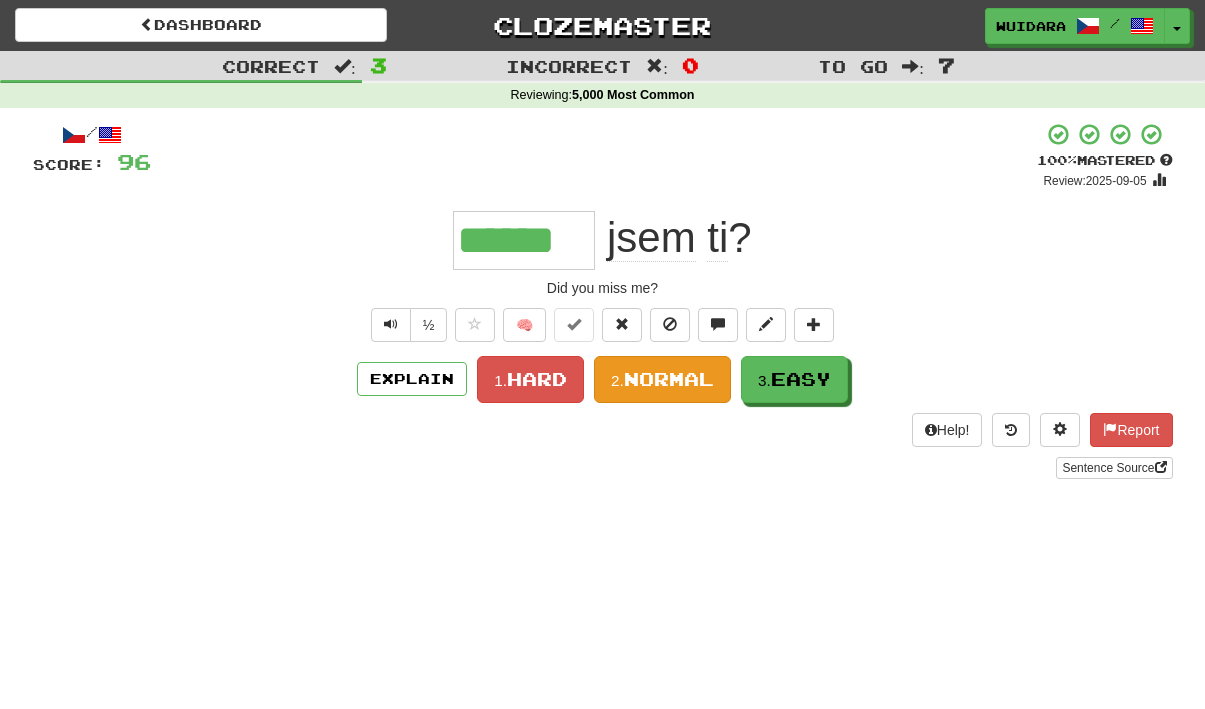 click on "Normal" at bounding box center [669, 379] 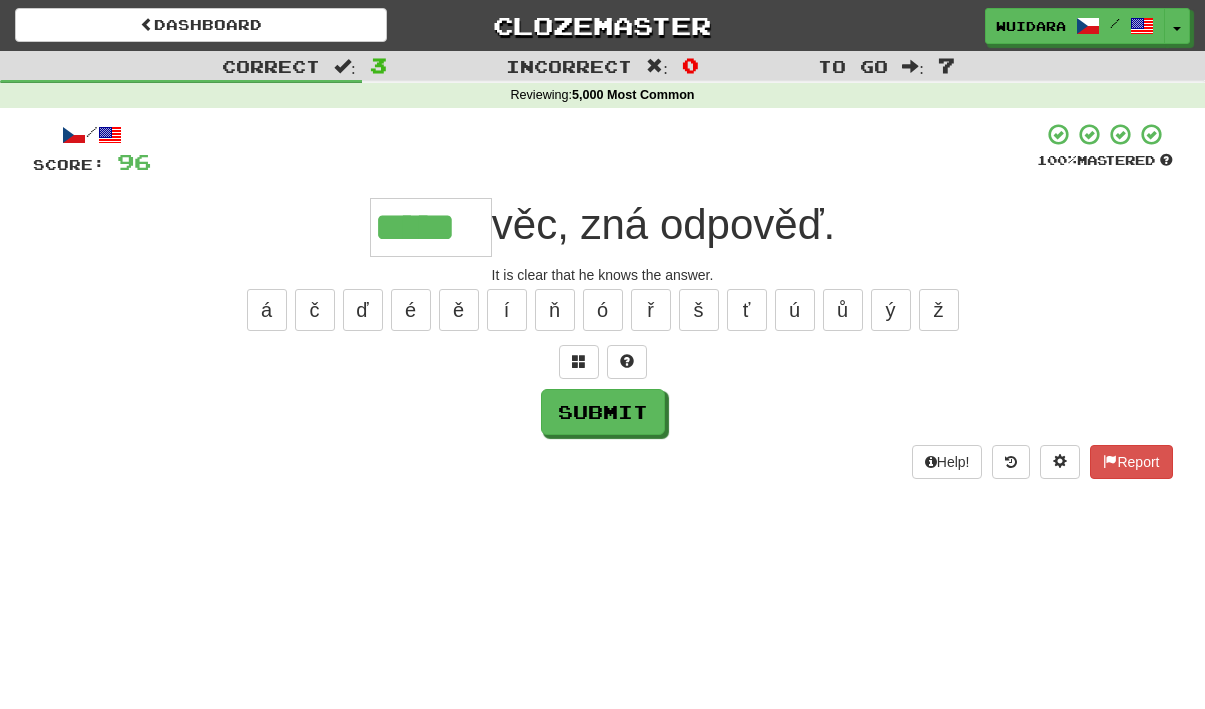 type on "*****" 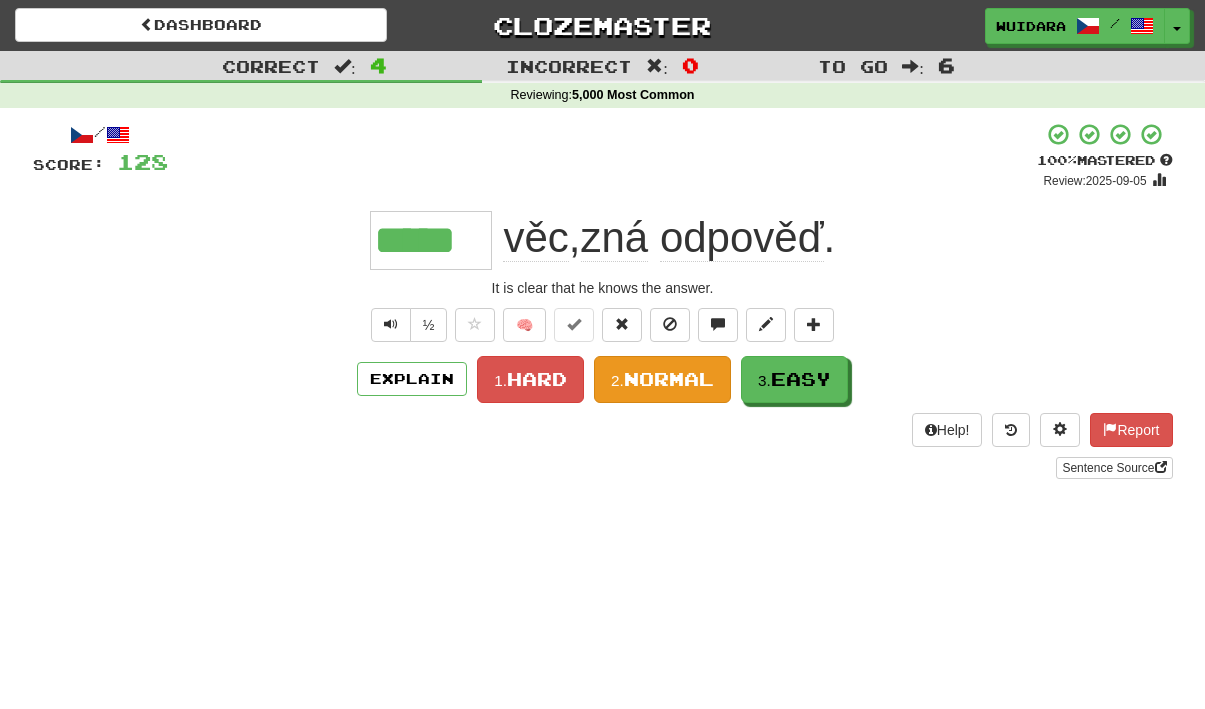click on "Normal" at bounding box center [669, 379] 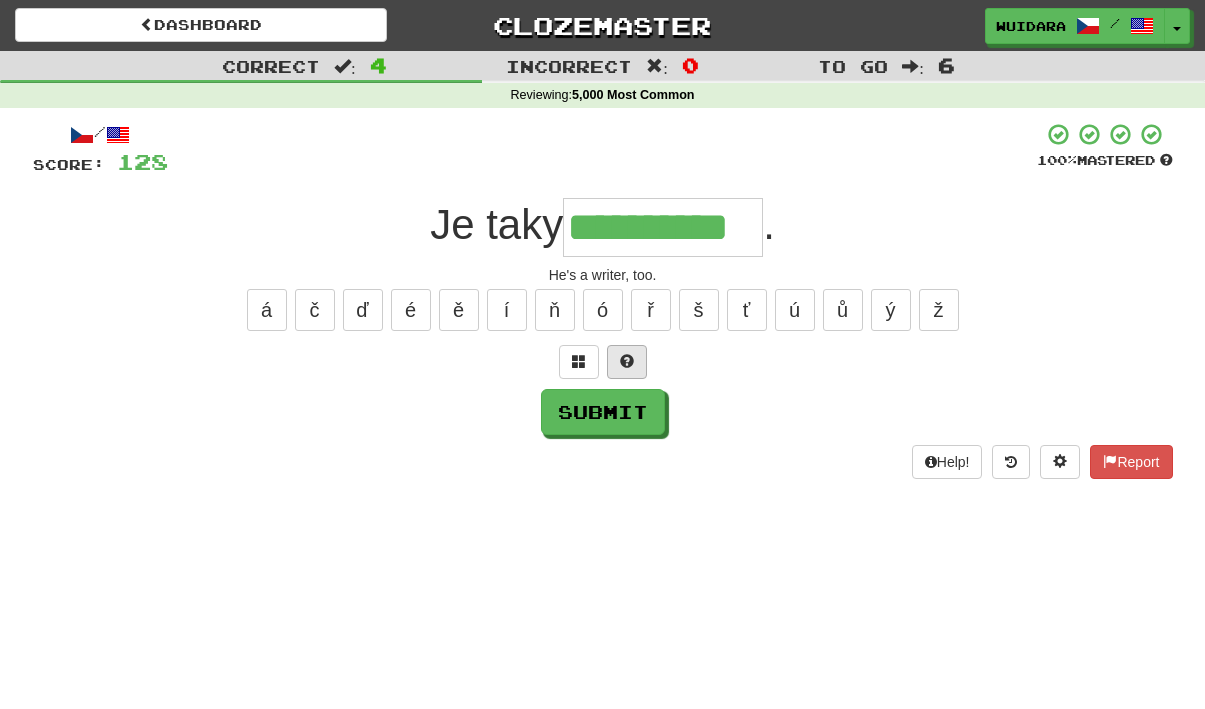 type on "**********" 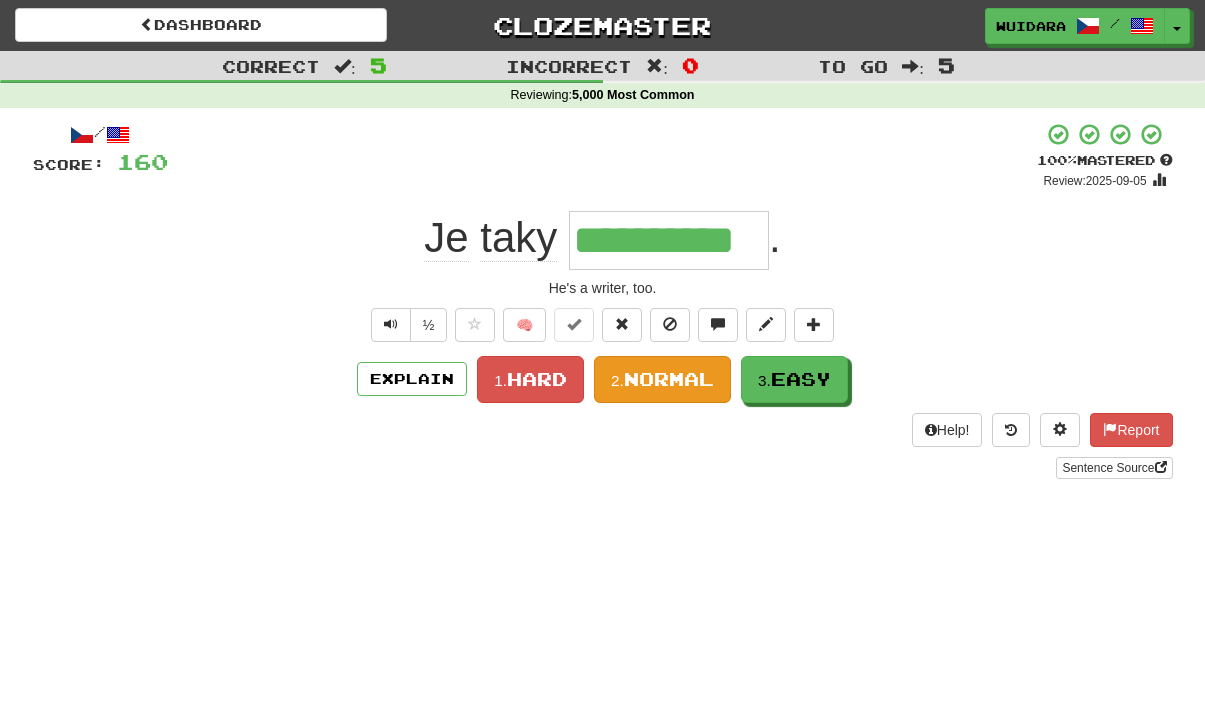 click on "Normal" at bounding box center [669, 379] 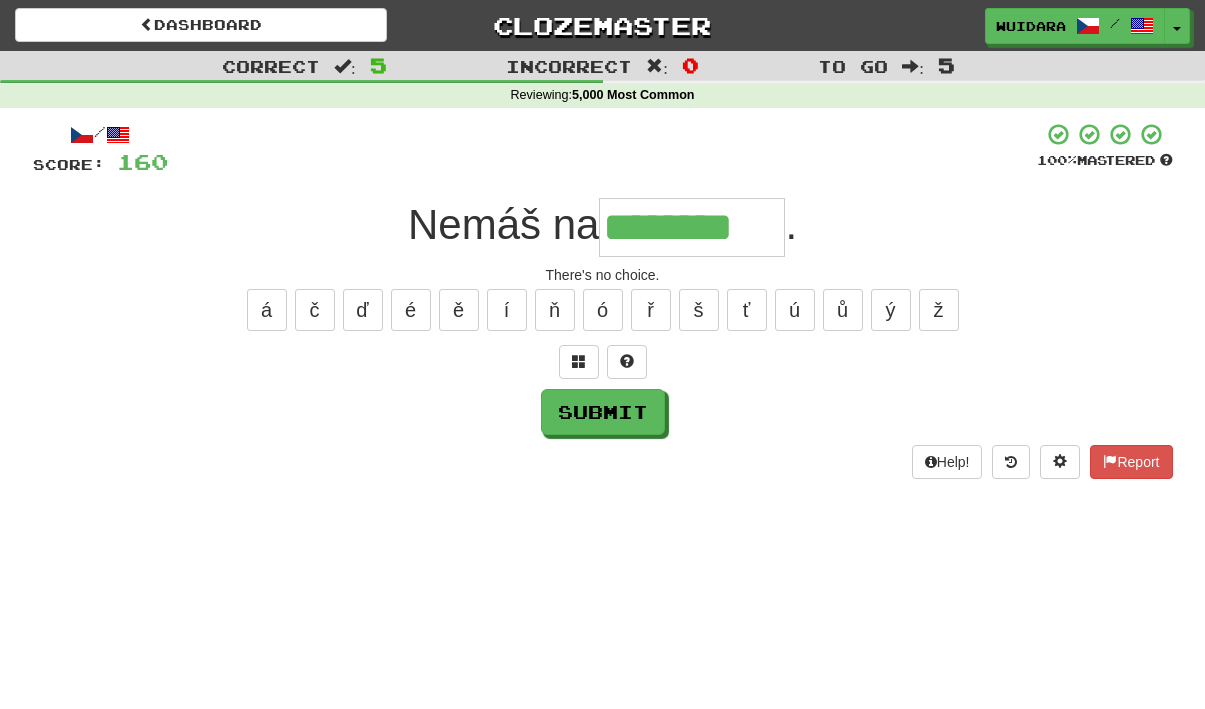 type on "********" 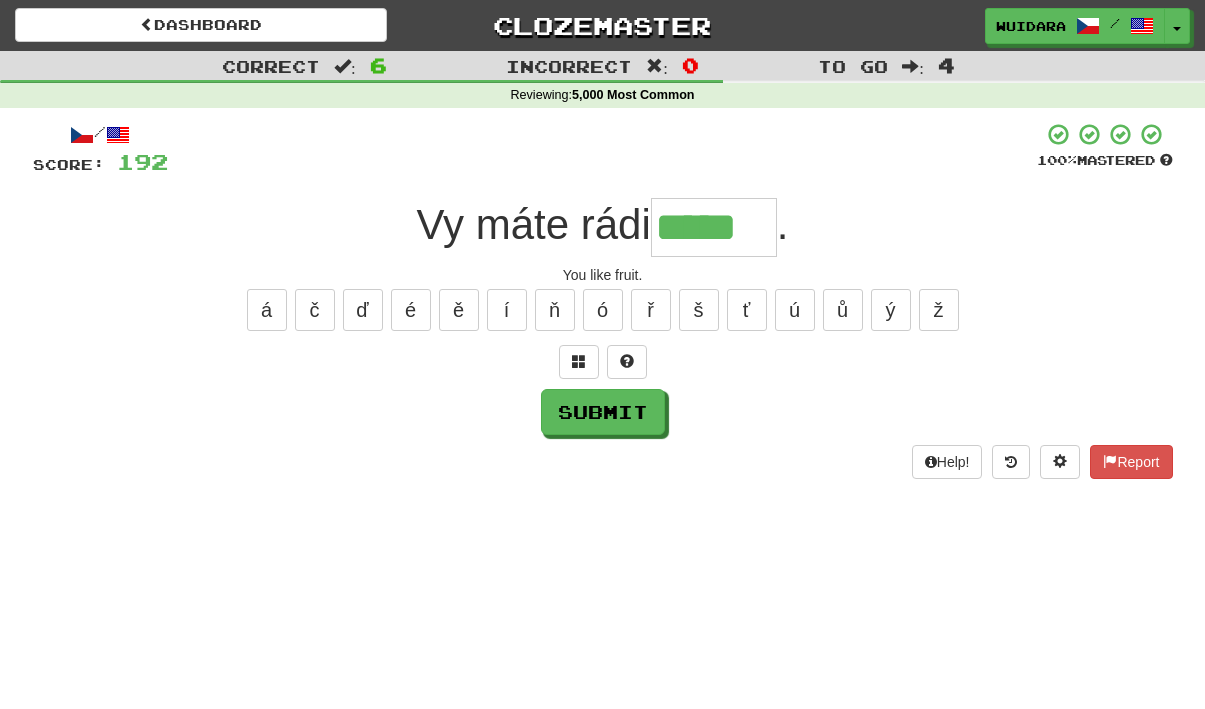 type on "*****" 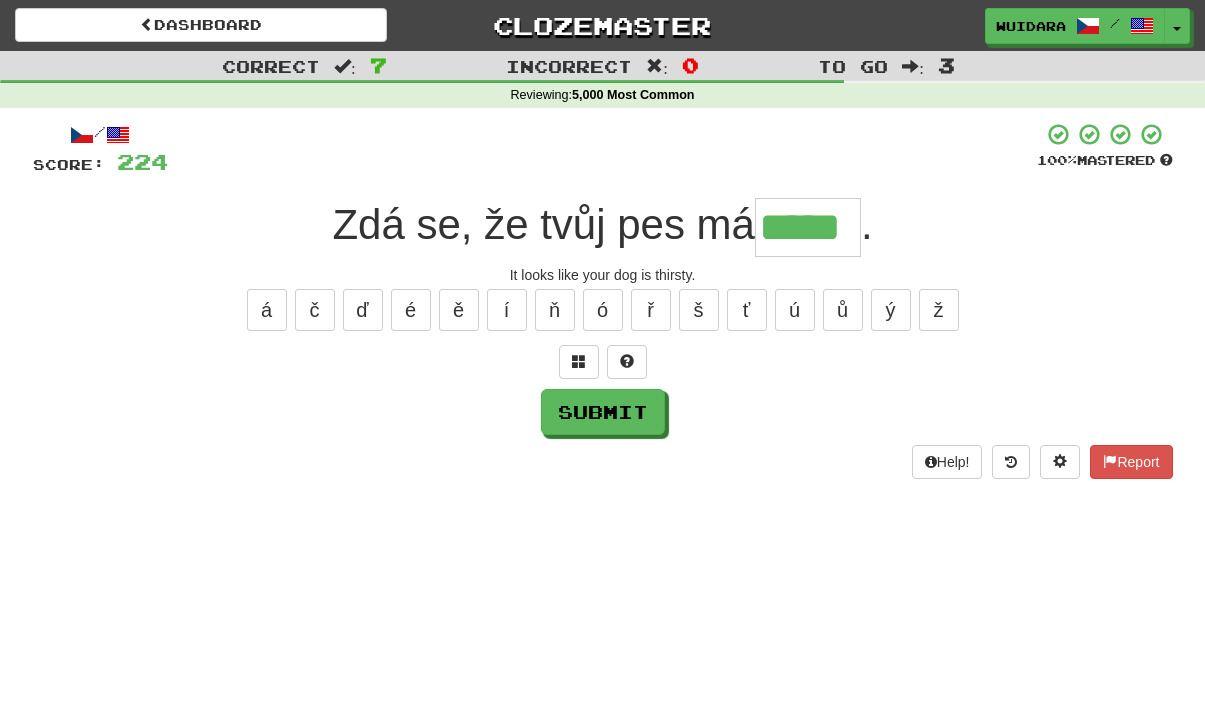 type on "*****" 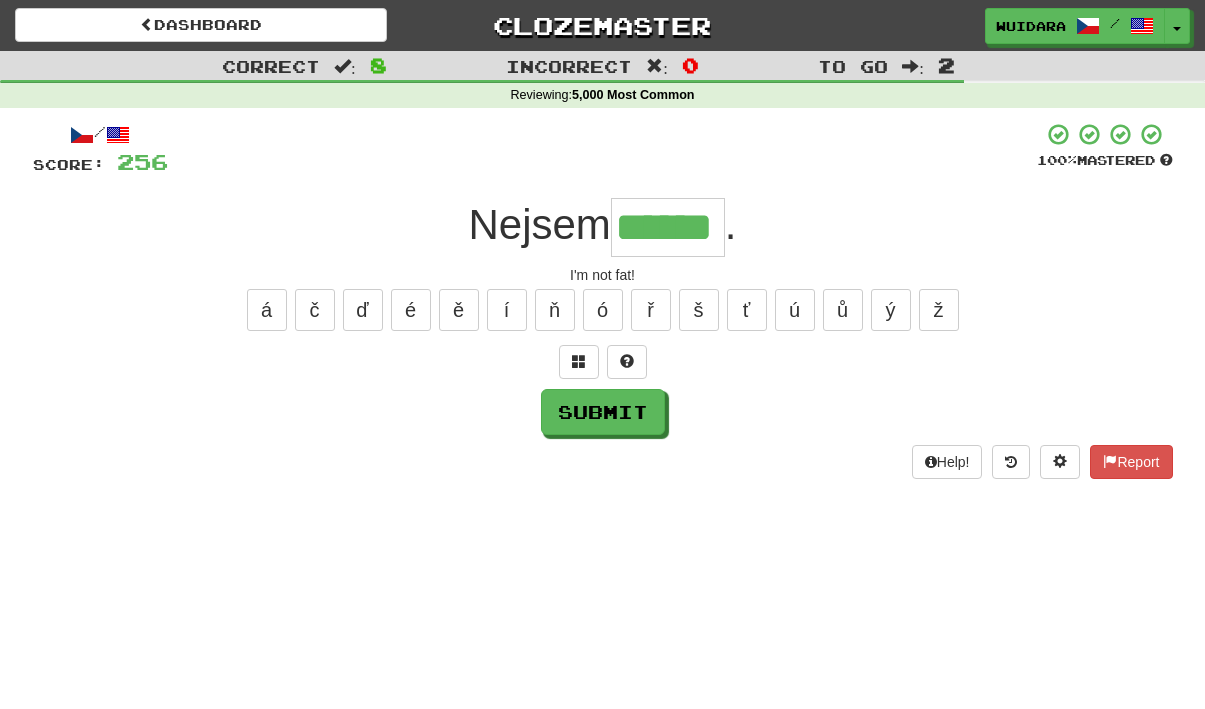type on "******" 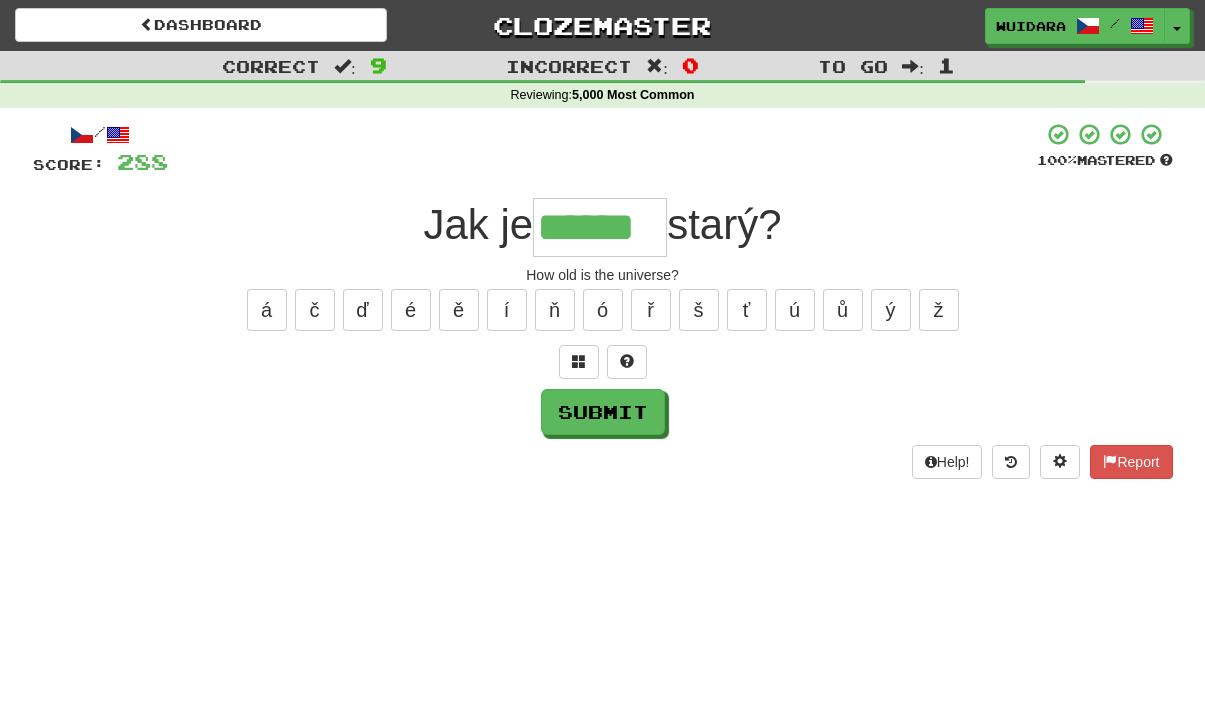 type on "******" 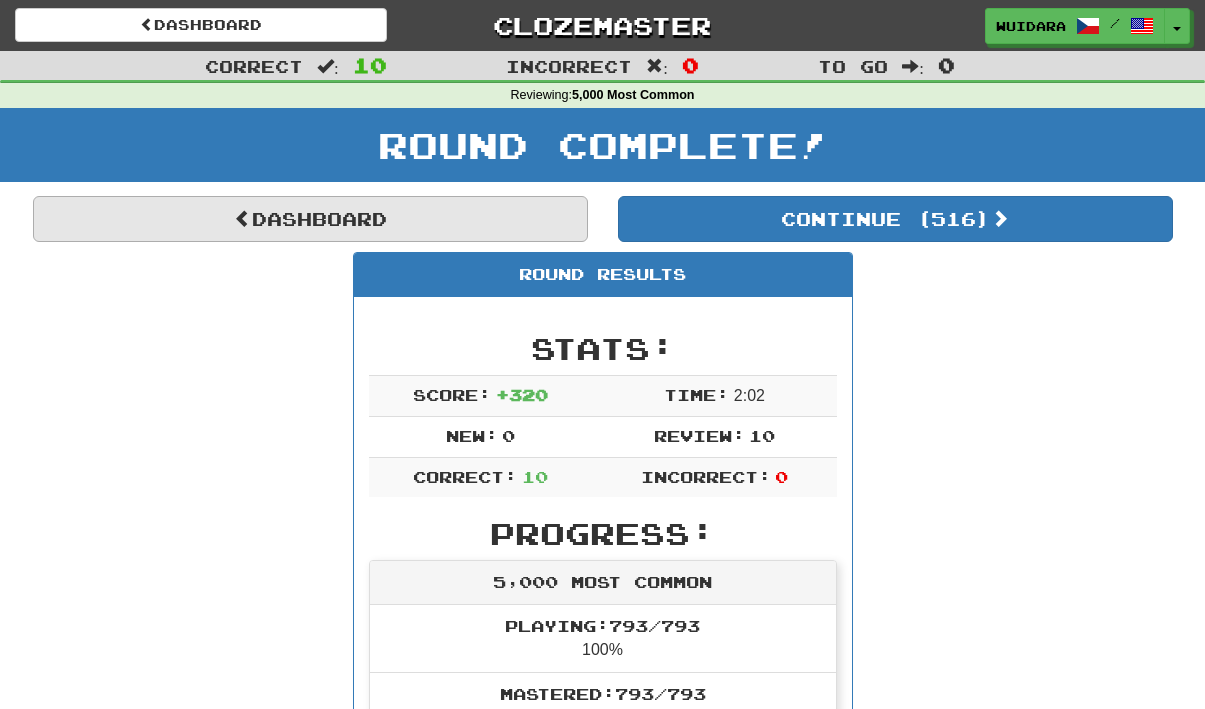 click on "Dashboard" at bounding box center [310, 219] 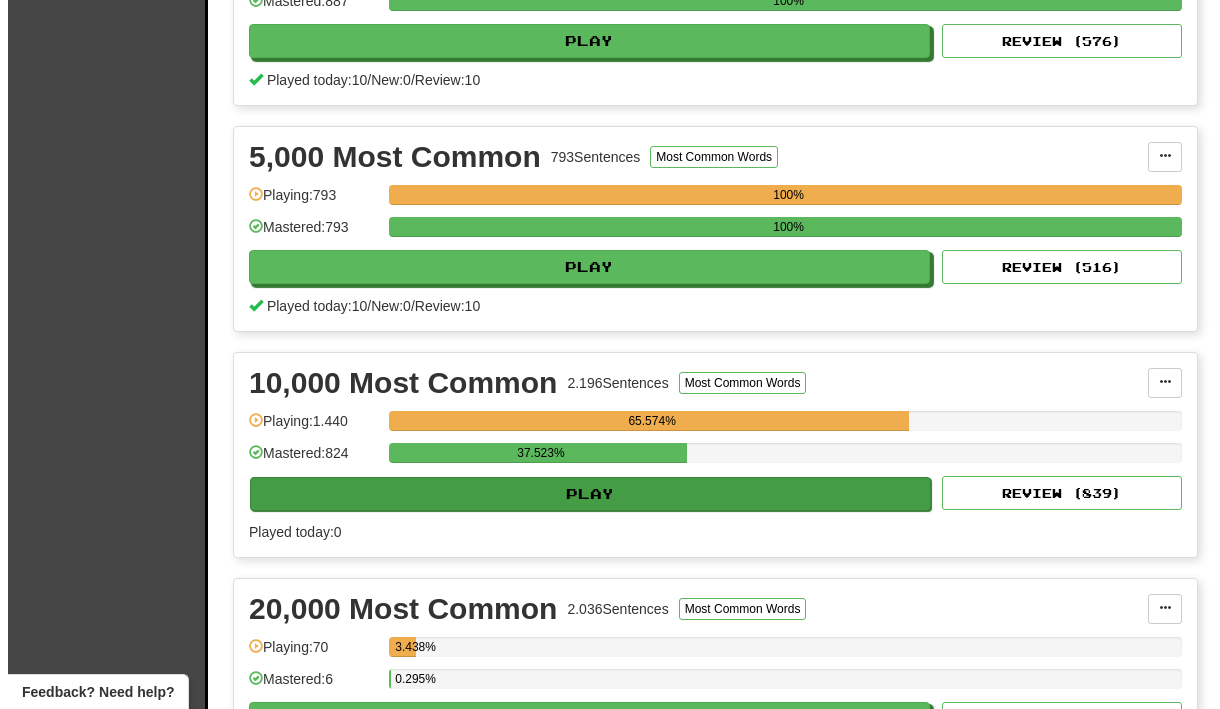 scroll, scrollTop: 1396, scrollLeft: 0, axis: vertical 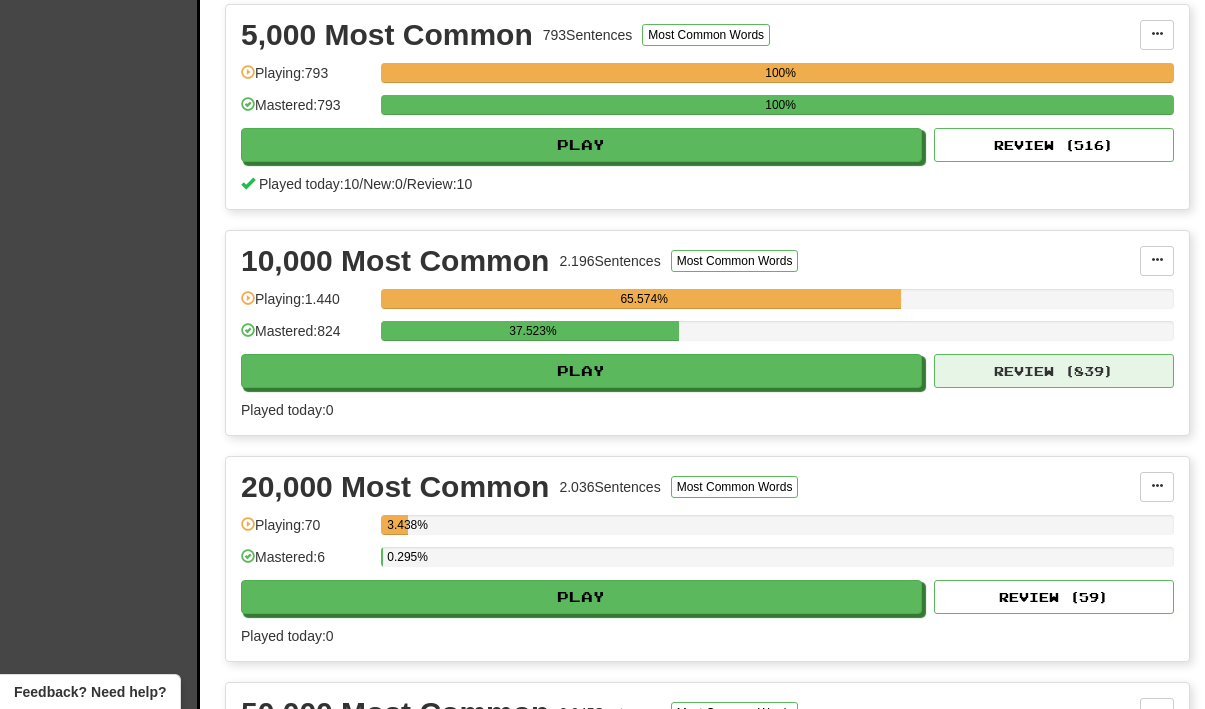 click on "Review ( 839 )" at bounding box center (1054, 371) 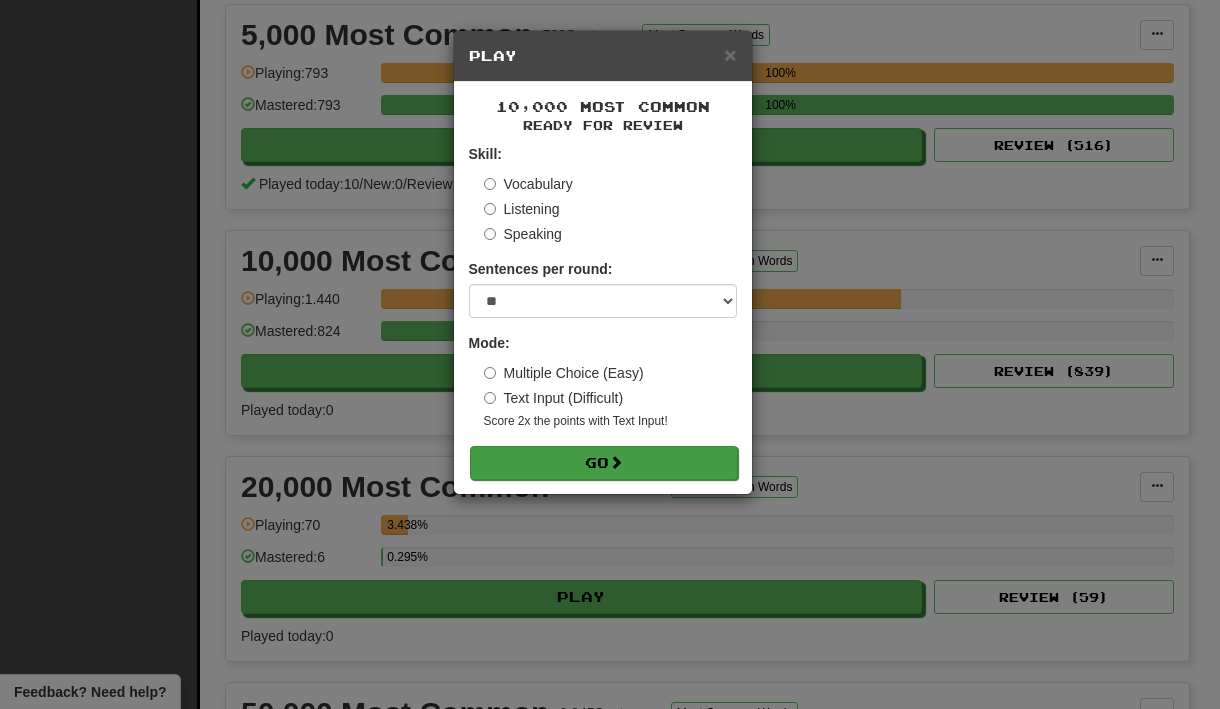 click on "Go" at bounding box center (604, 463) 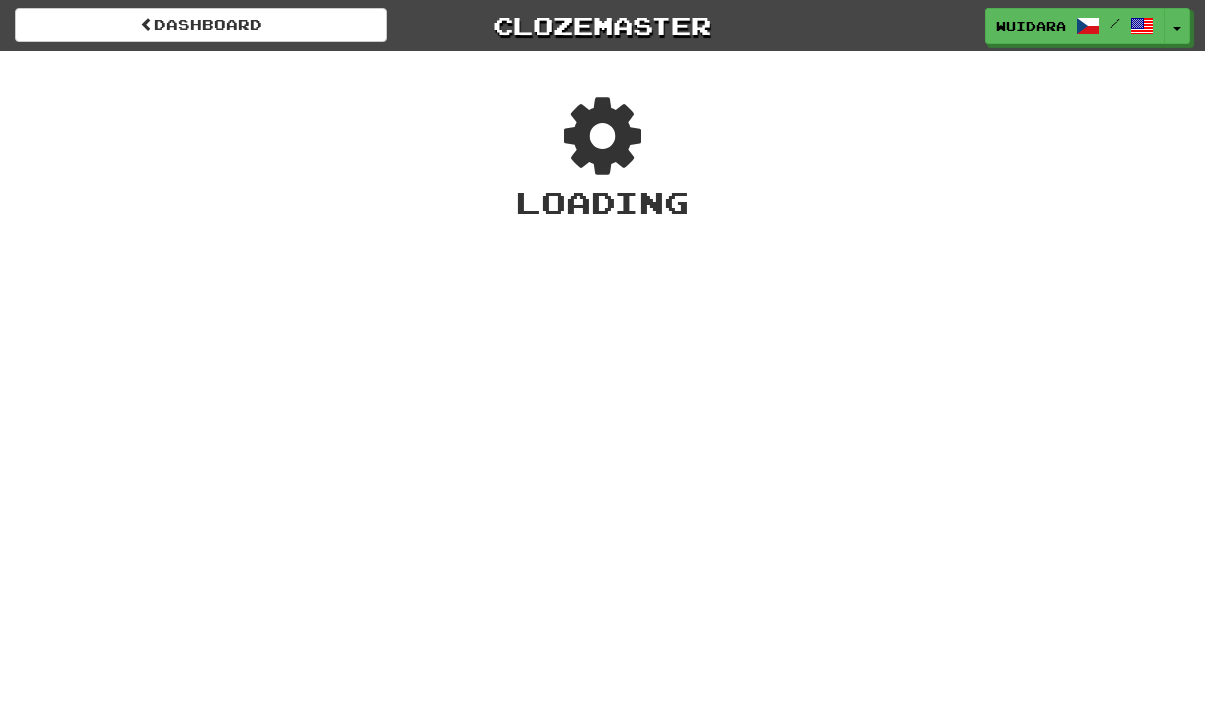 scroll, scrollTop: 0, scrollLeft: 0, axis: both 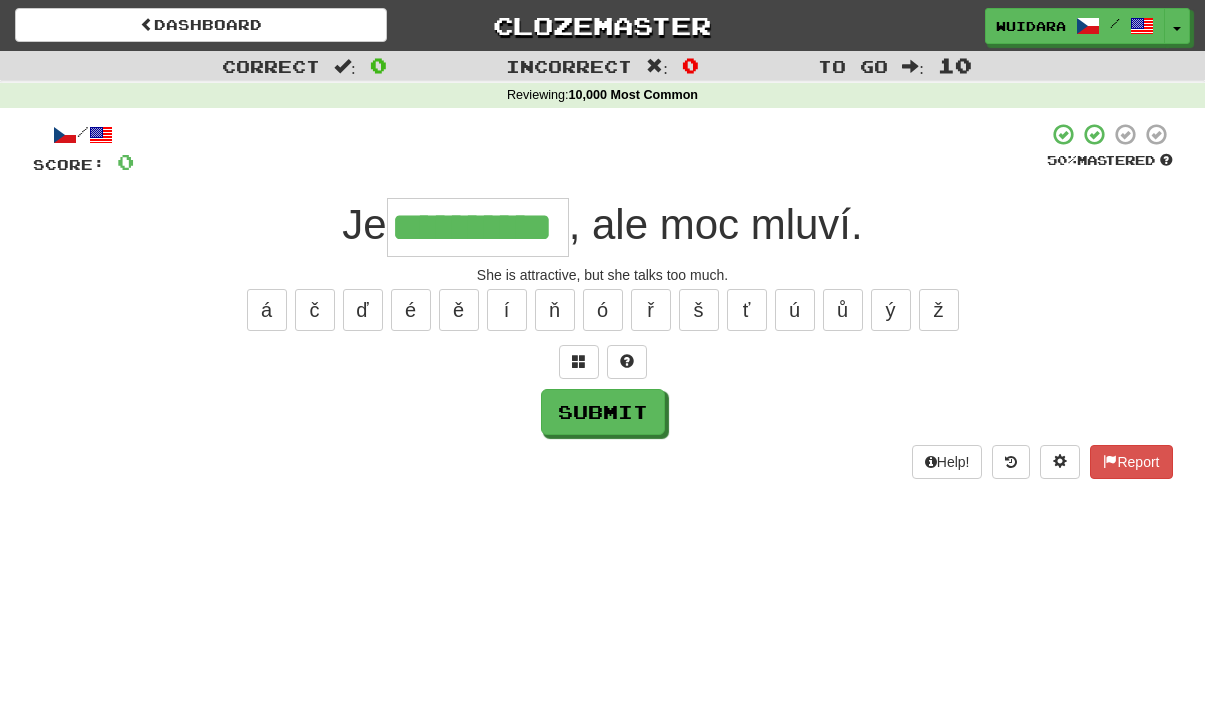 type on "**********" 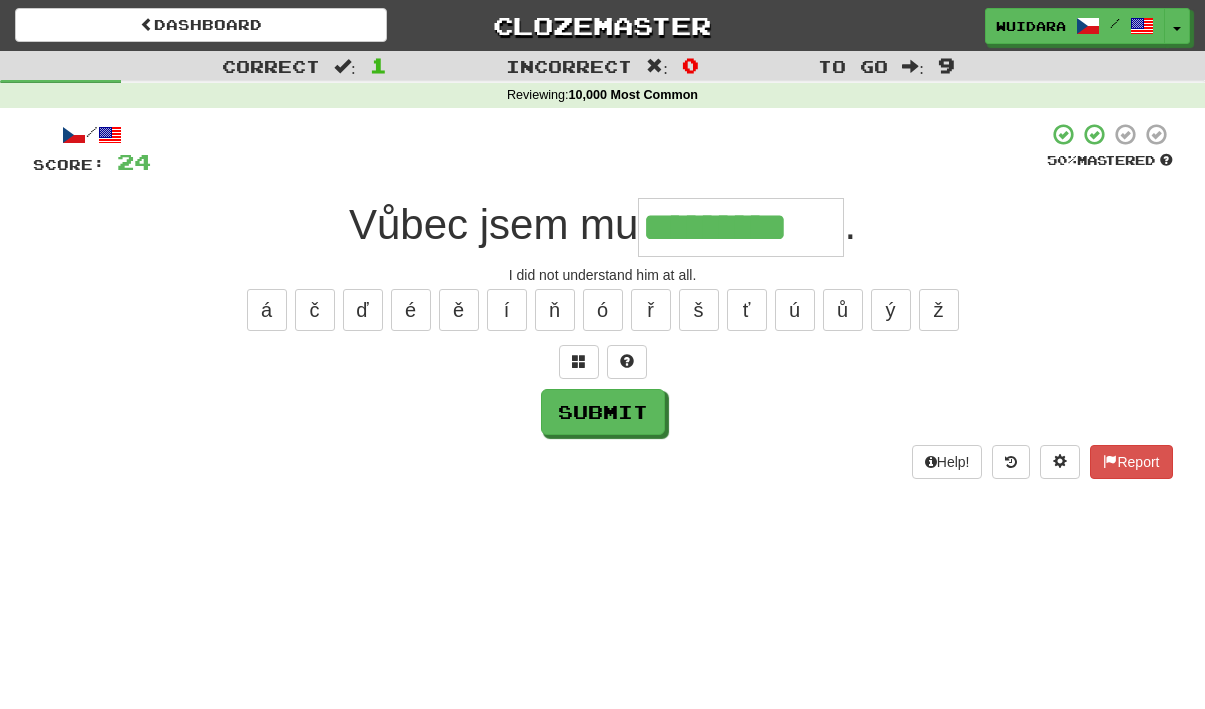 type on "*********" 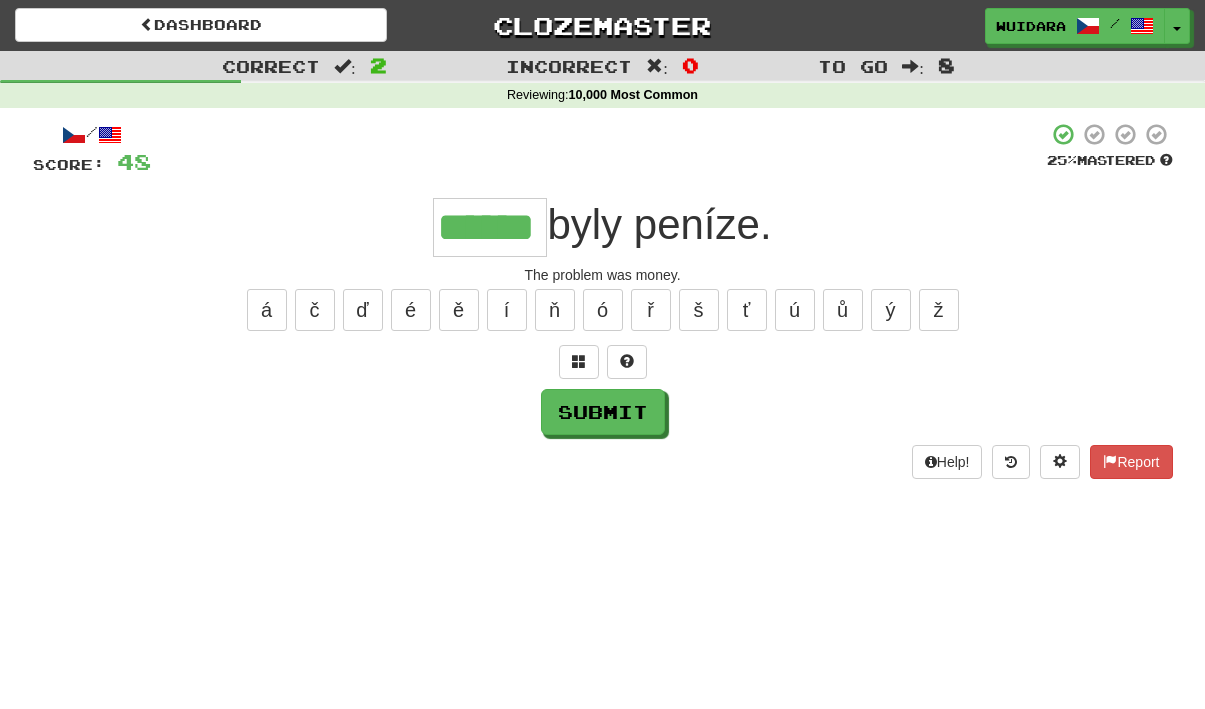 type on "******" 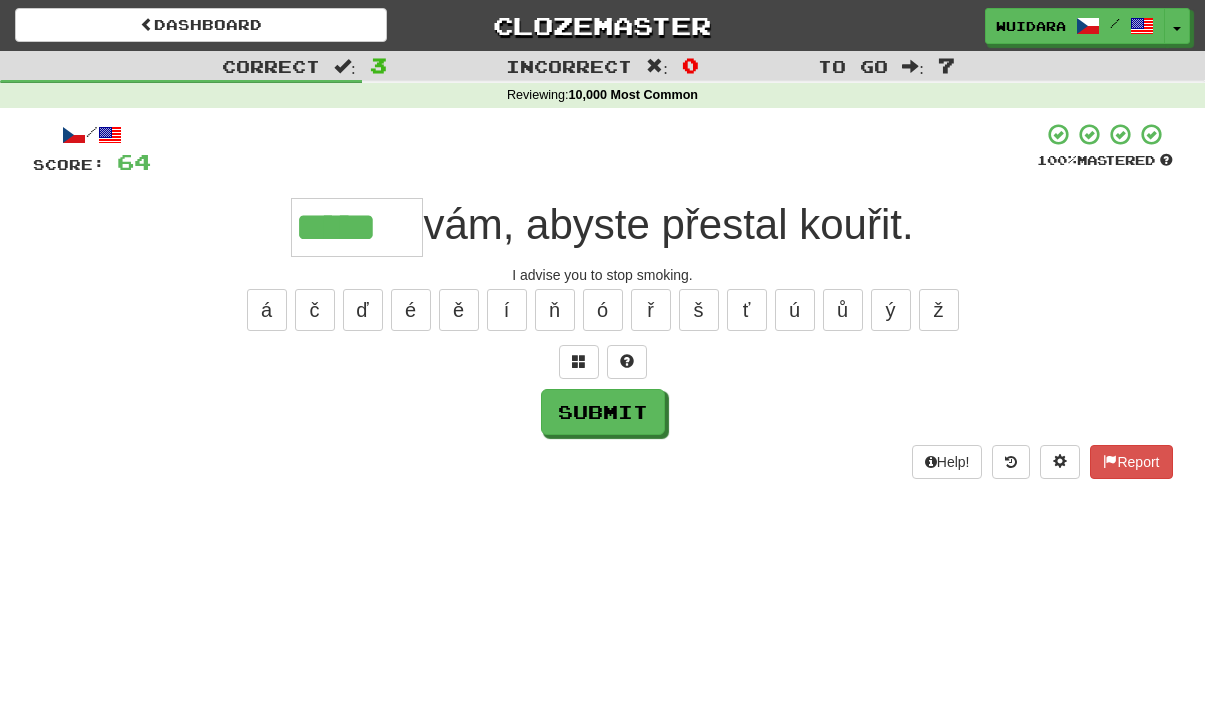 type on "*****" 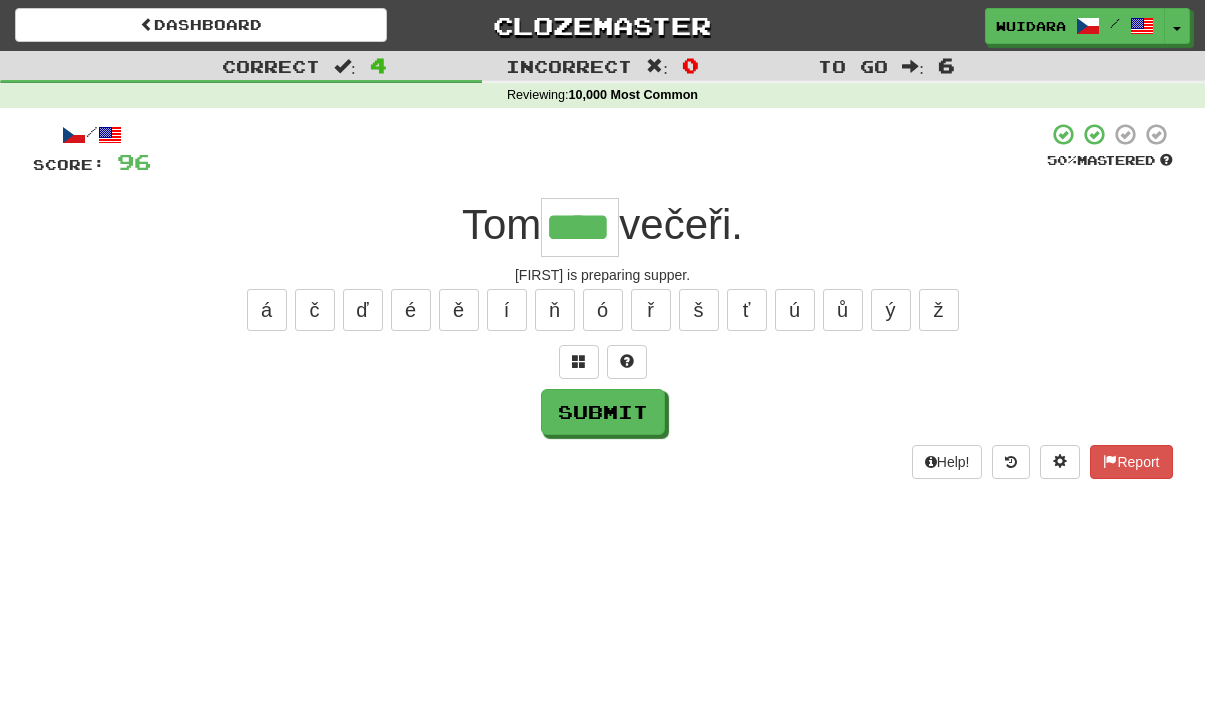 type on "****" 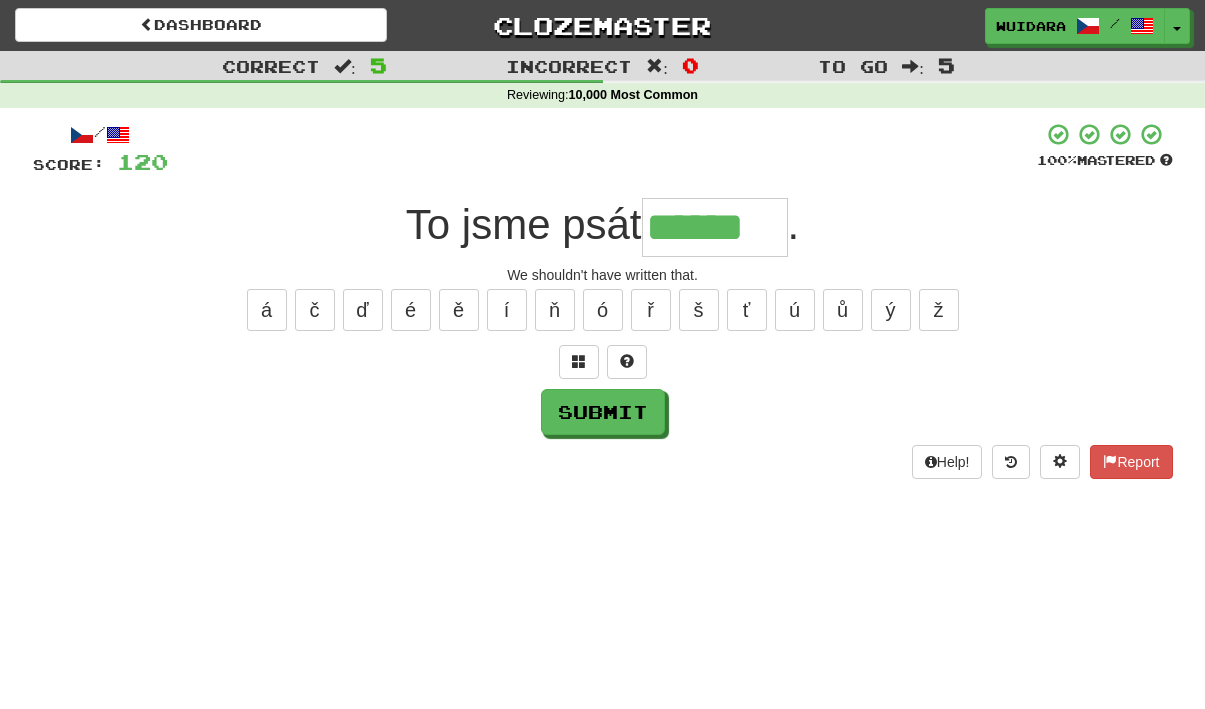 type on "******" 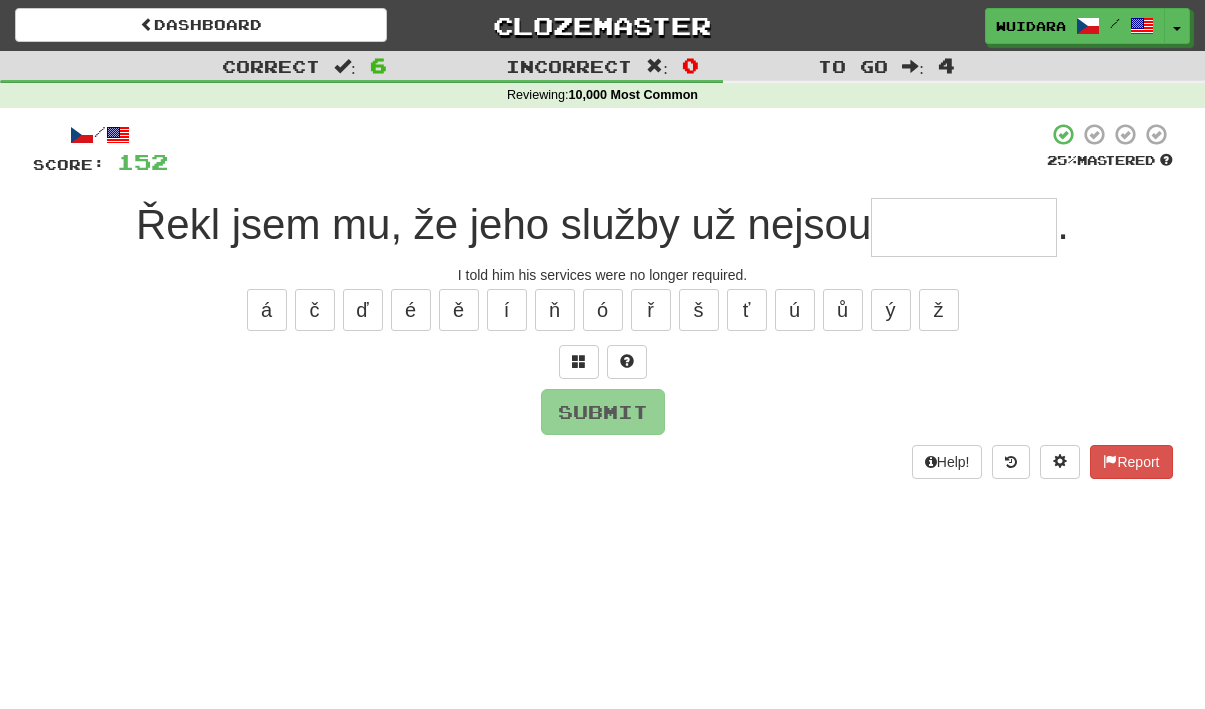 type on "*" 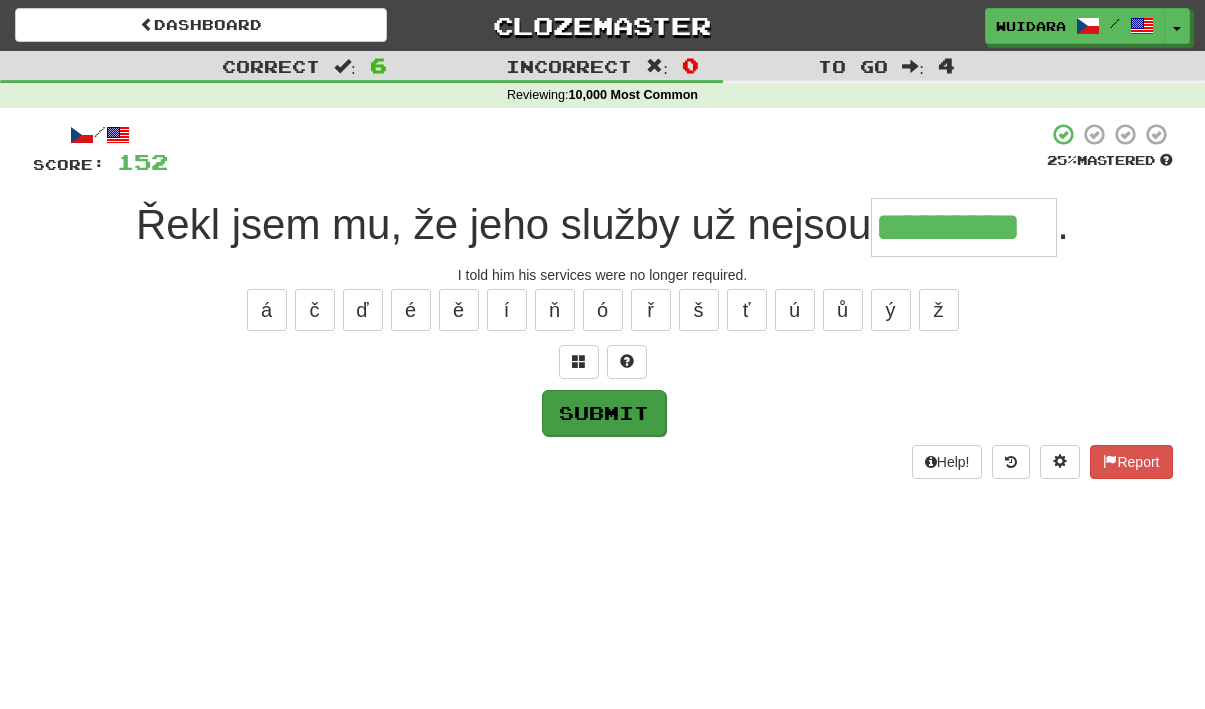 type on "*********" 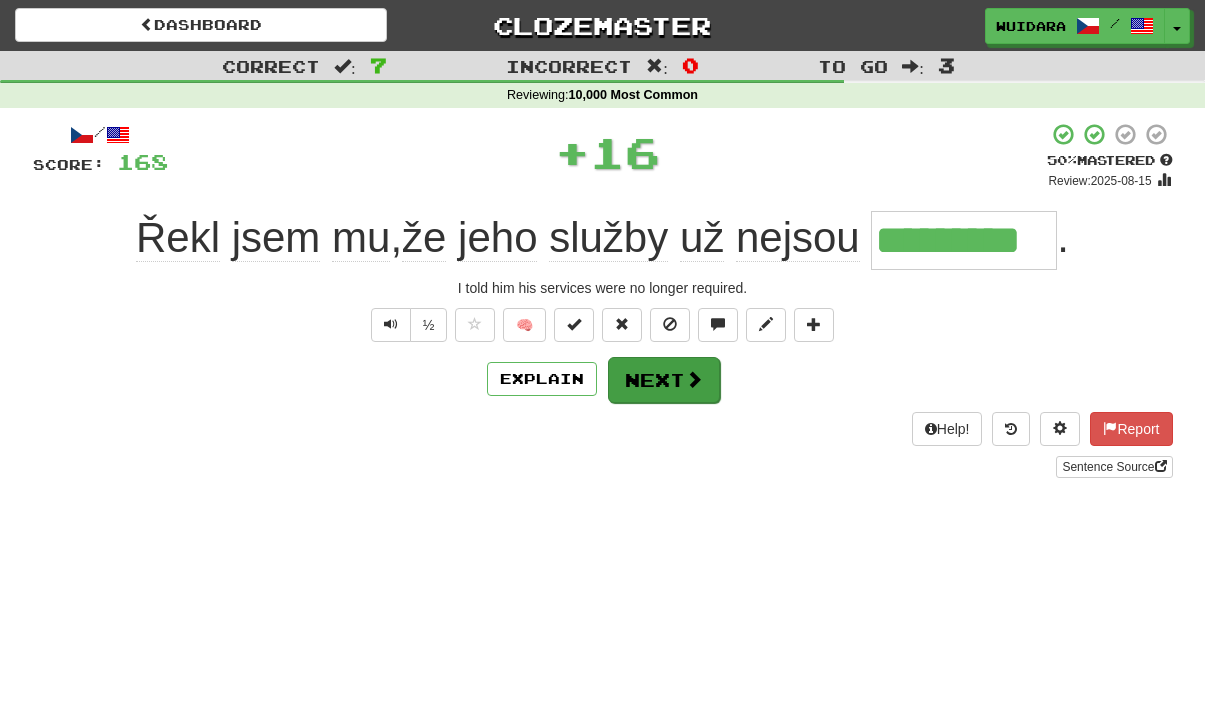 click on "Next" at bounding box center [664, 380] 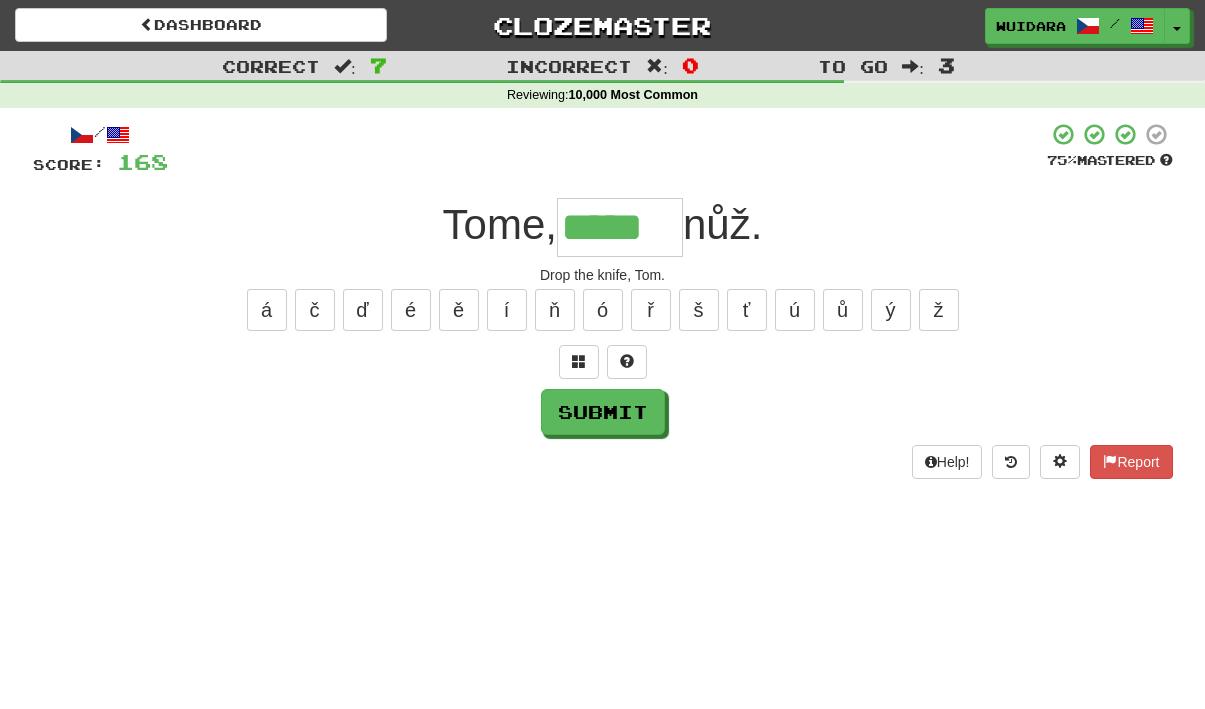 type on "*****" 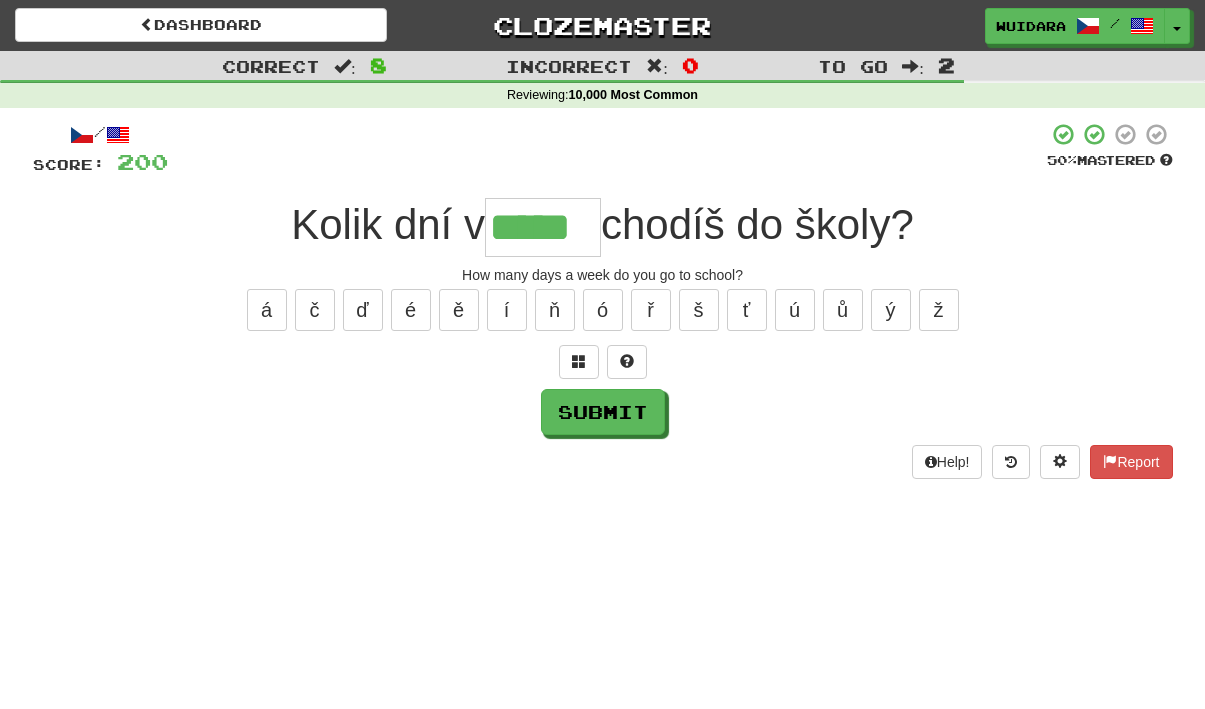 type on "*****" 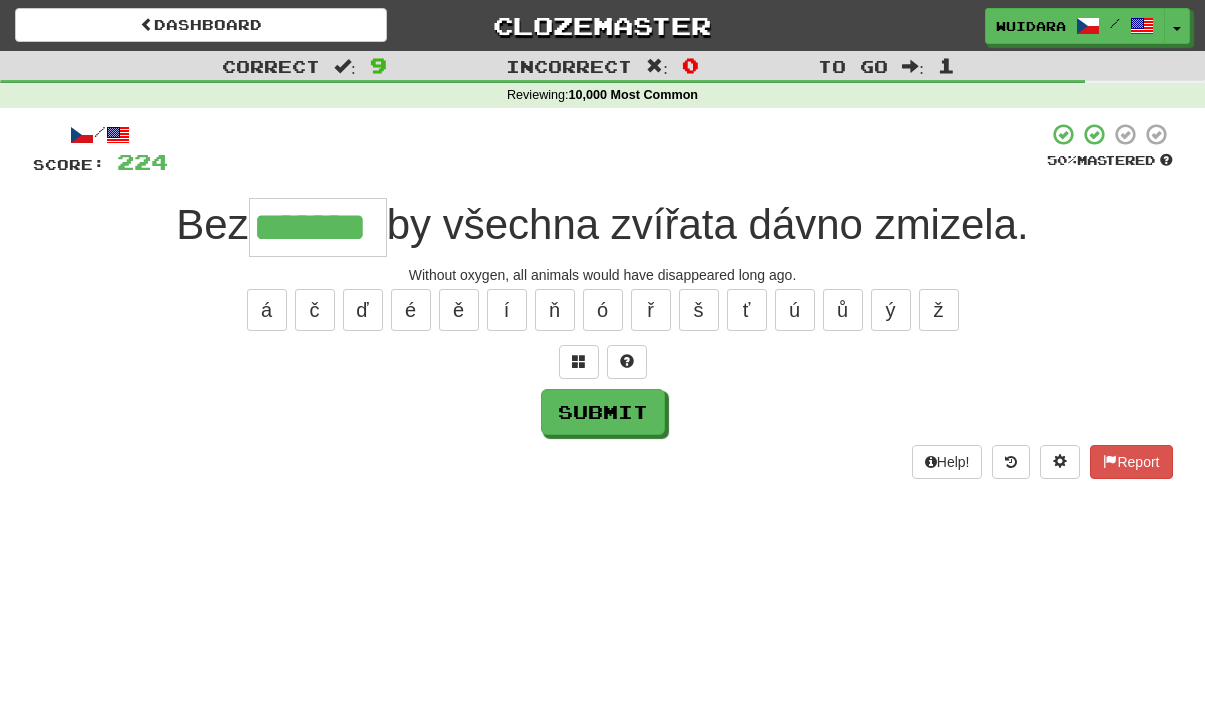 type on "*******" 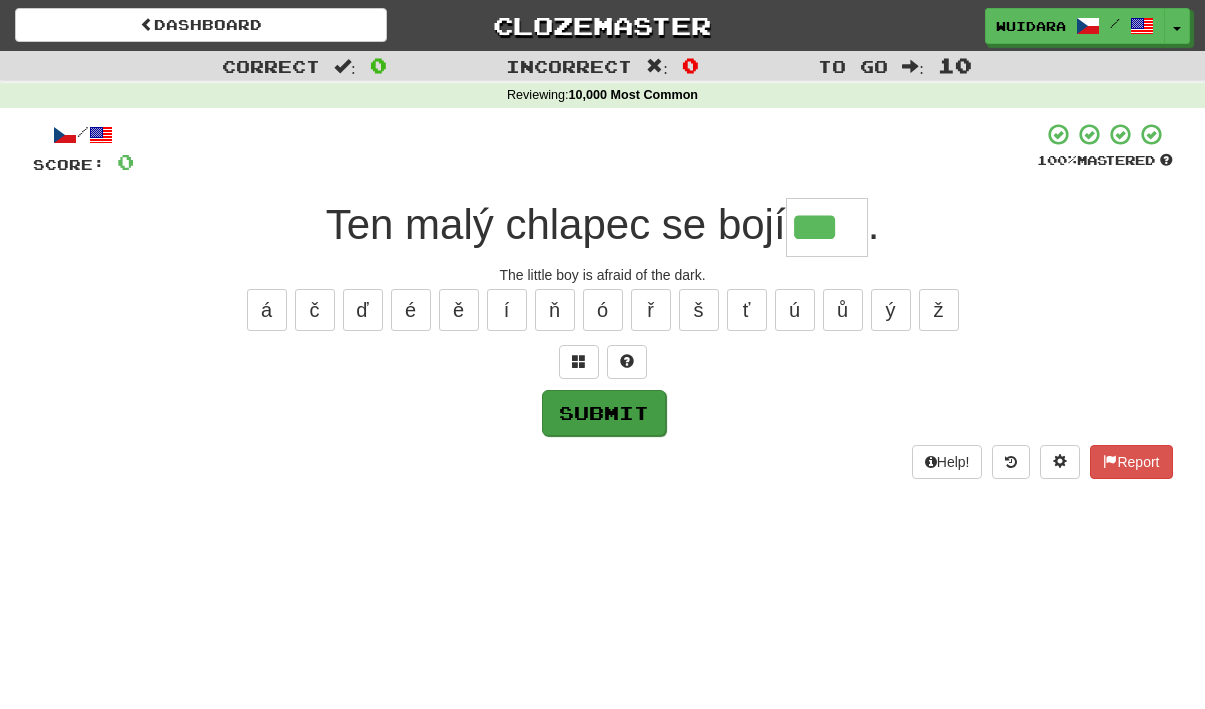 type on "***" 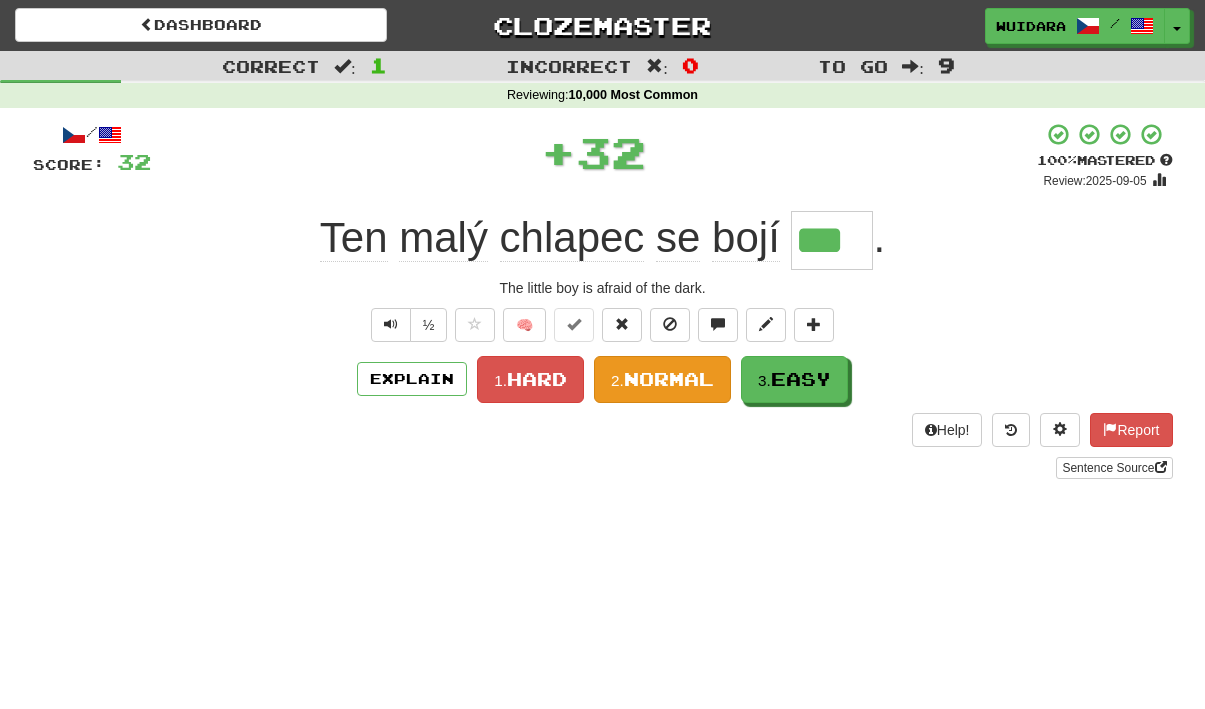 click on "Normal" at bounding box center (669, 379) 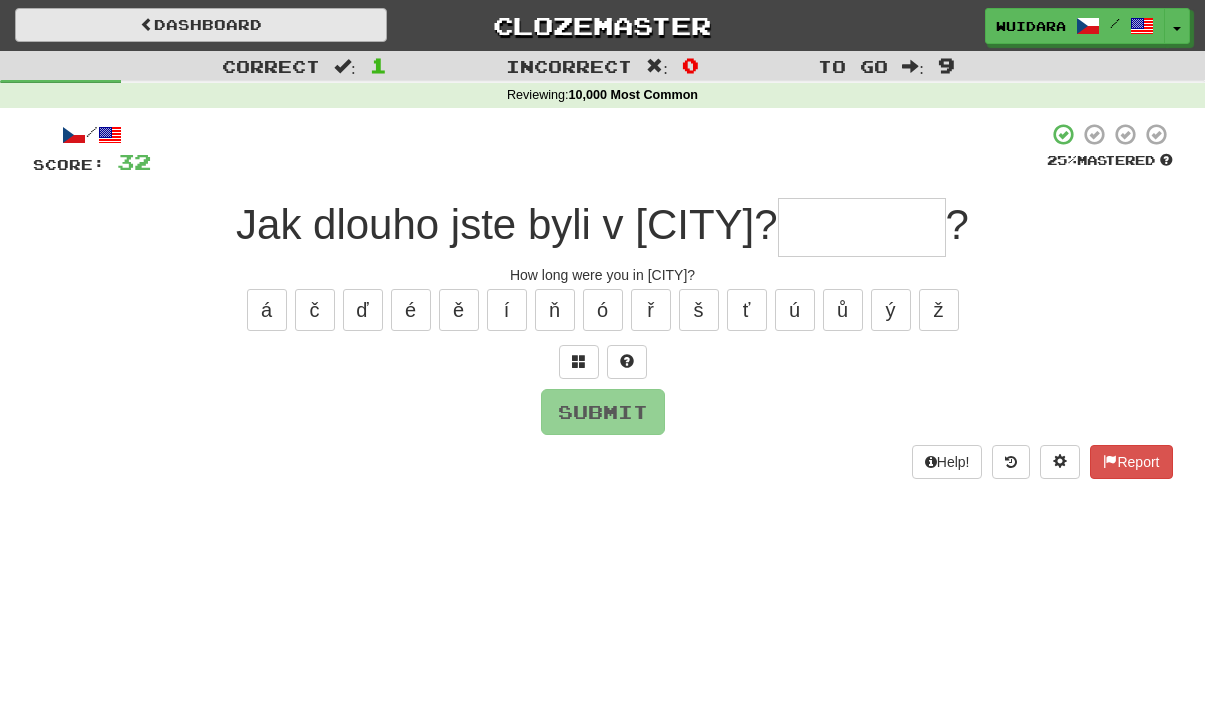 click on "Dashboard" at bounding box center [201, 25] 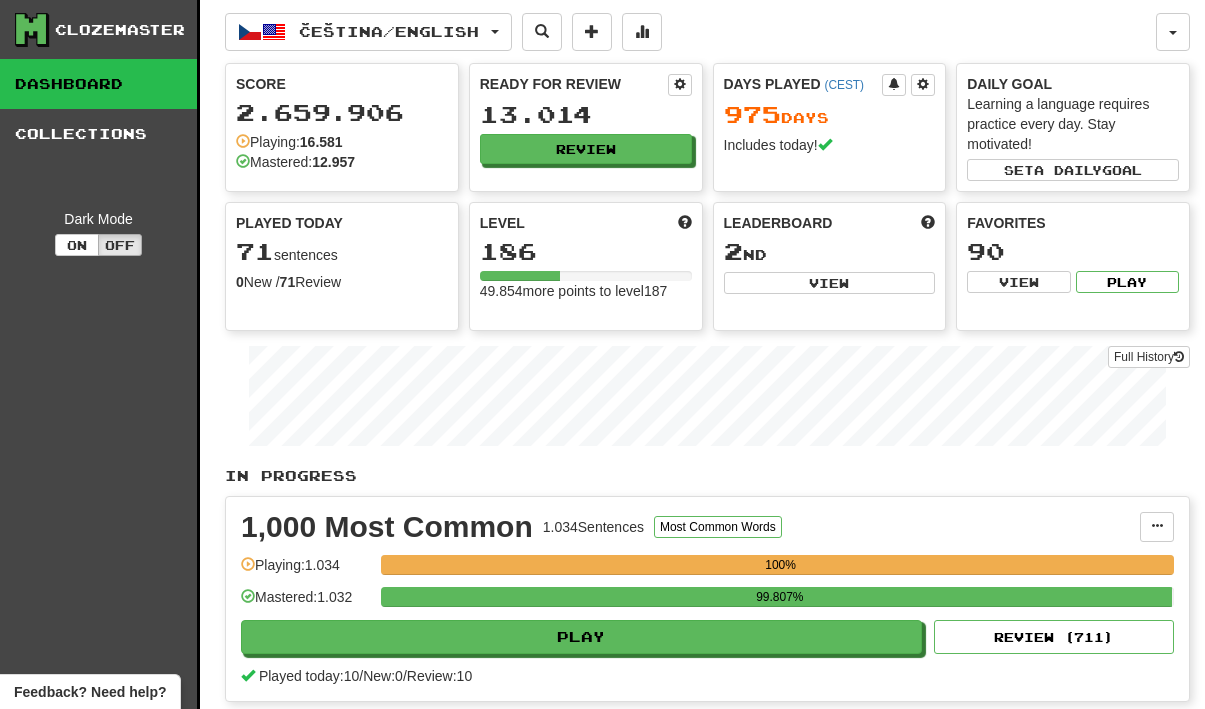 scroll, scrollTop: 0, scrollLeft: 0, axis: both 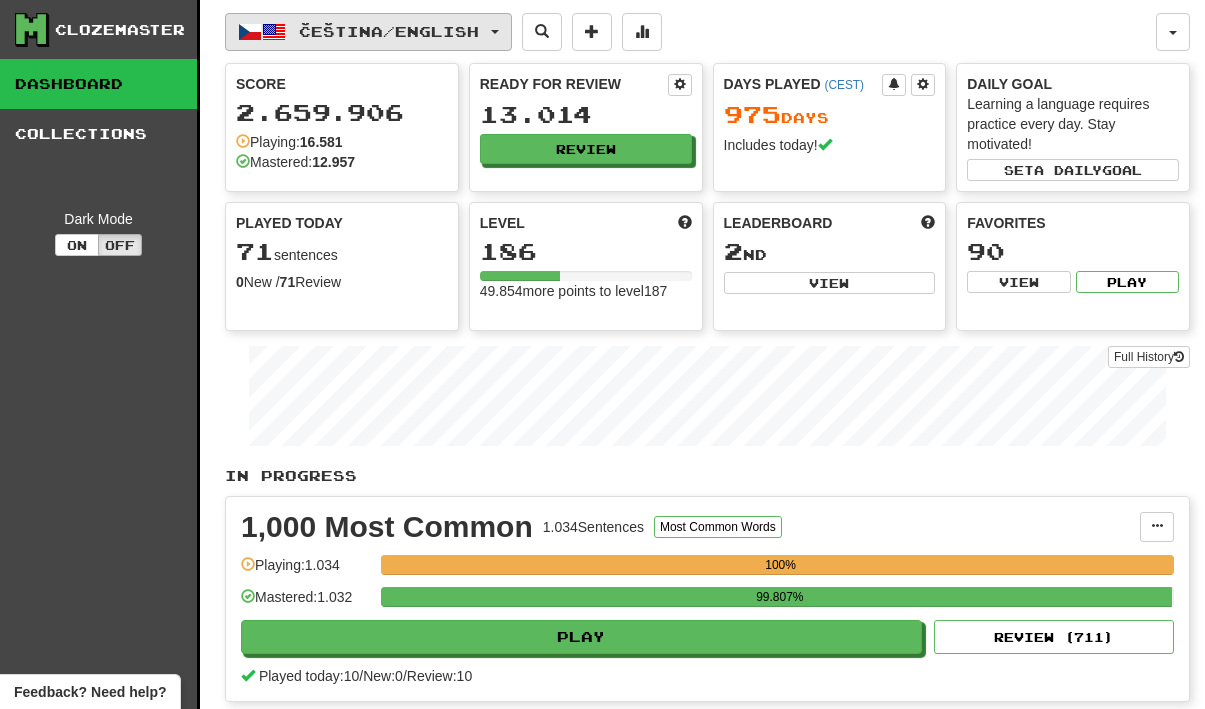 click on "Čeština  /  English" at bounding box center [389, 31] 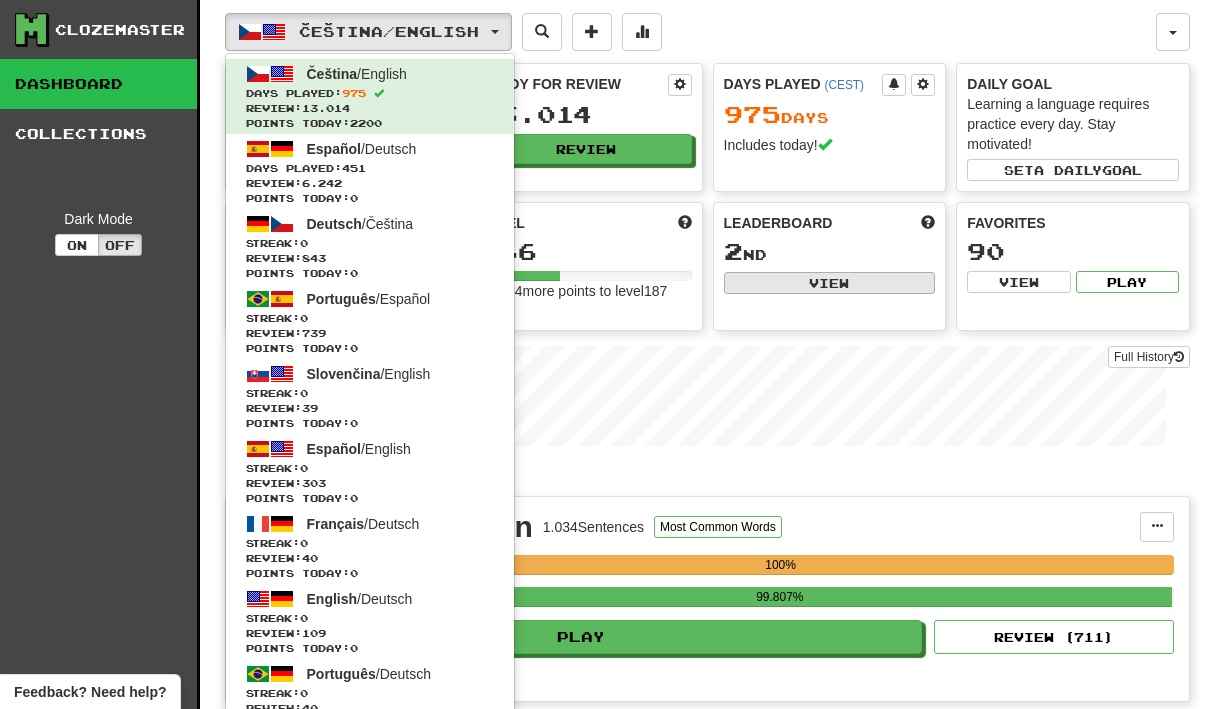 click on "View" at bounding box center [830, 283] 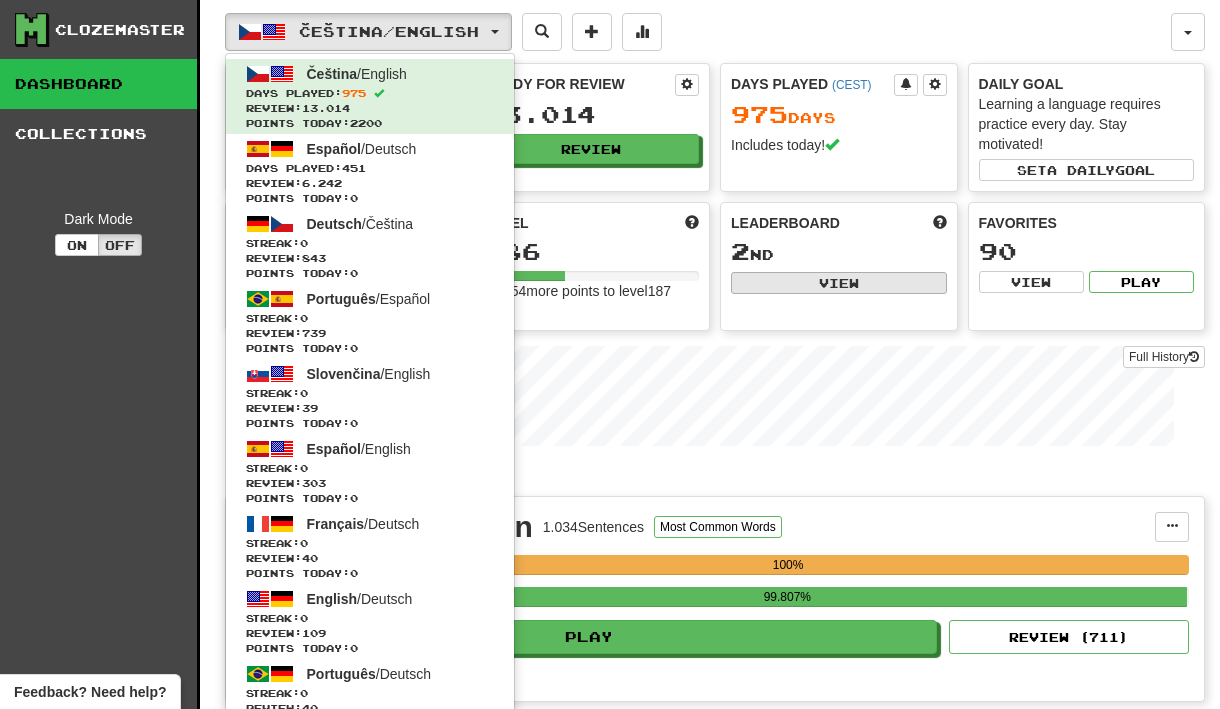 select on "**********" 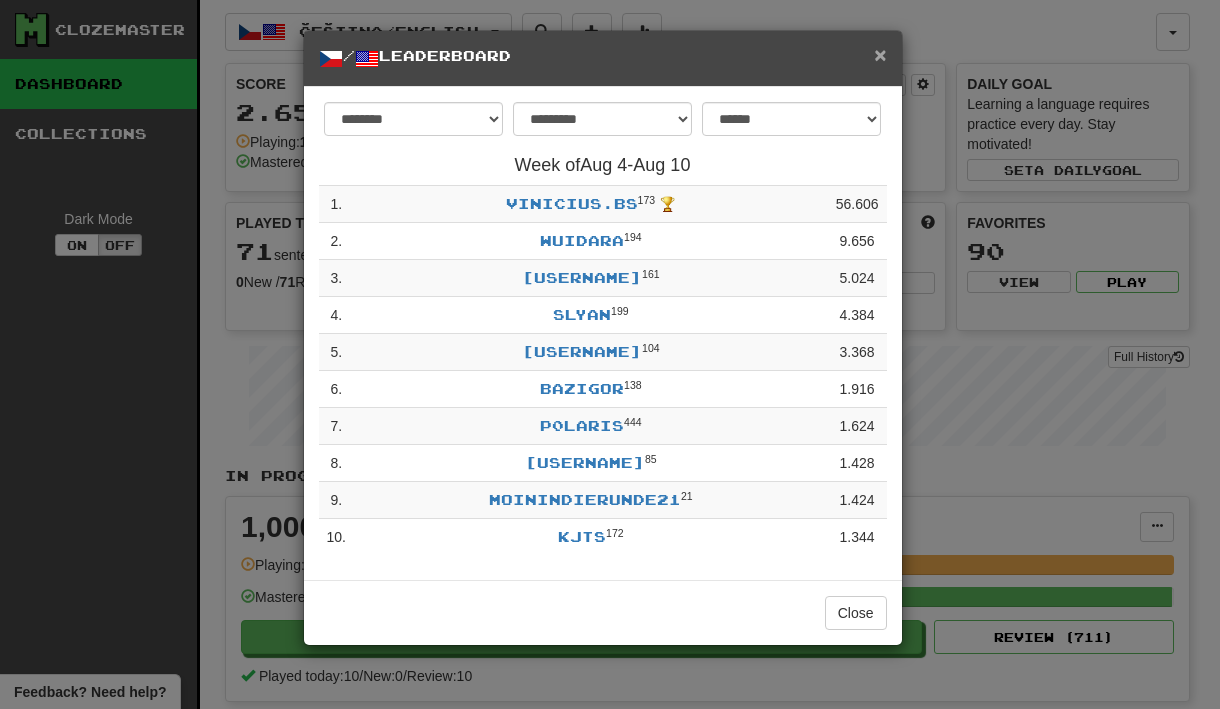 click on "×" at bounding box center (880, 54) 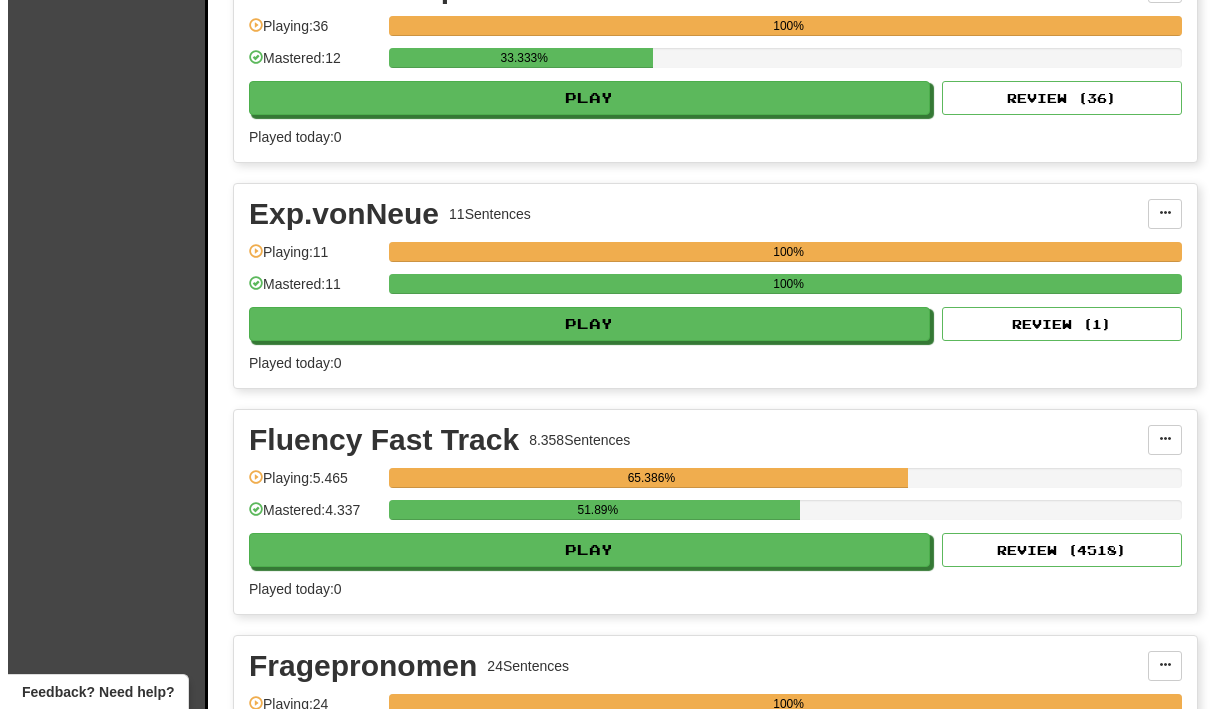 scroll, scrollTop: 2803, scrollLeft: 0, axis: vertical 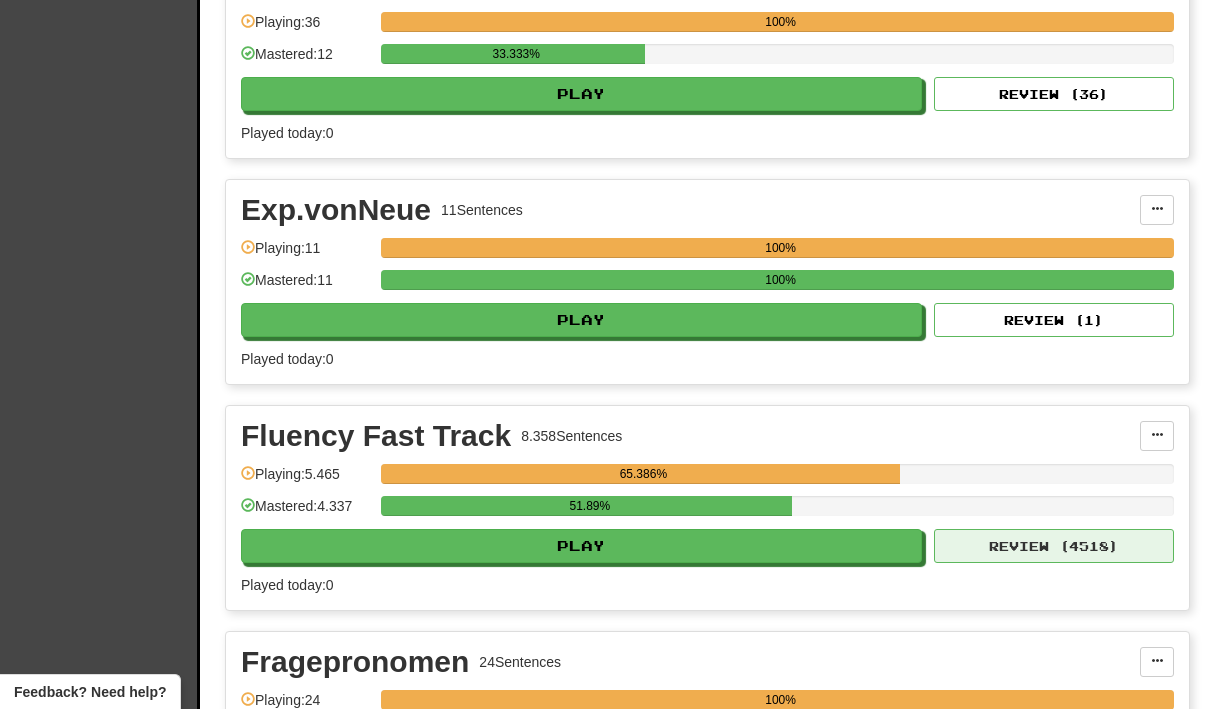 click on "Review ( 4518 )" at bounding box center (1054, 546) 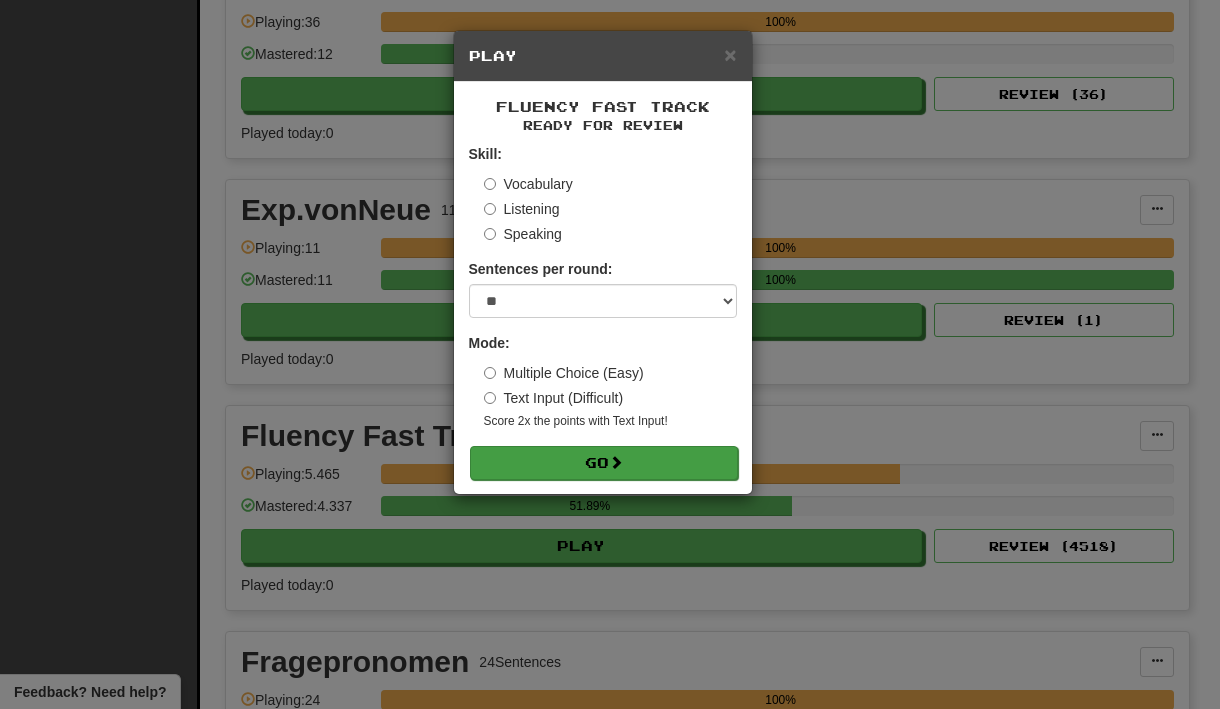 click on "Go" at bounding box center (604, 463) 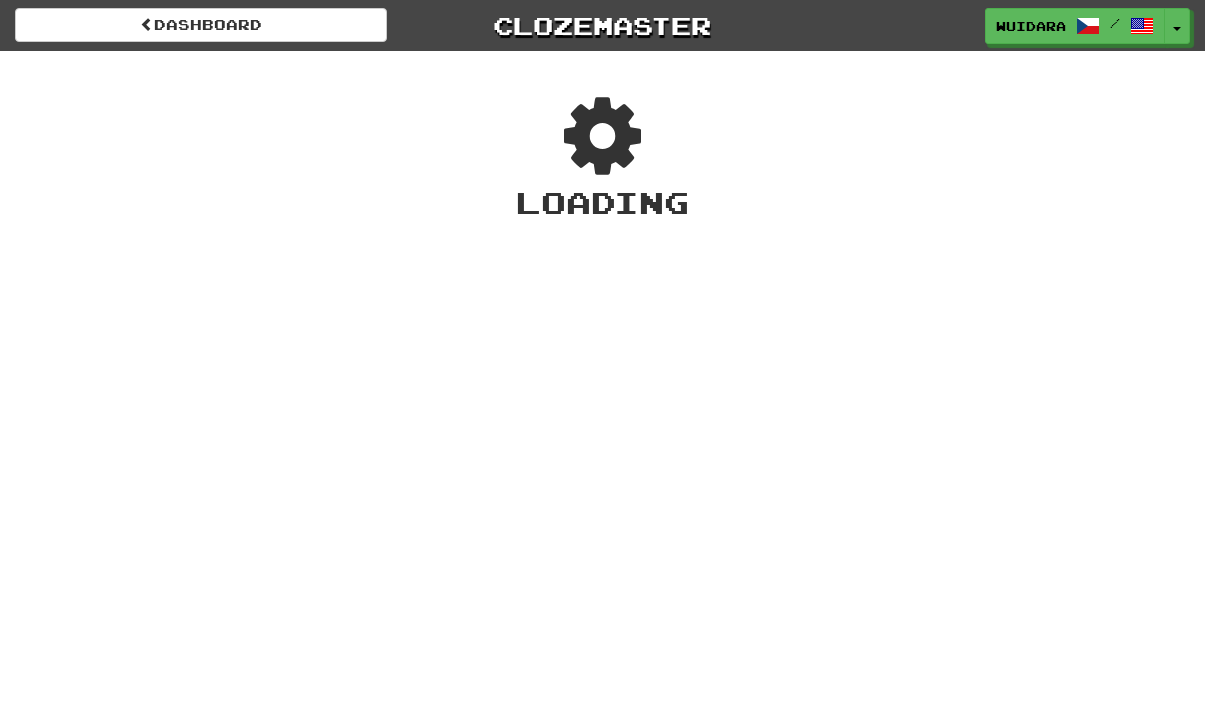 scroll, scrollTop: 0, scrollLeft: 0, axis: both 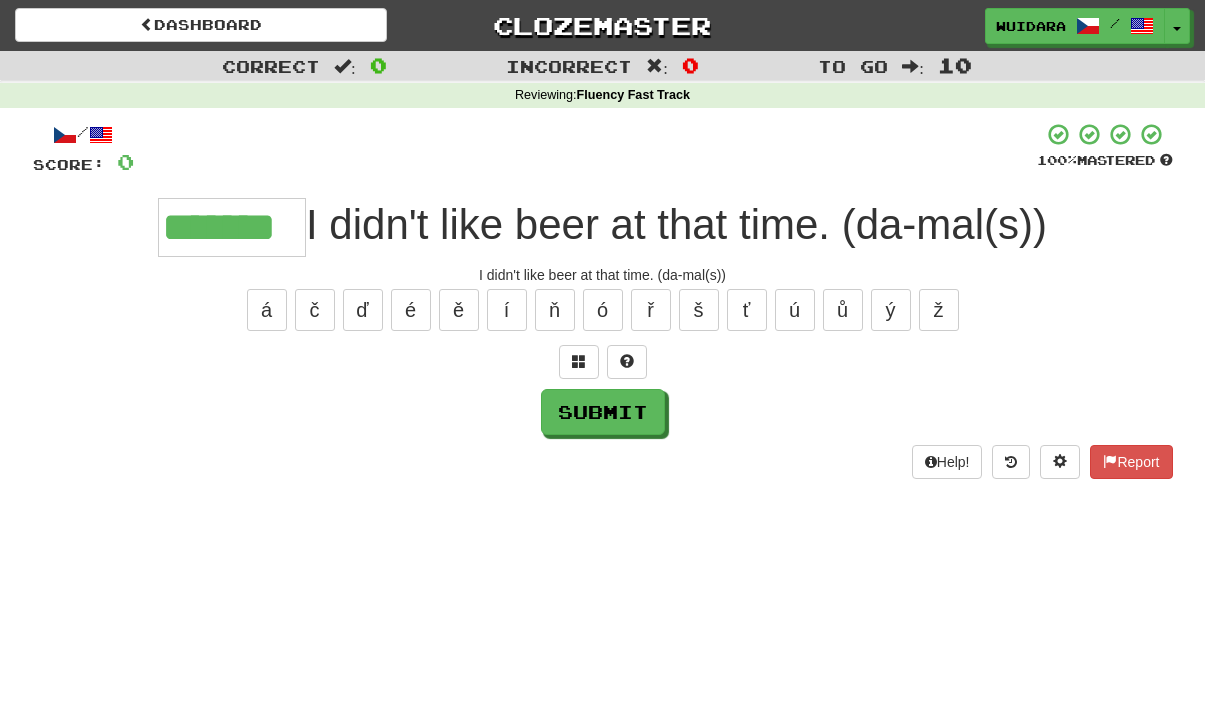 type on "*******" 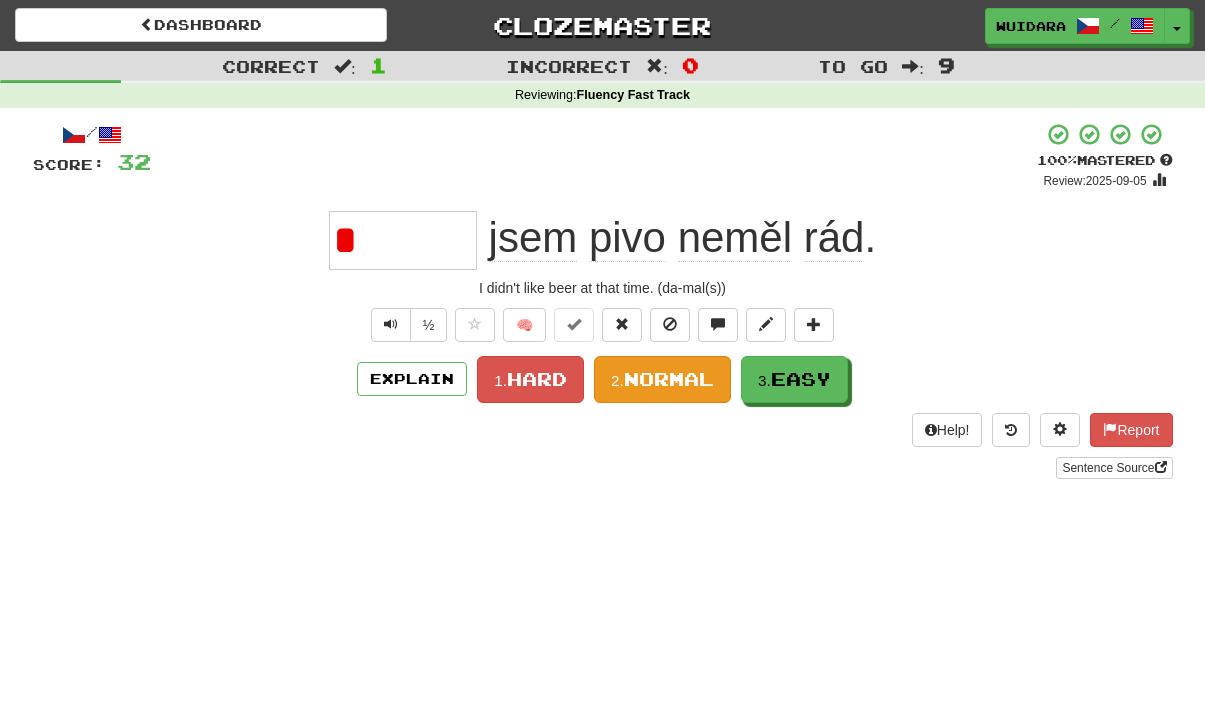 click on "Normal" at bounding box center [669, 379] 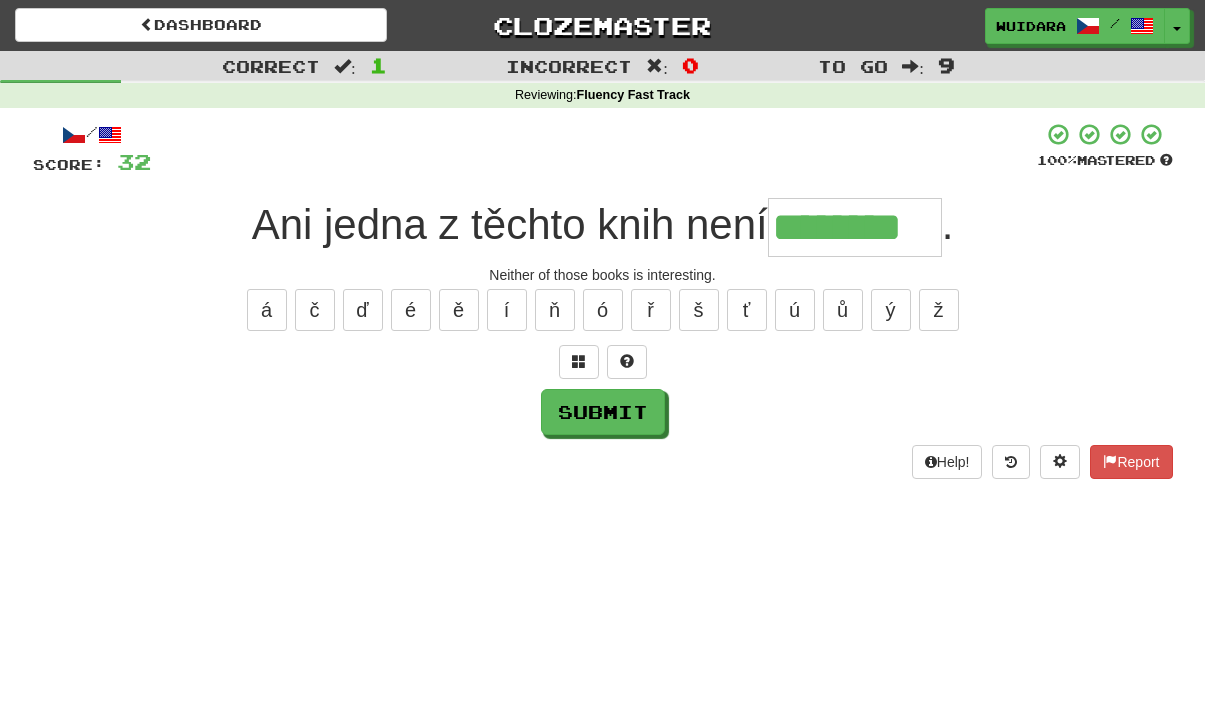 type on "********" 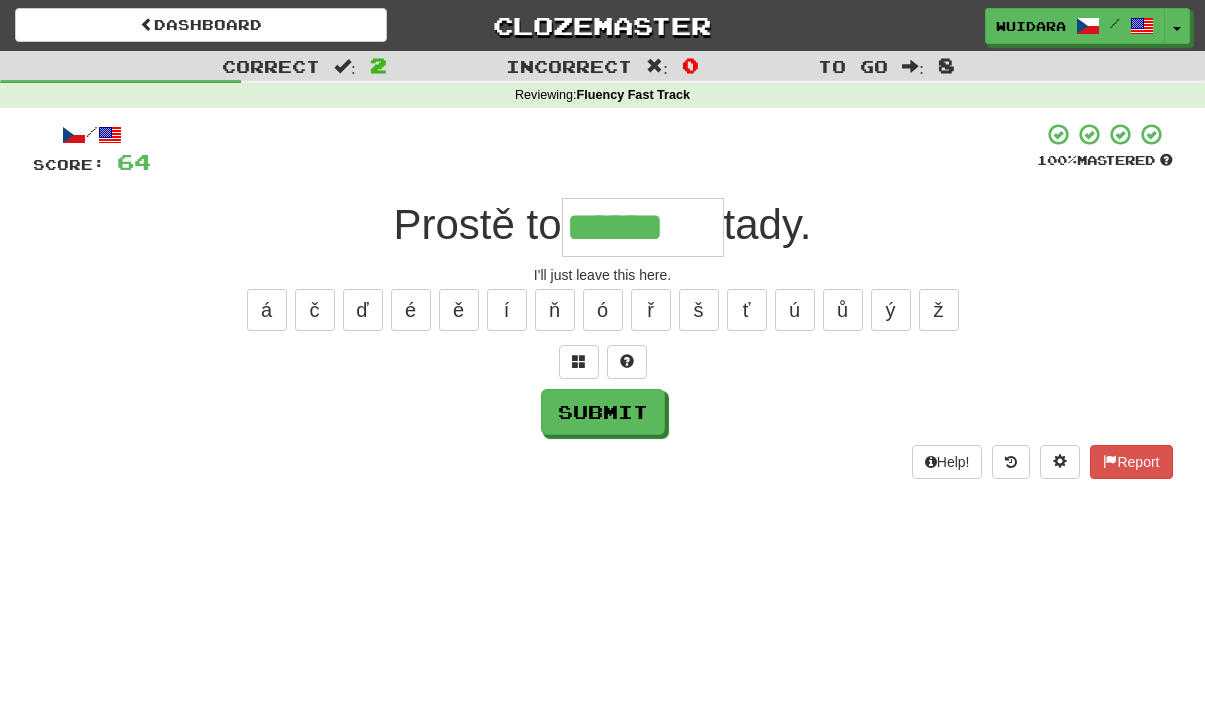 type on "******" 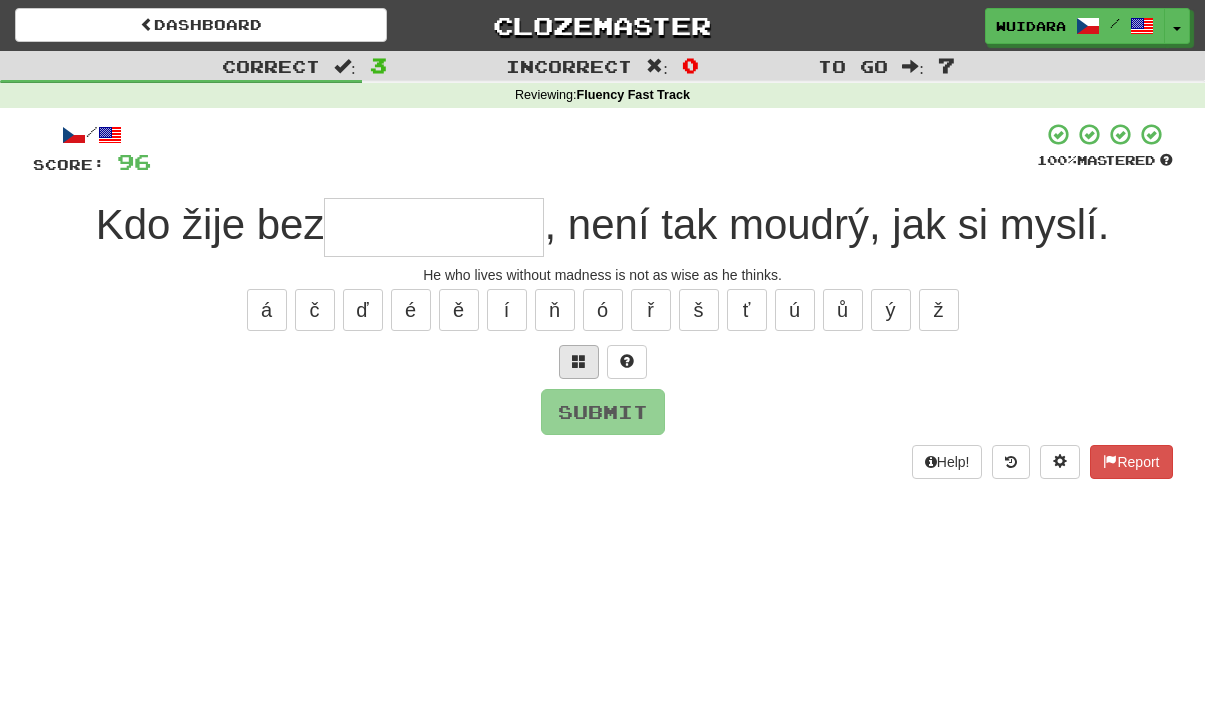 click at bounding box center [579, 361] 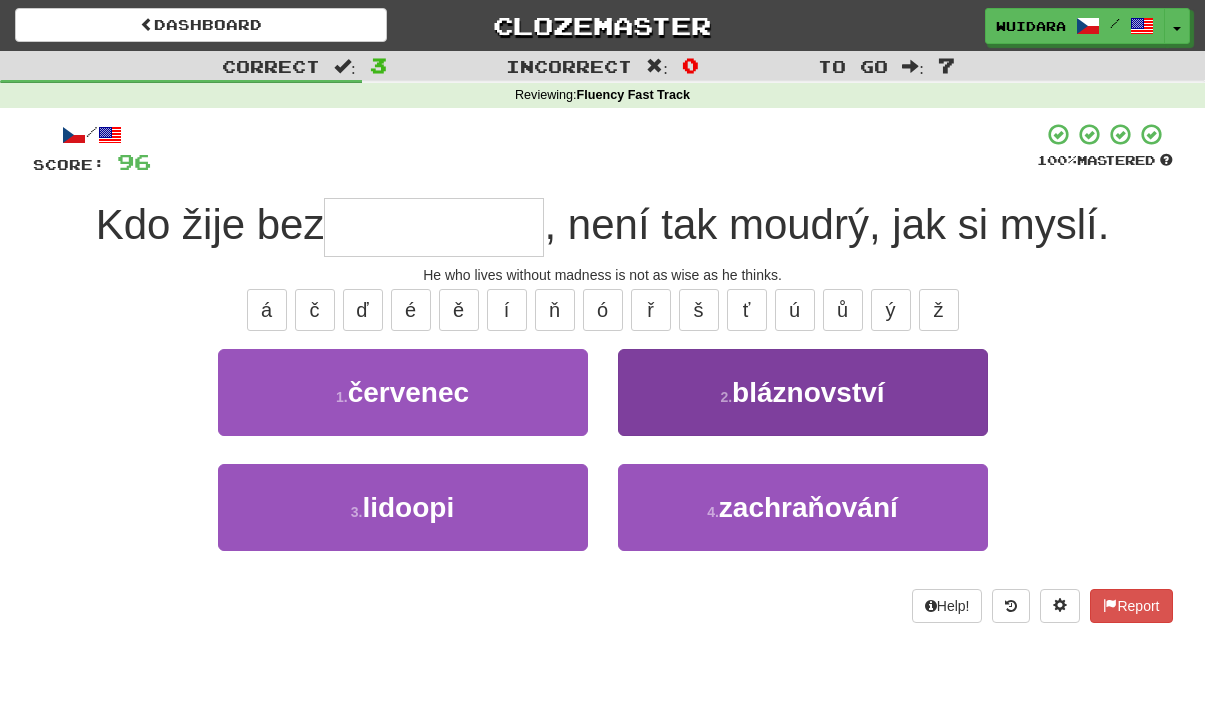 click on "2 .  bláznovství" at bounding box center (803, 392) 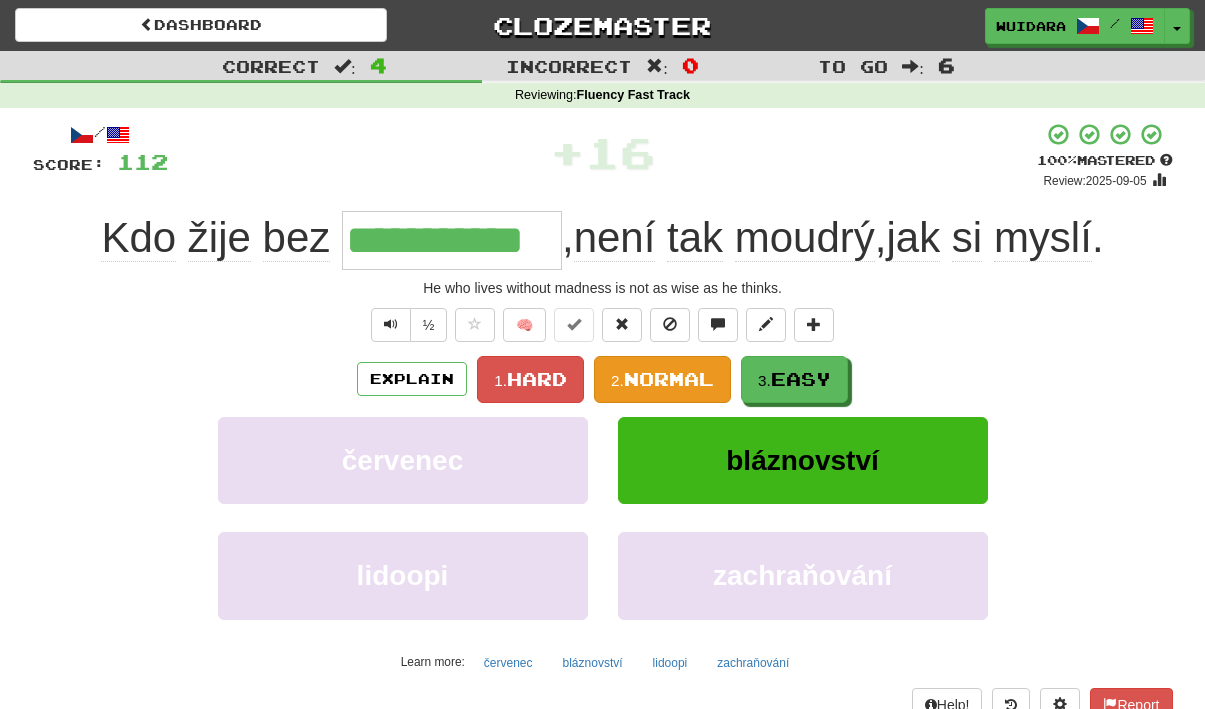 click on "Normal" at bounding box center [669, 379] 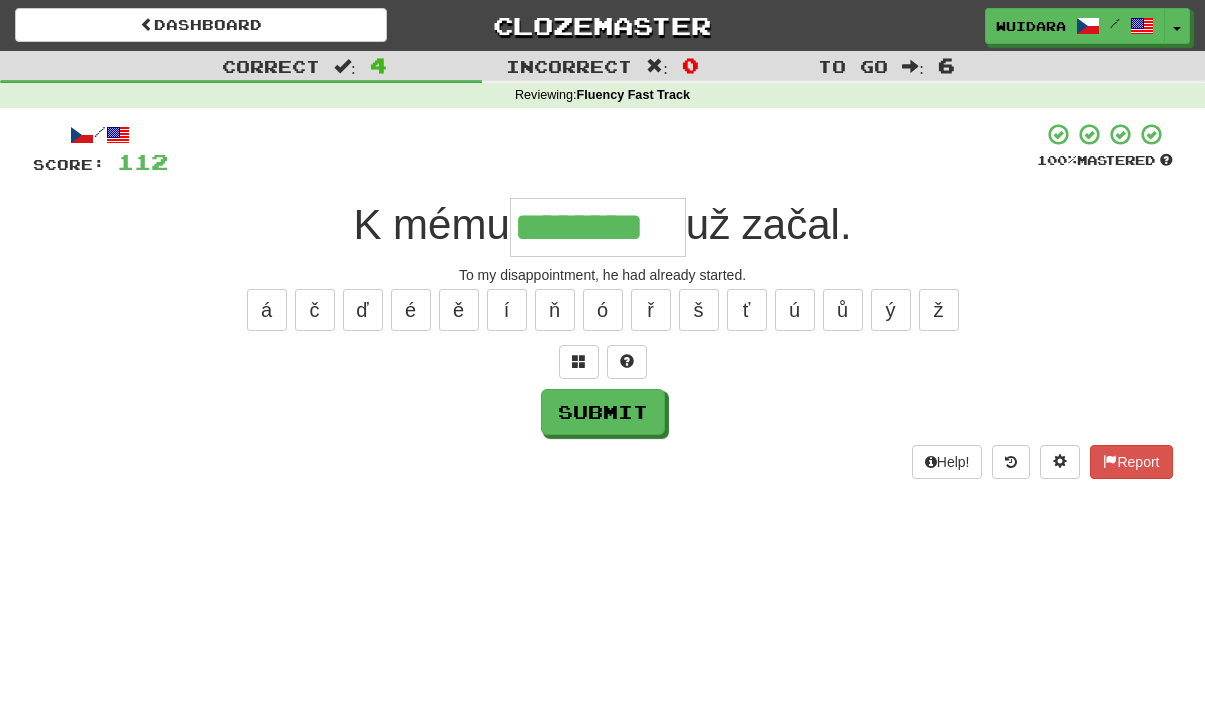 type on "********" 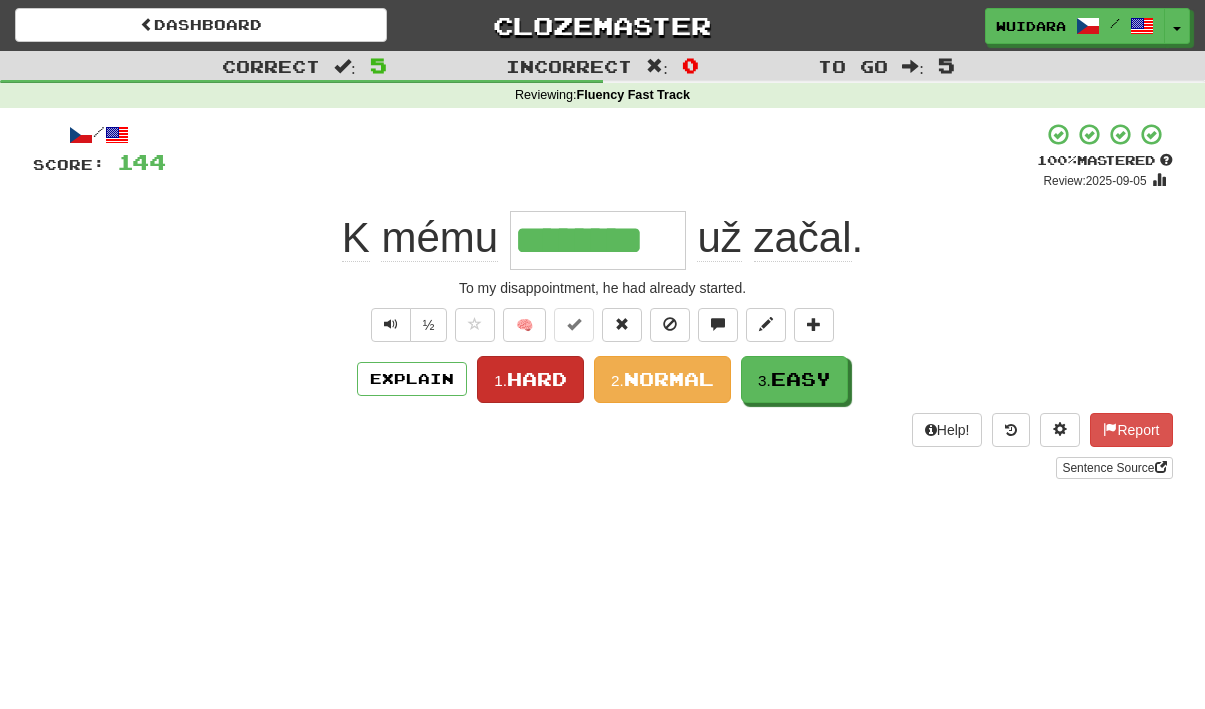 click on "Hard" at bounding box center (537, 379) 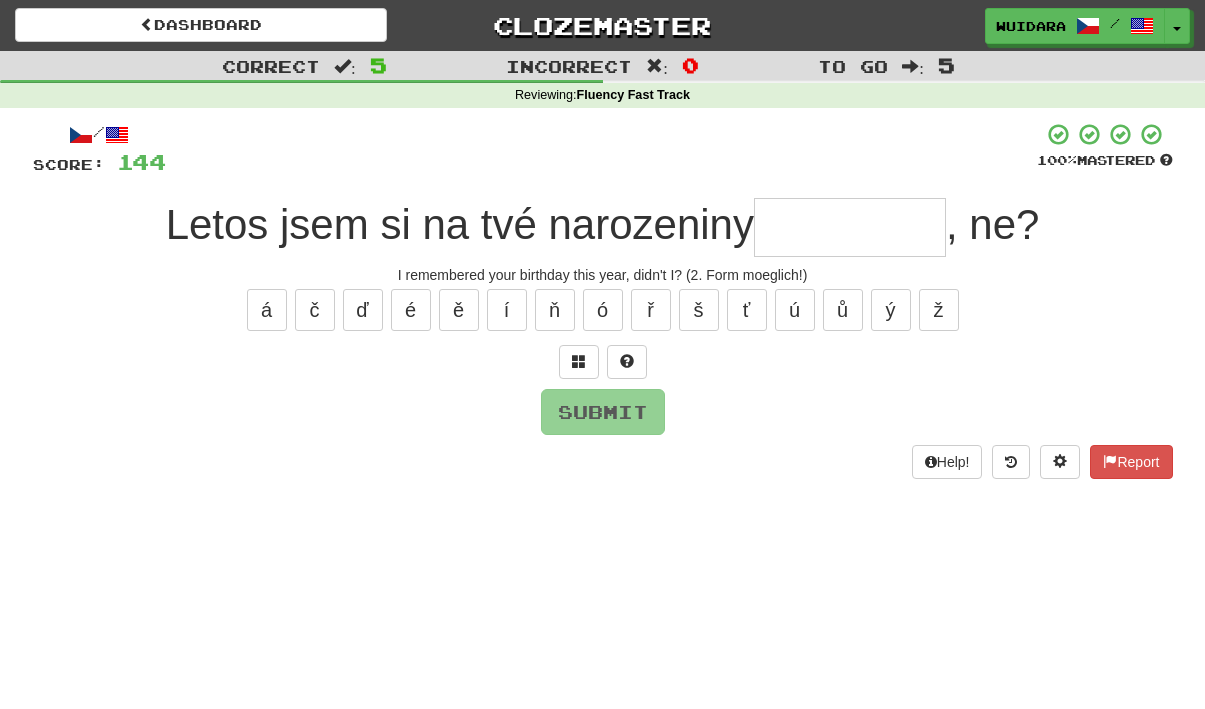 type on "*" 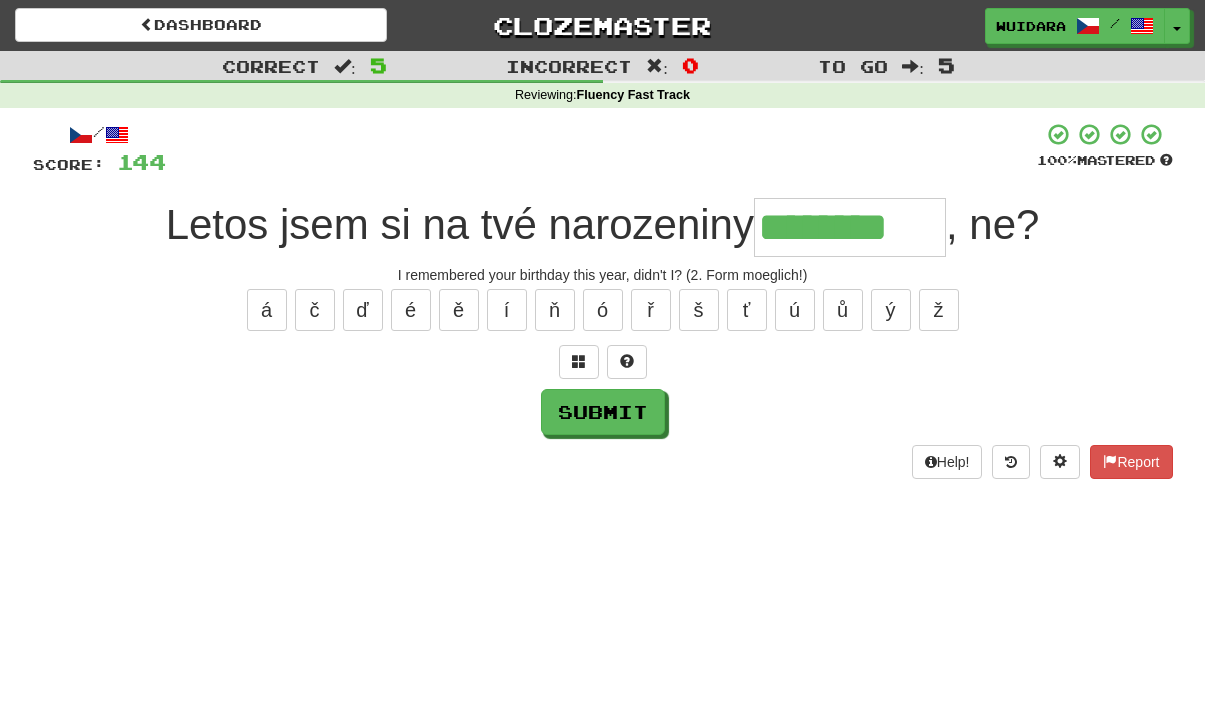 type on "********" 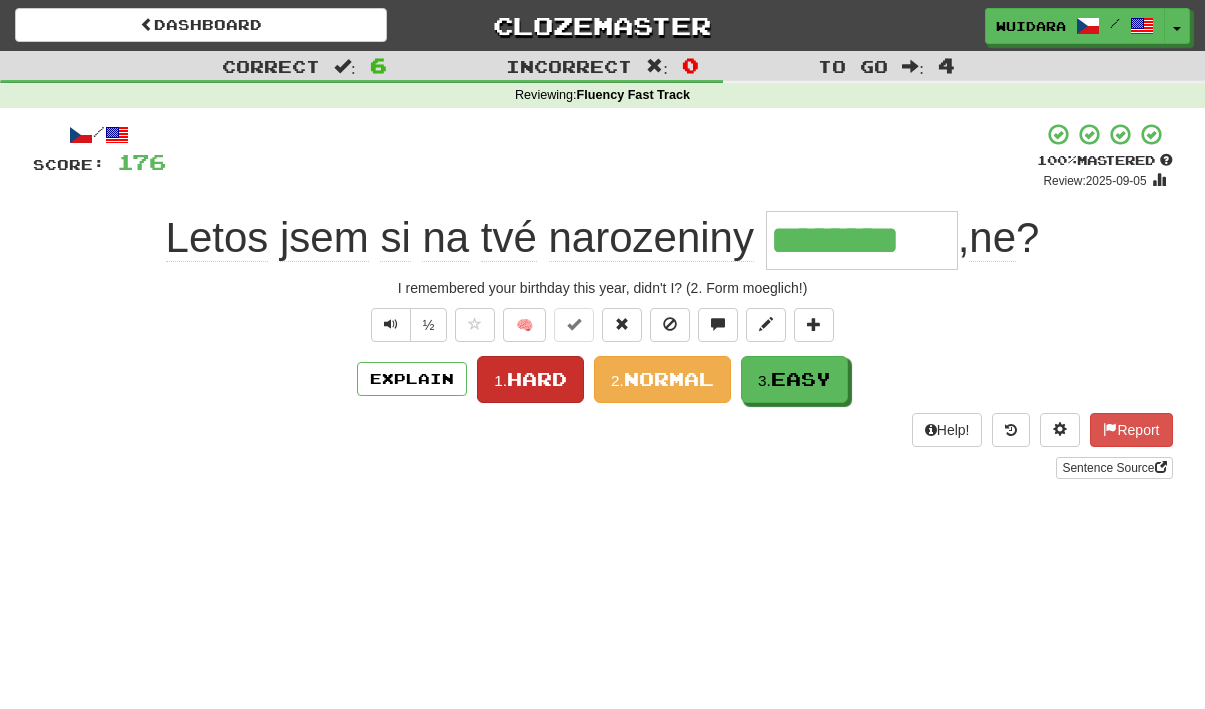click on "Hard" at bounding box center (537, 379) 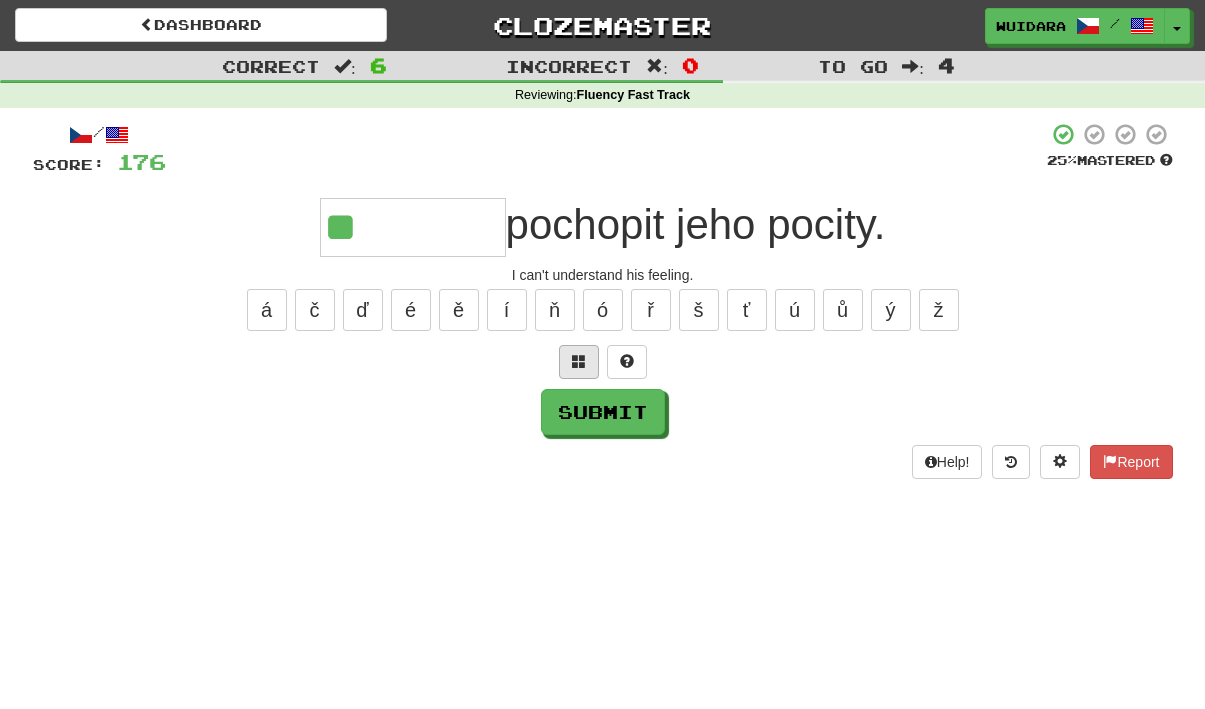 click at bounding box center [579, 362] 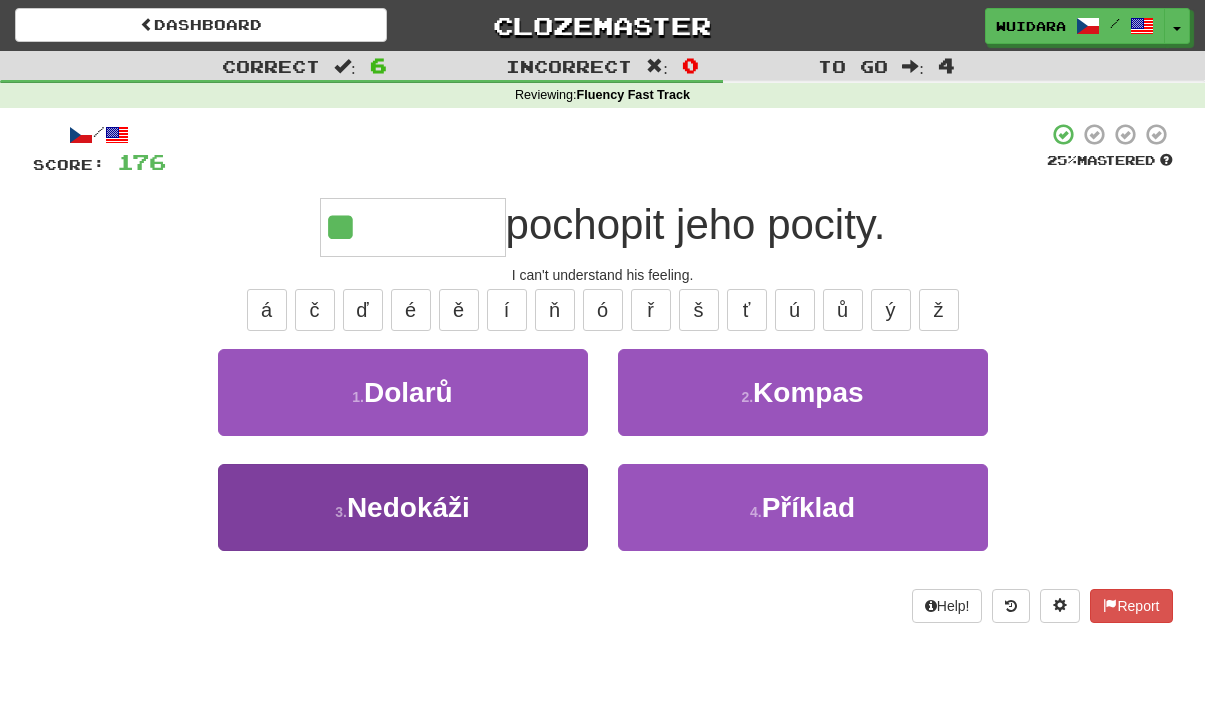 click on "3 .  Nedokáži" at bounding box center (403, 507) 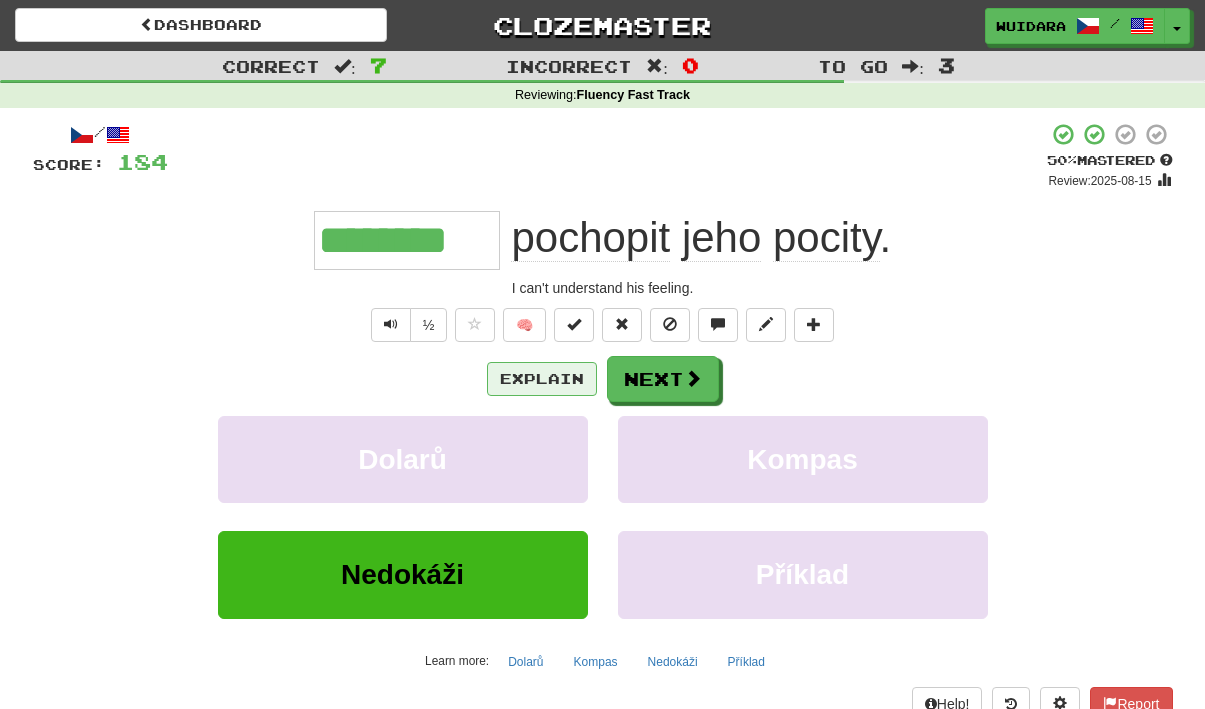 click on "Explain" at bounding box center (542, 379) 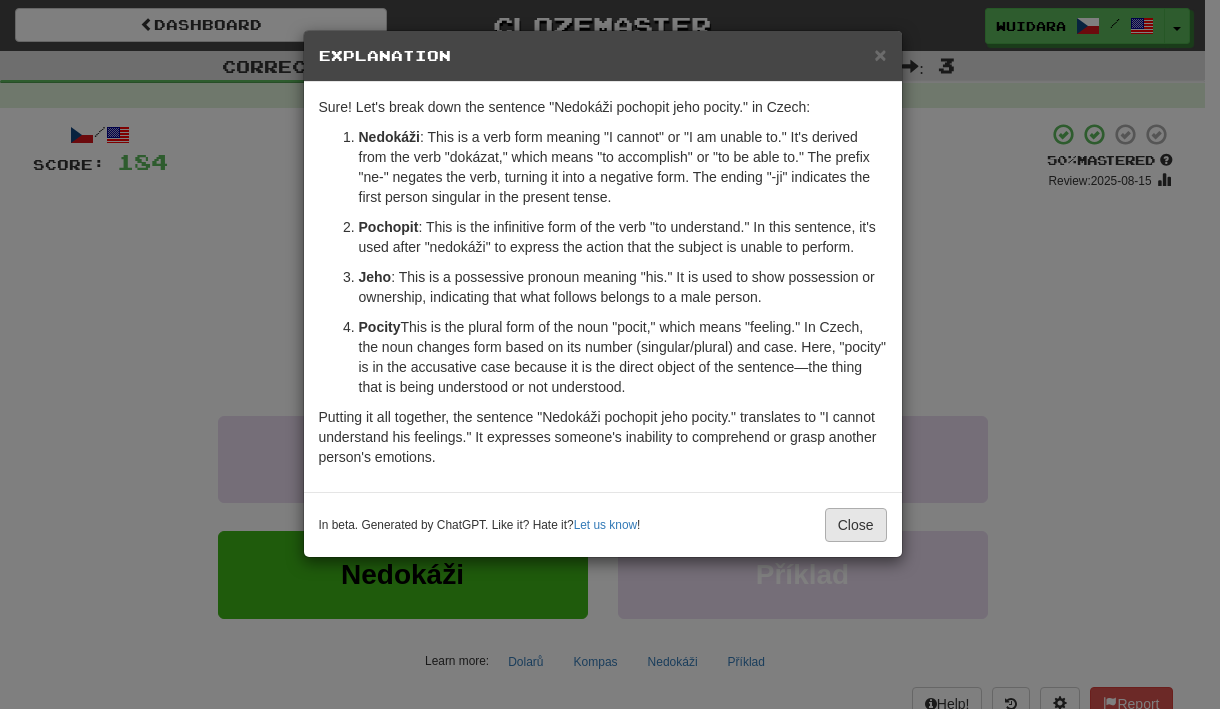 click on "Close" at bounding box center [856, 525] 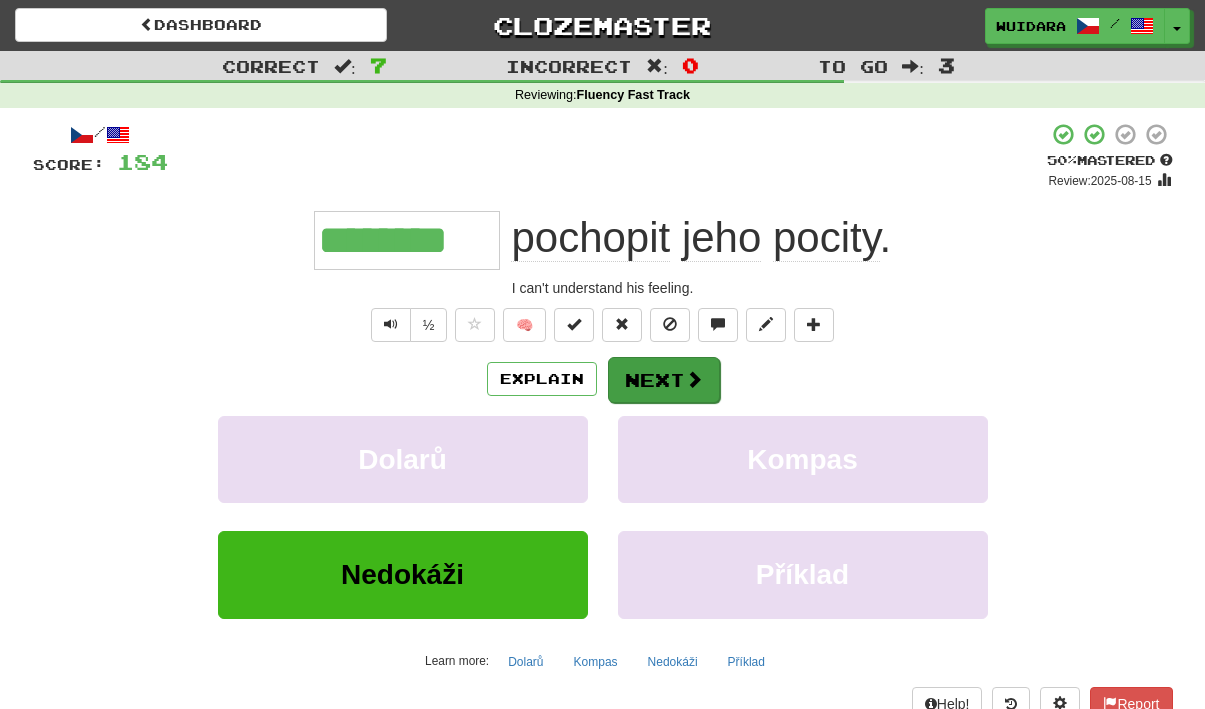 click on "Next" at bounding box center [664, 380] 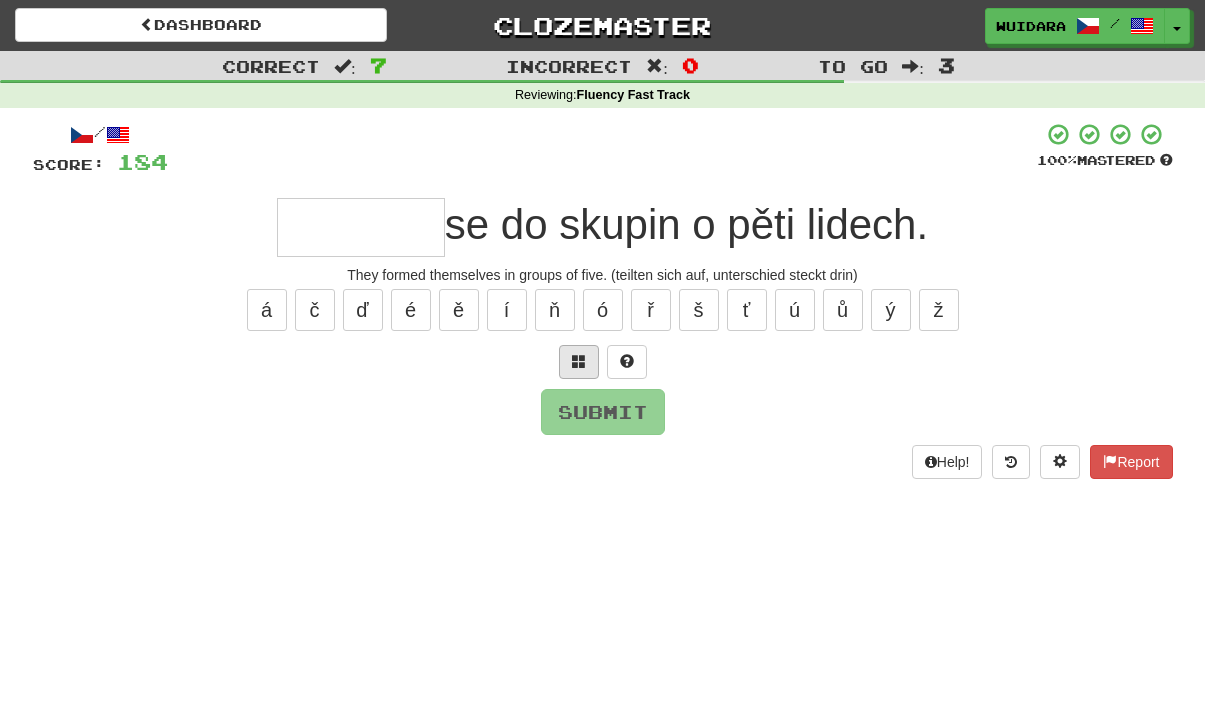click at bounding box center (579, 361) 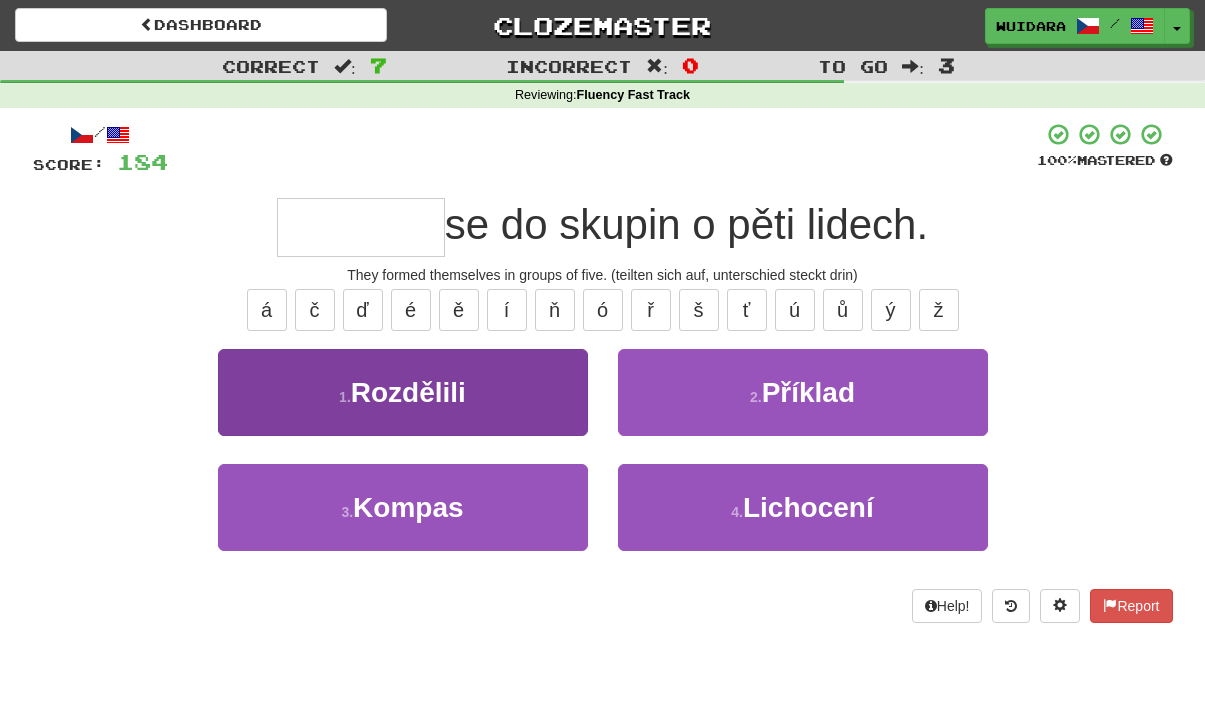 click on "Rozdělili" at bounding box center (408, 392) 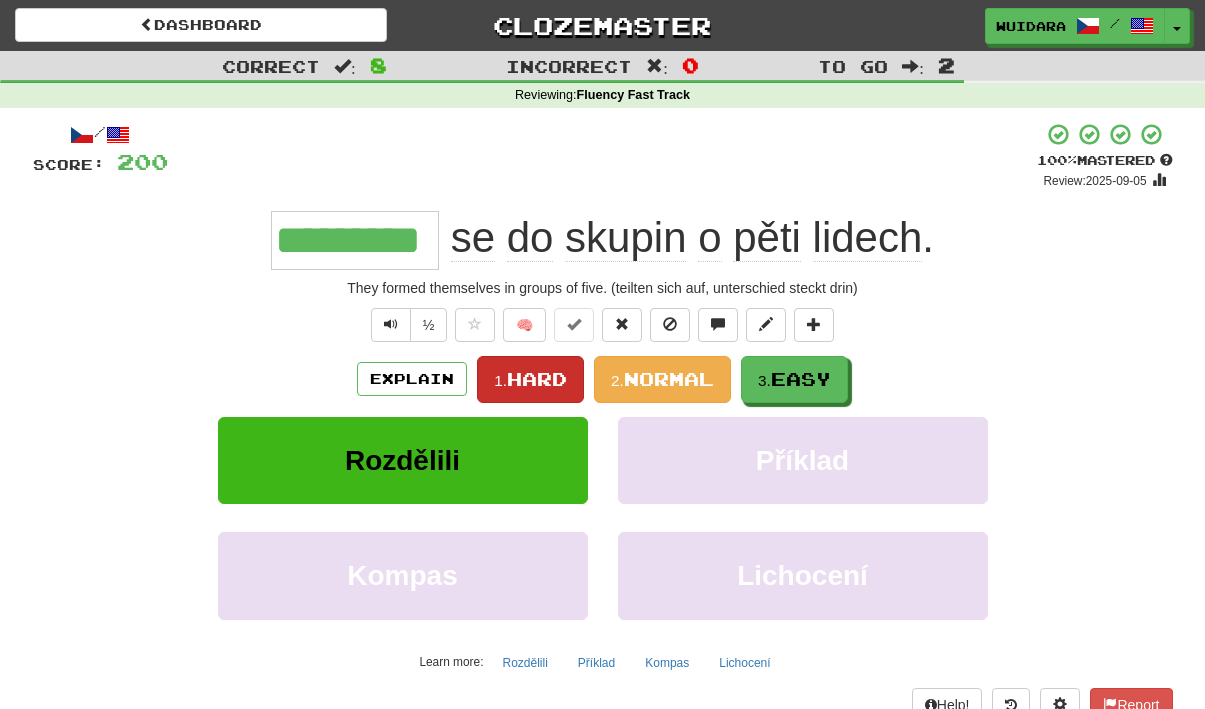click on "Hard" at bounding box center (537, 379) 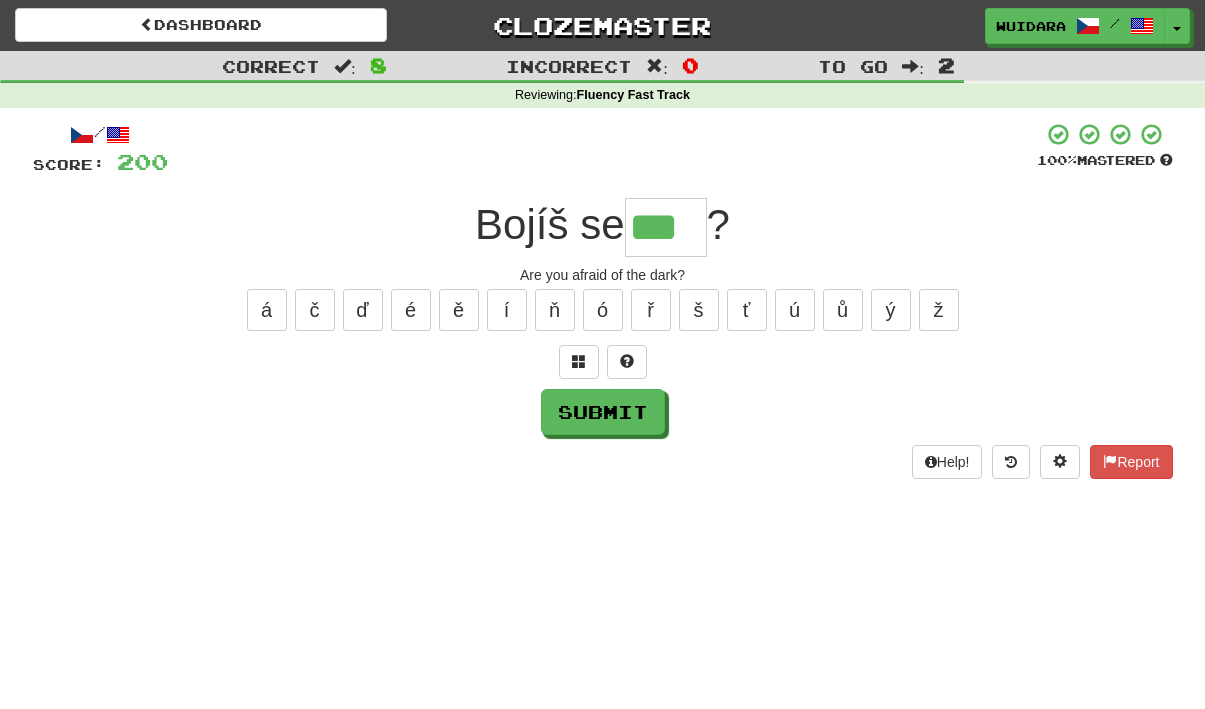 type on "***" 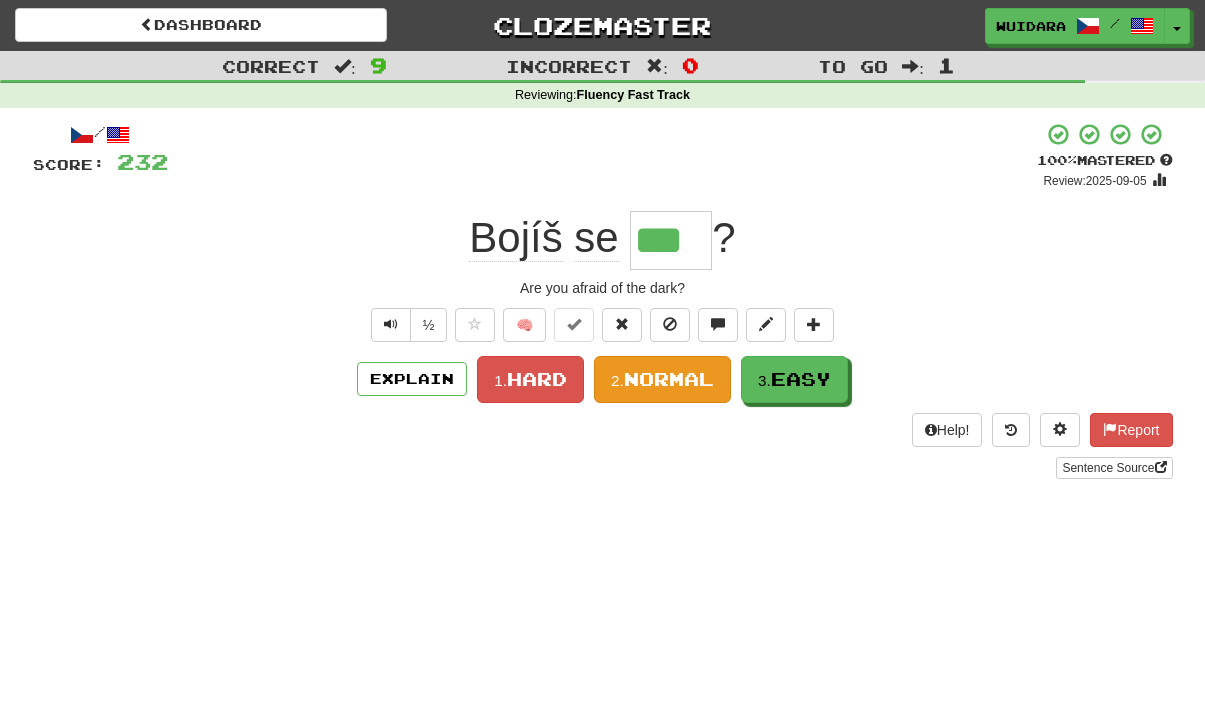 click on "Normal" at bounding box center (669, 379) 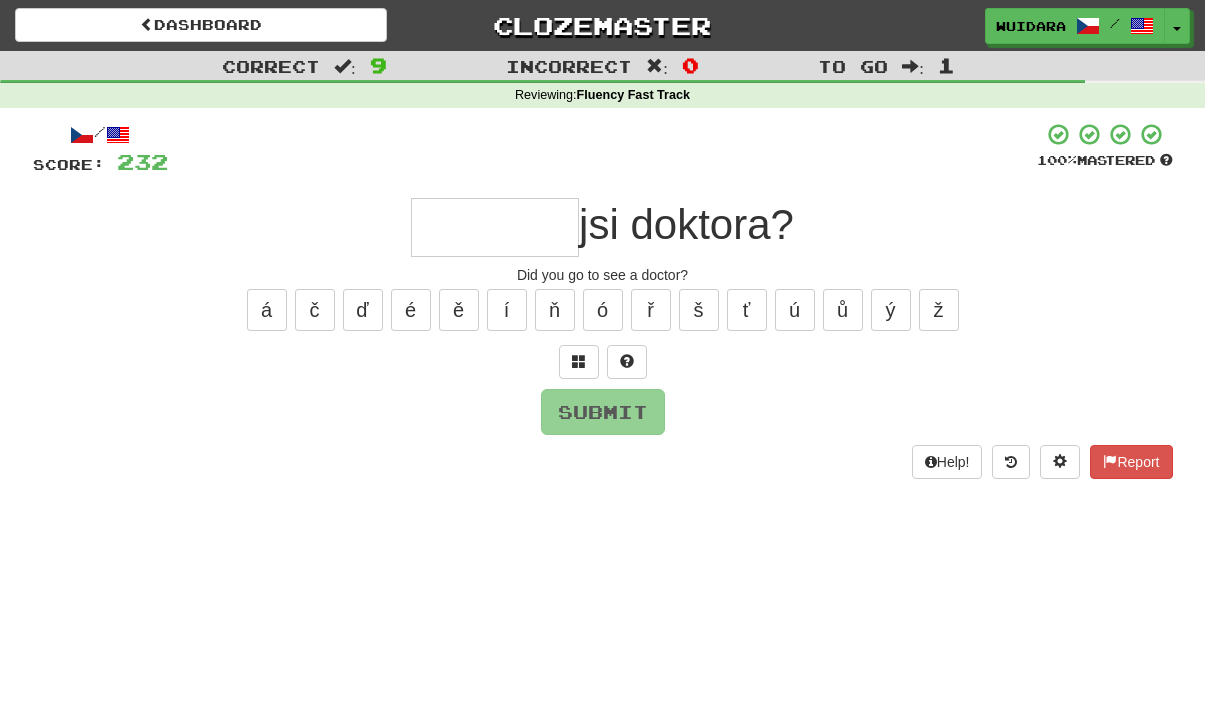 type on "*" 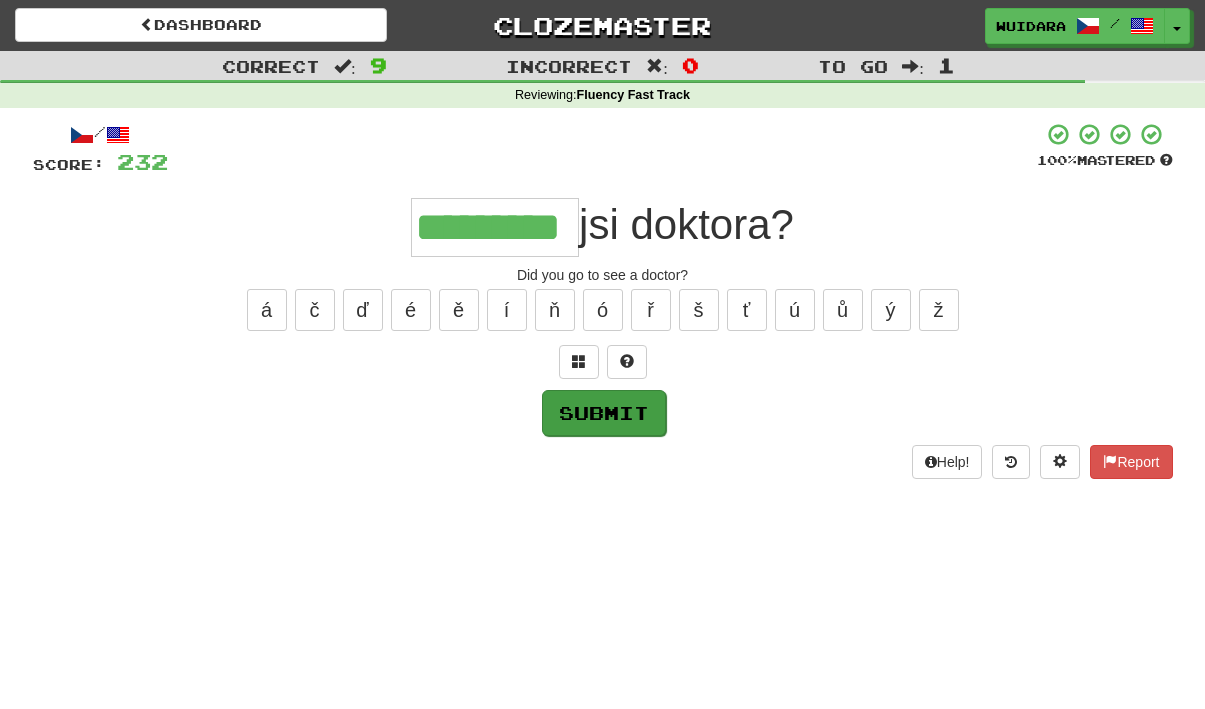 click on "Submit" at bounding box center [604, 413] 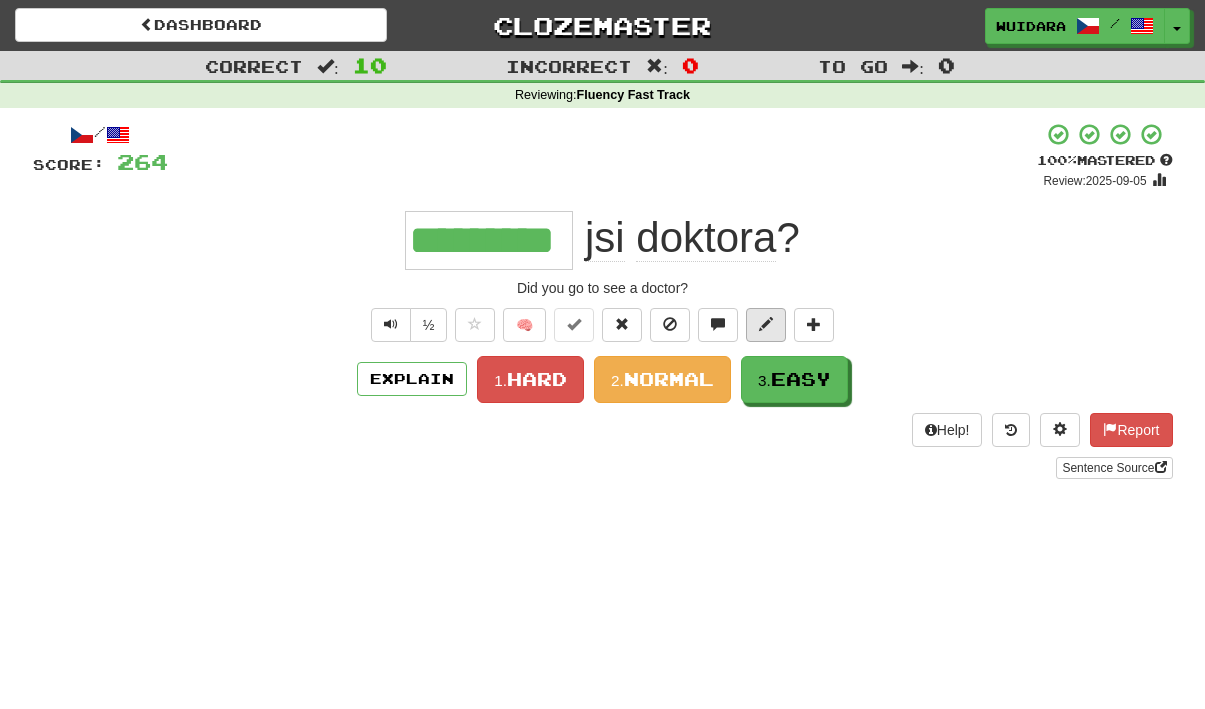 click at bounding box center (766, 324) 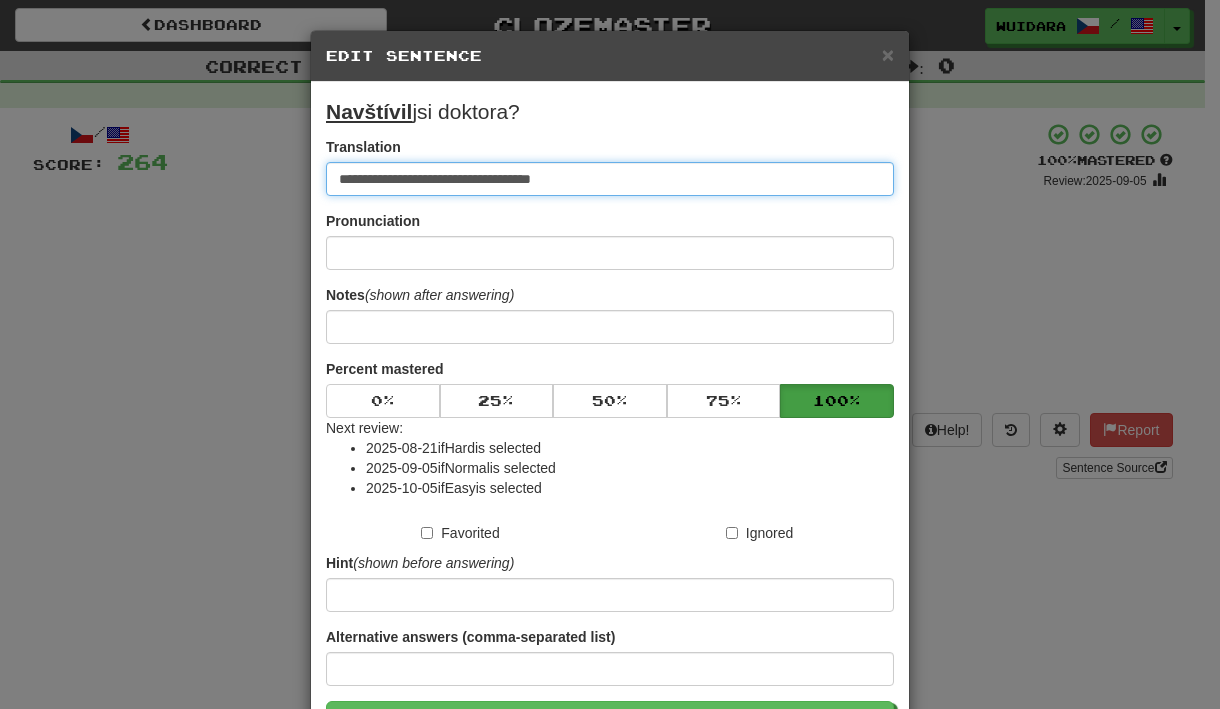 type on "**********" 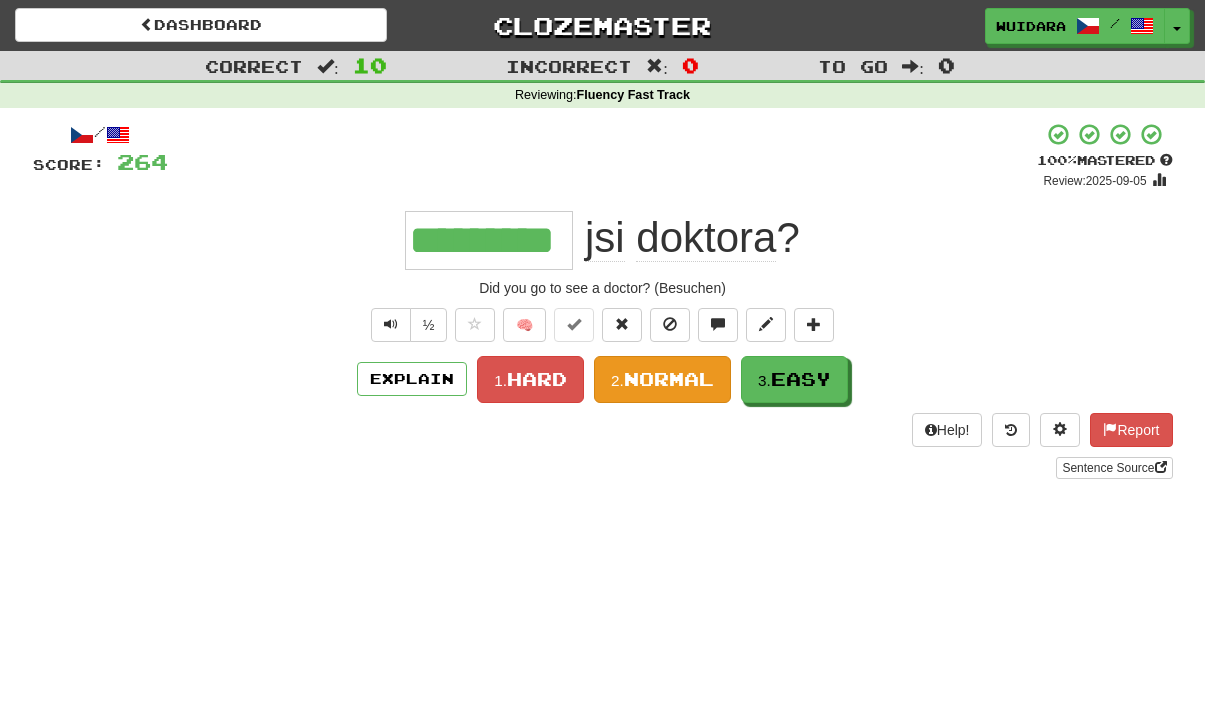 click on "Normal" at bounding box center [669, 379] 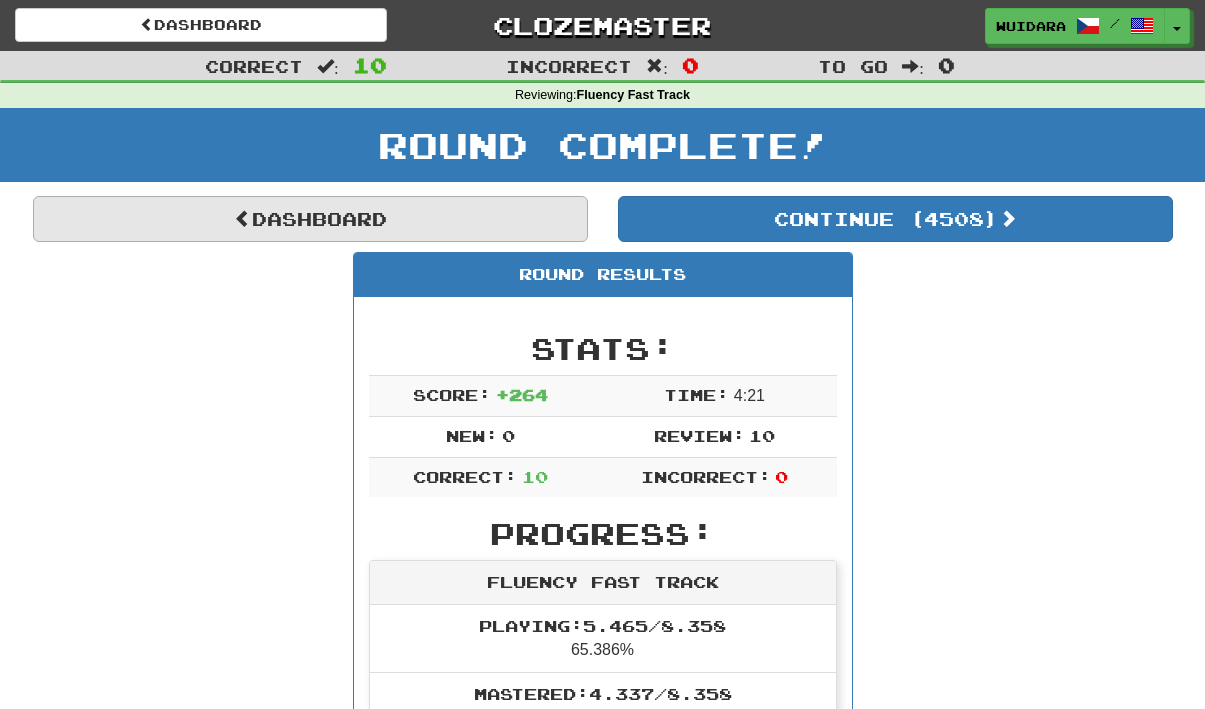 click on "Dashboard" at bounding box center [310, 219] 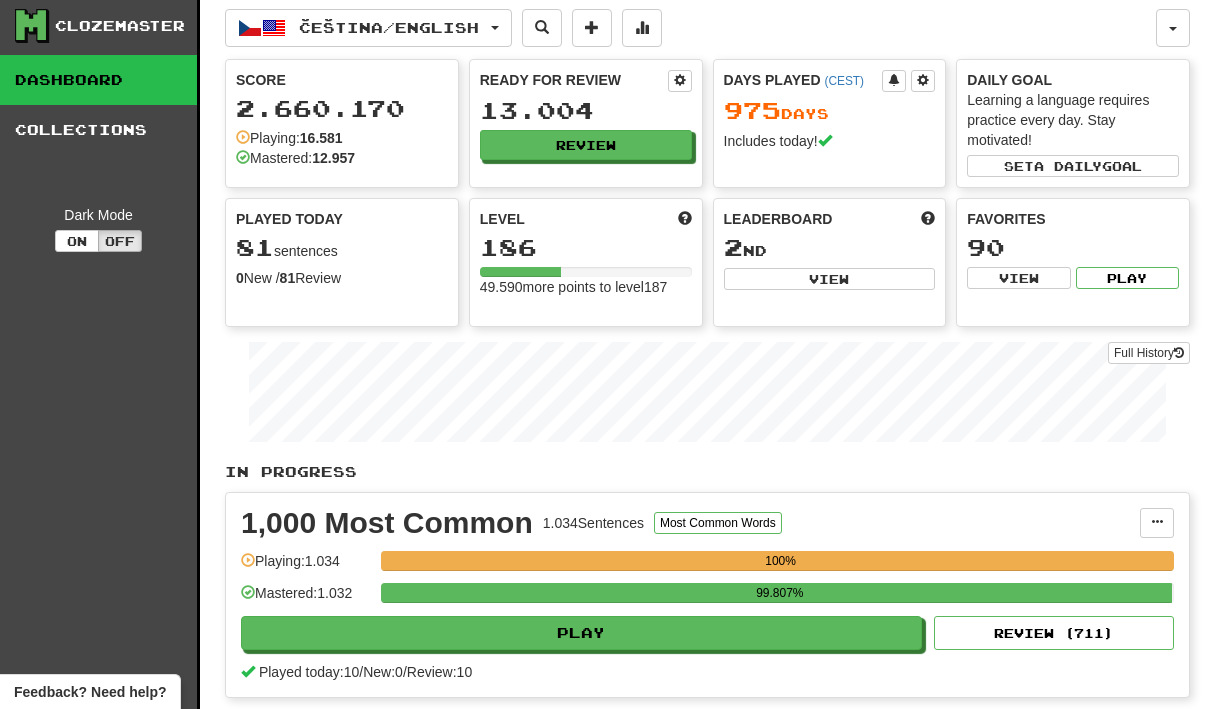 scroll, scrollTop: 8, scrollLeft: 0, axis: vertical 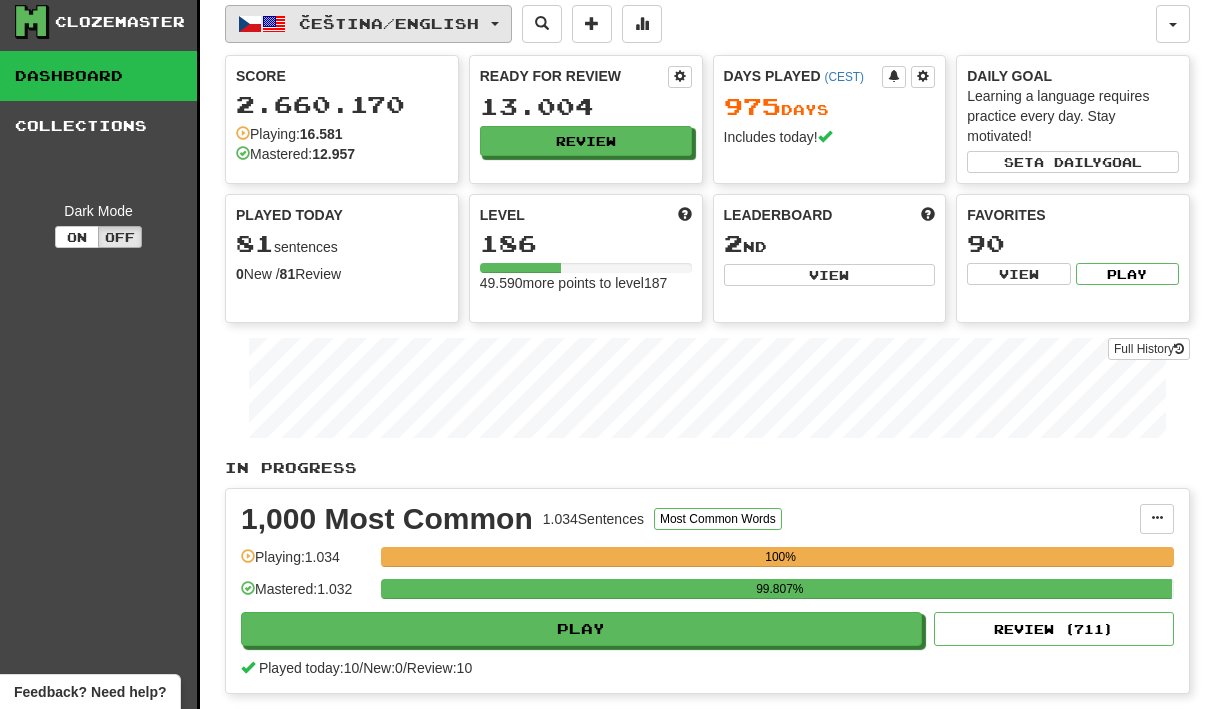 click on "Čeština  /  English" at bounding box center [368, 24] 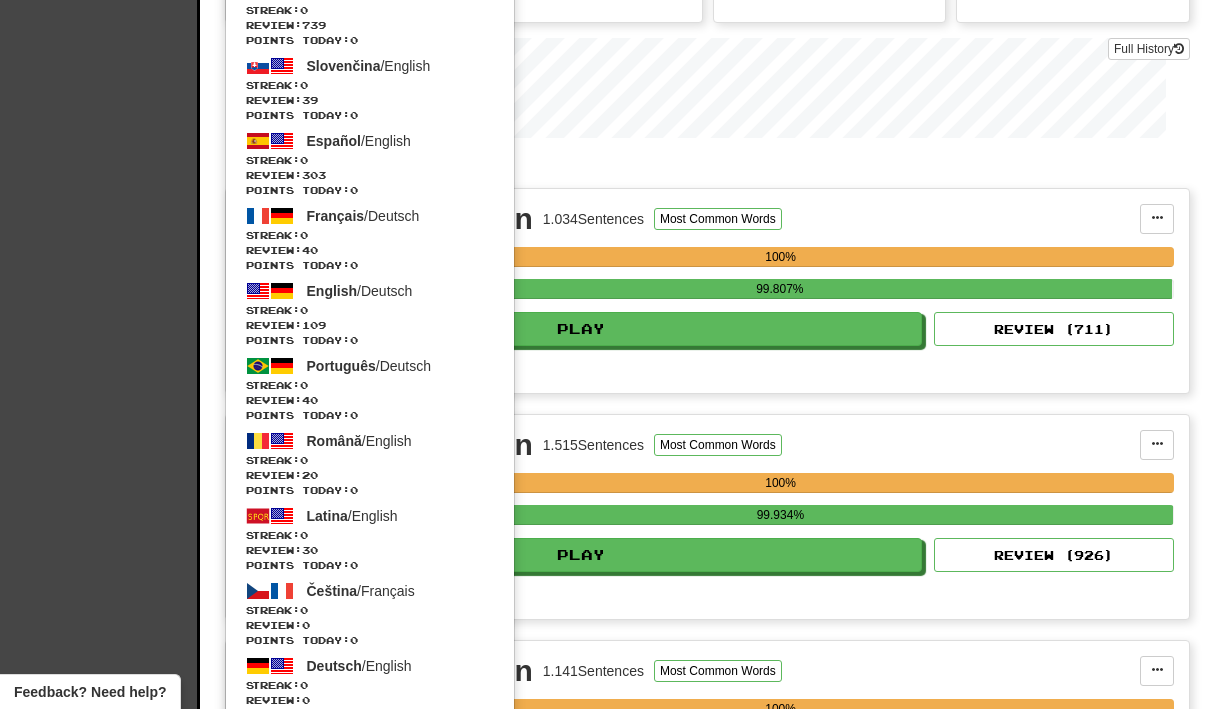 scroll, scrollTop: 650, scrollLeft: 0, axis: vertical 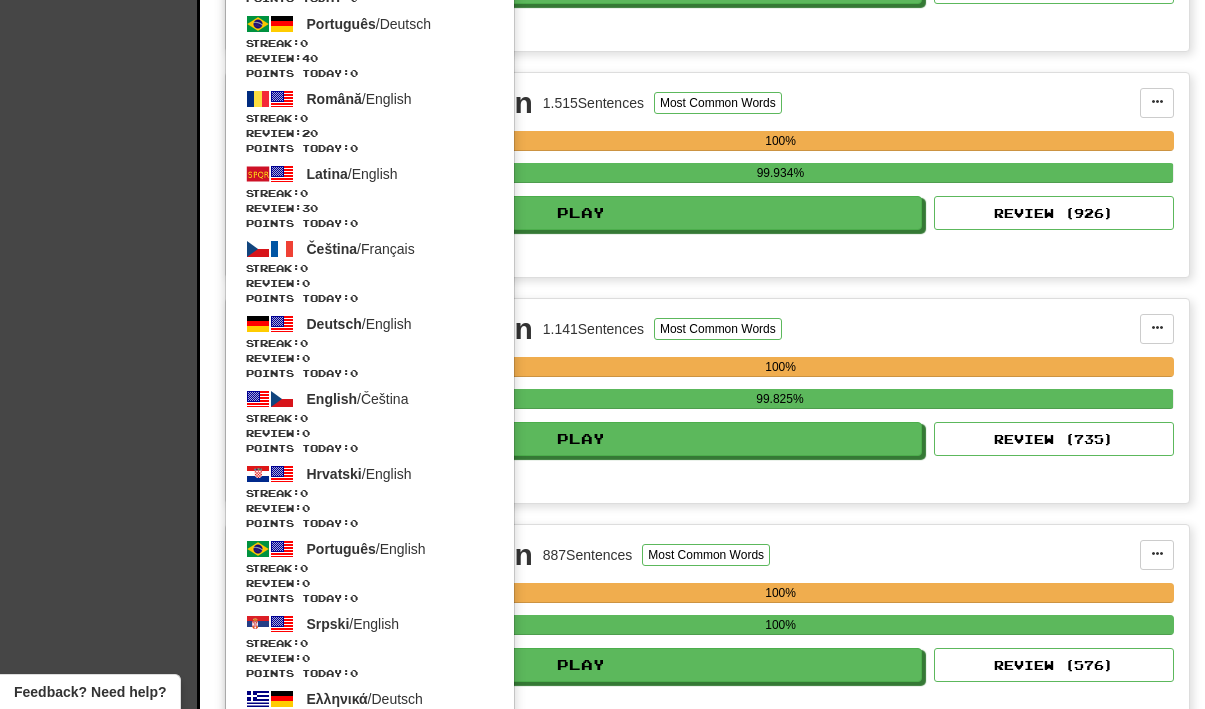 click on "3,000 Most Common 1.141  Sentences Most Common Words" at bounding box center [690, 329] 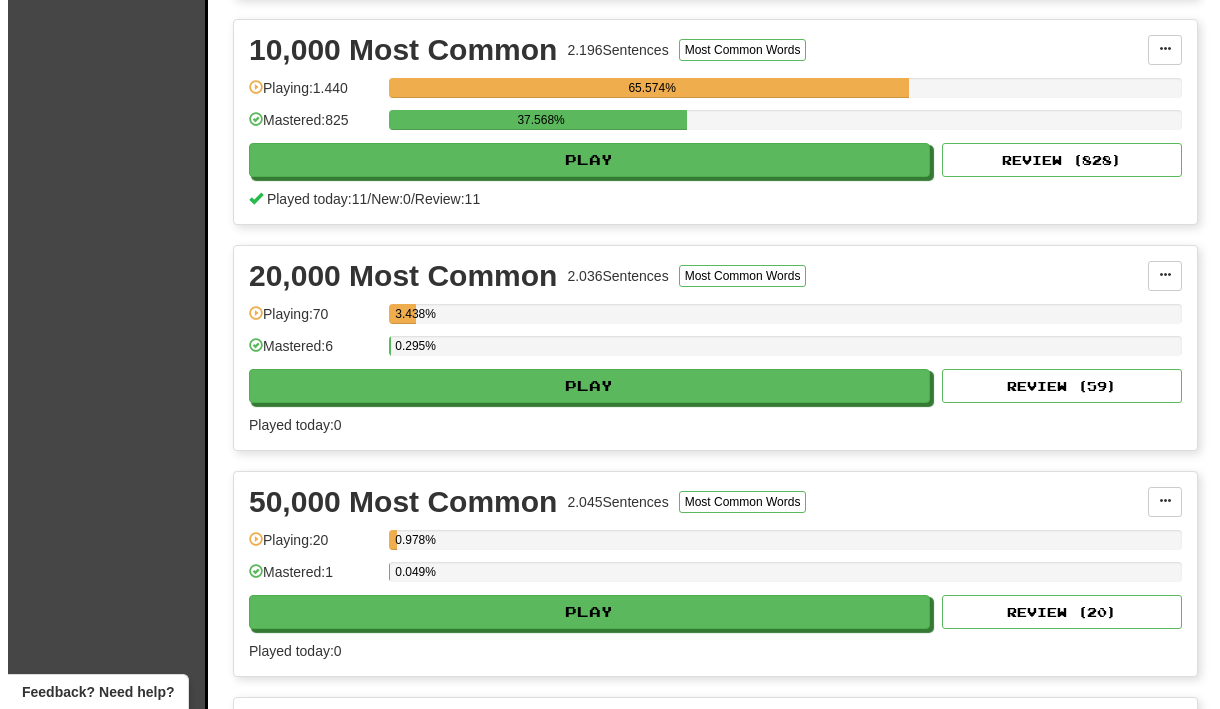 scroll, scrollTop: 1519, scrollLeft: 0, axis: vertical 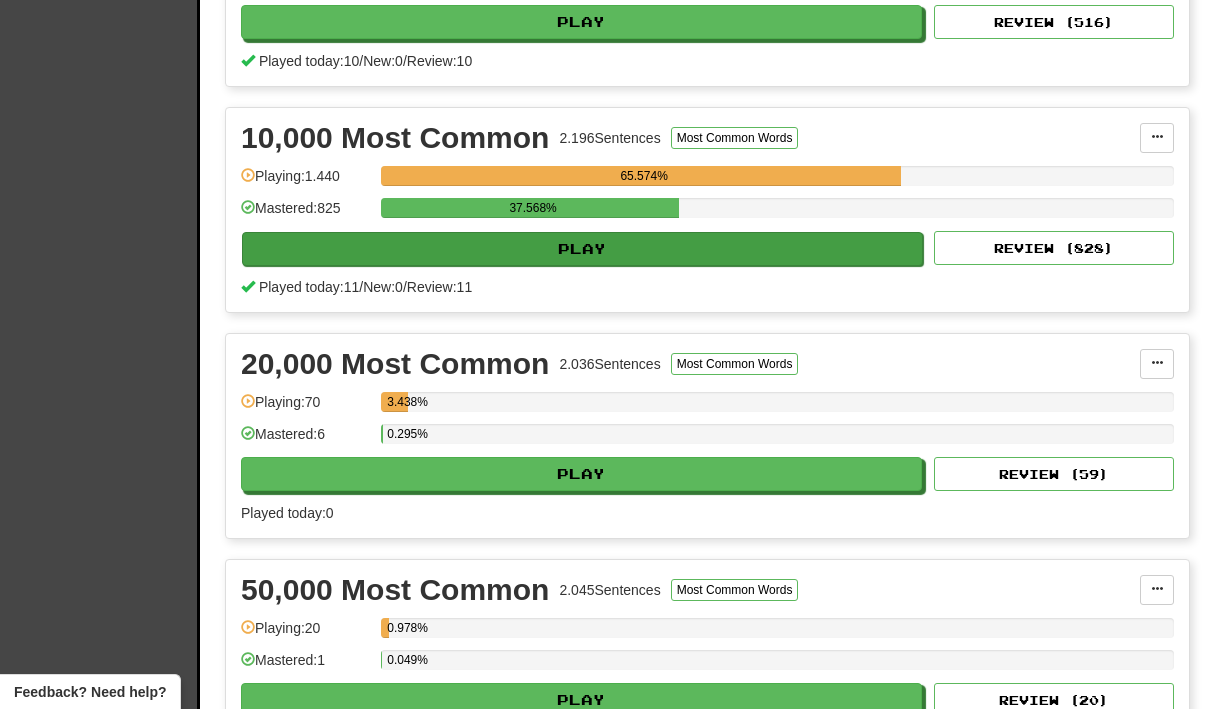 click on "Play" at bounding box center (582, 249) 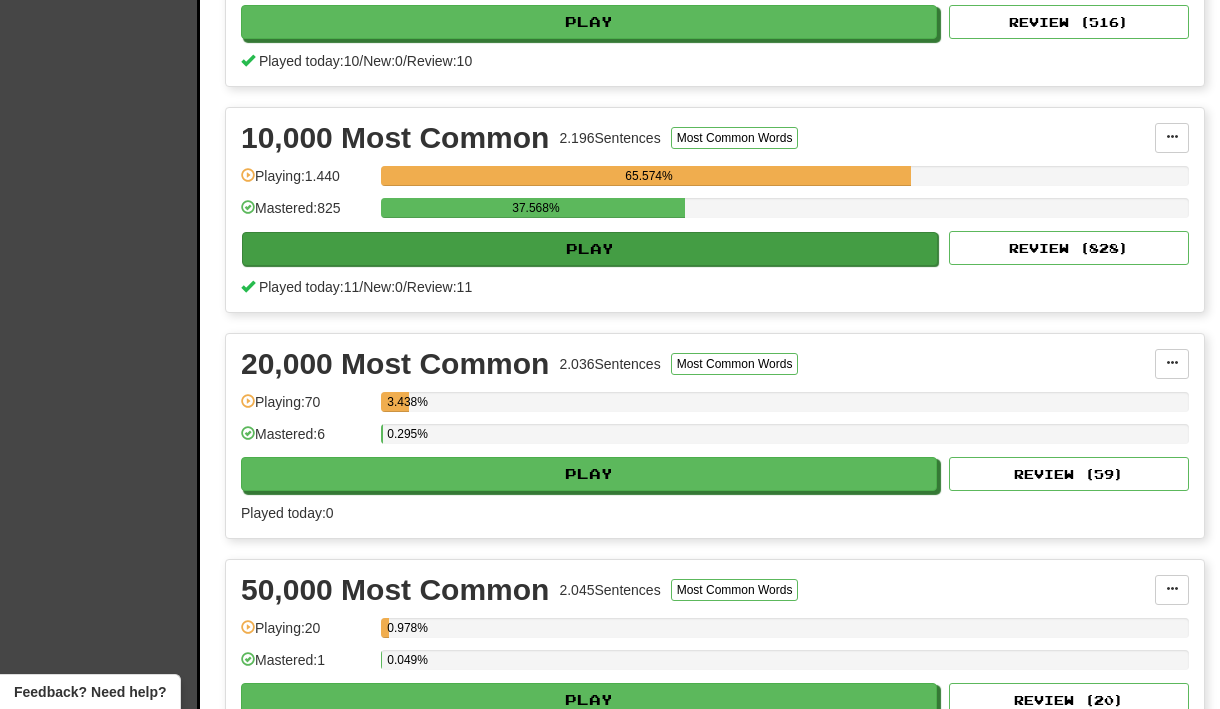 select on "**" 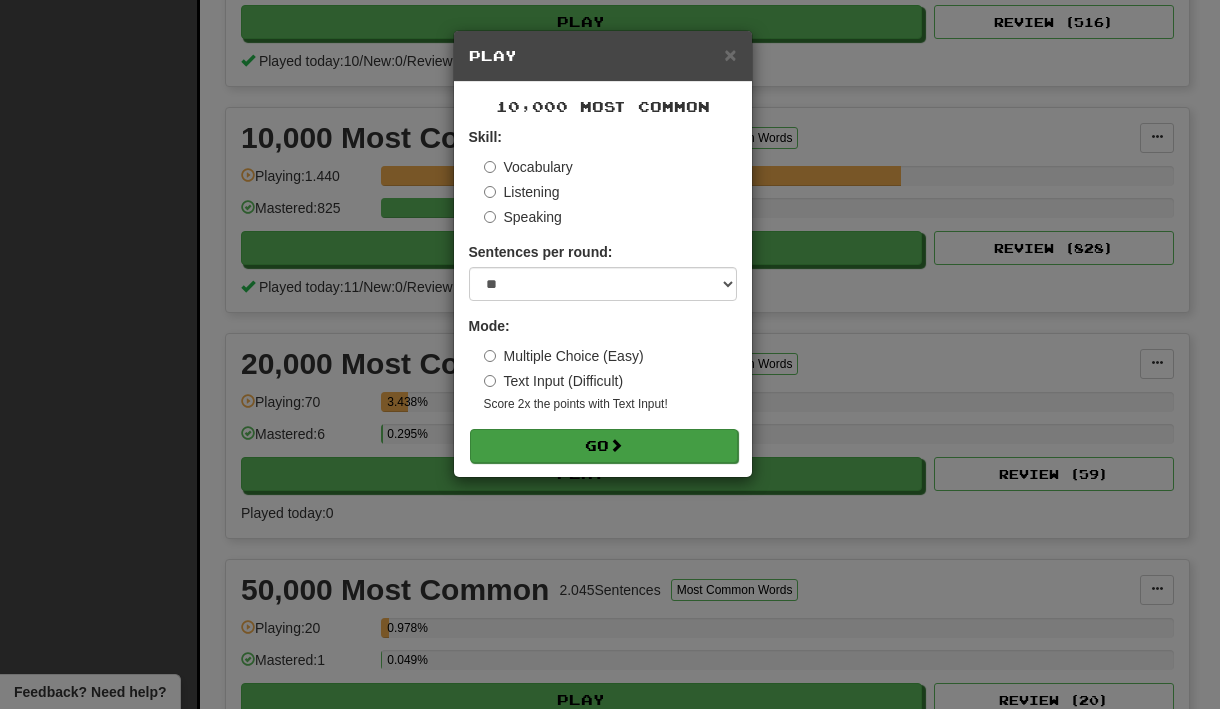 click on "Go" at bounding box center (604, 446) 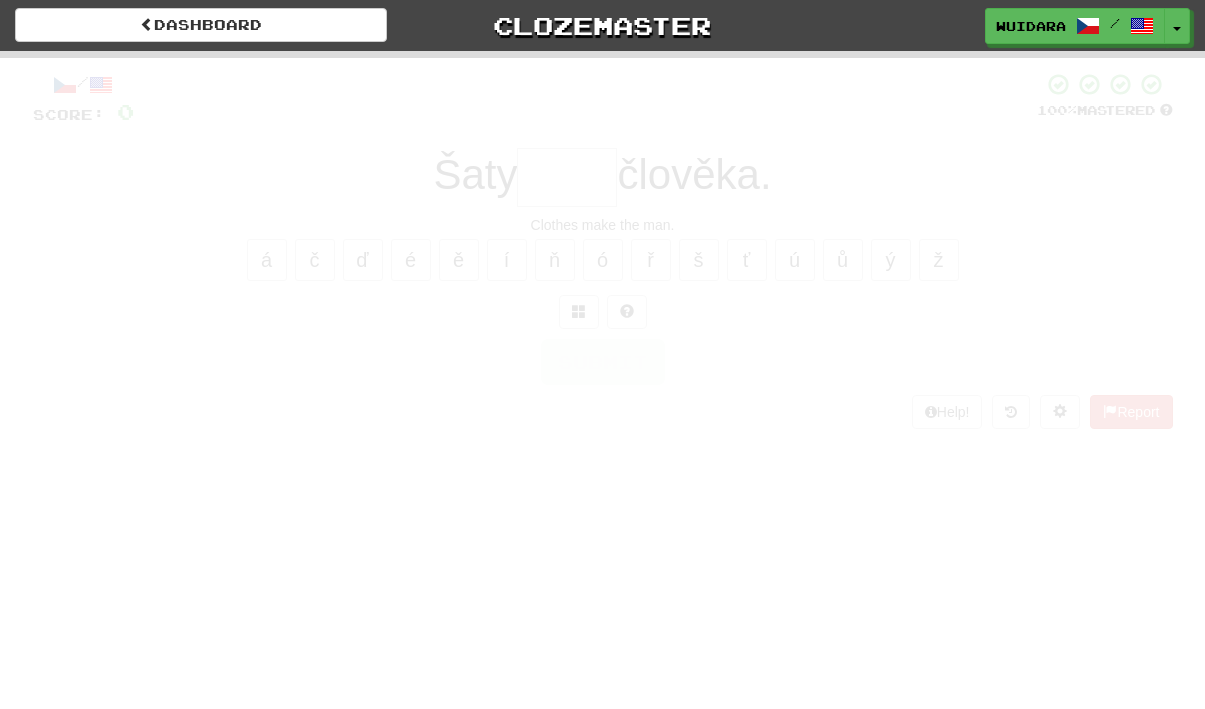 scroll, scrollTop: 0, scrollLeft: 0, axis: both 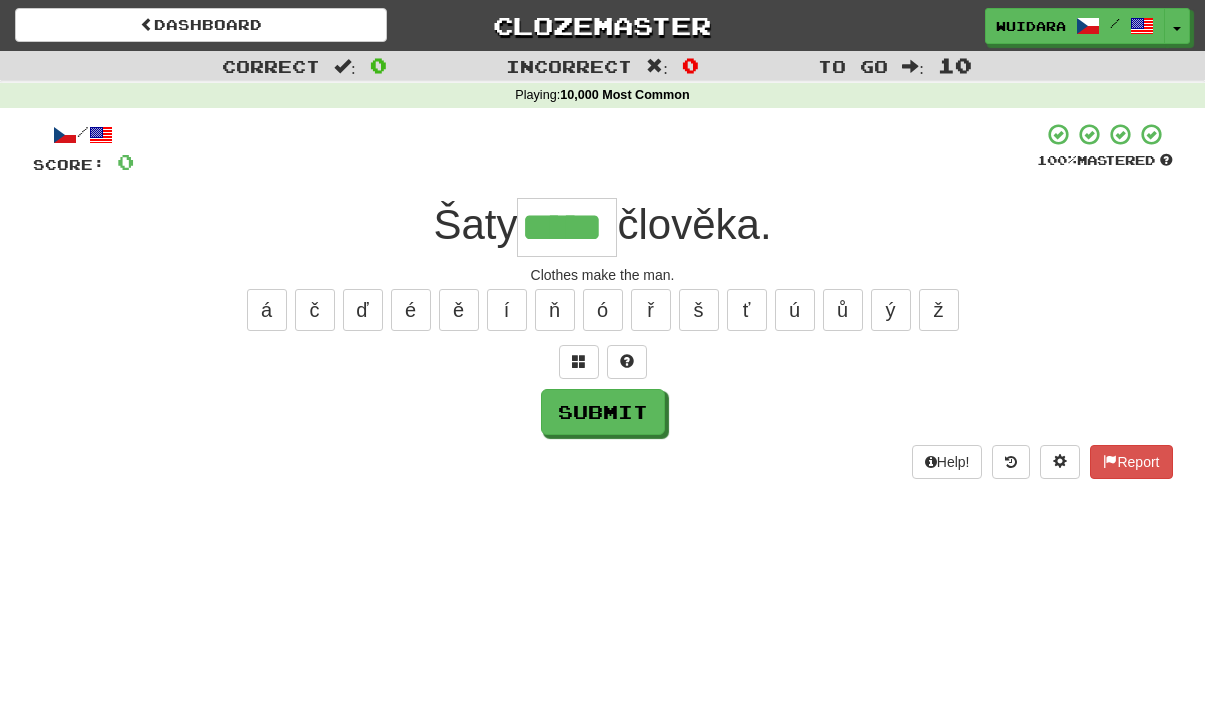 type on "*****" 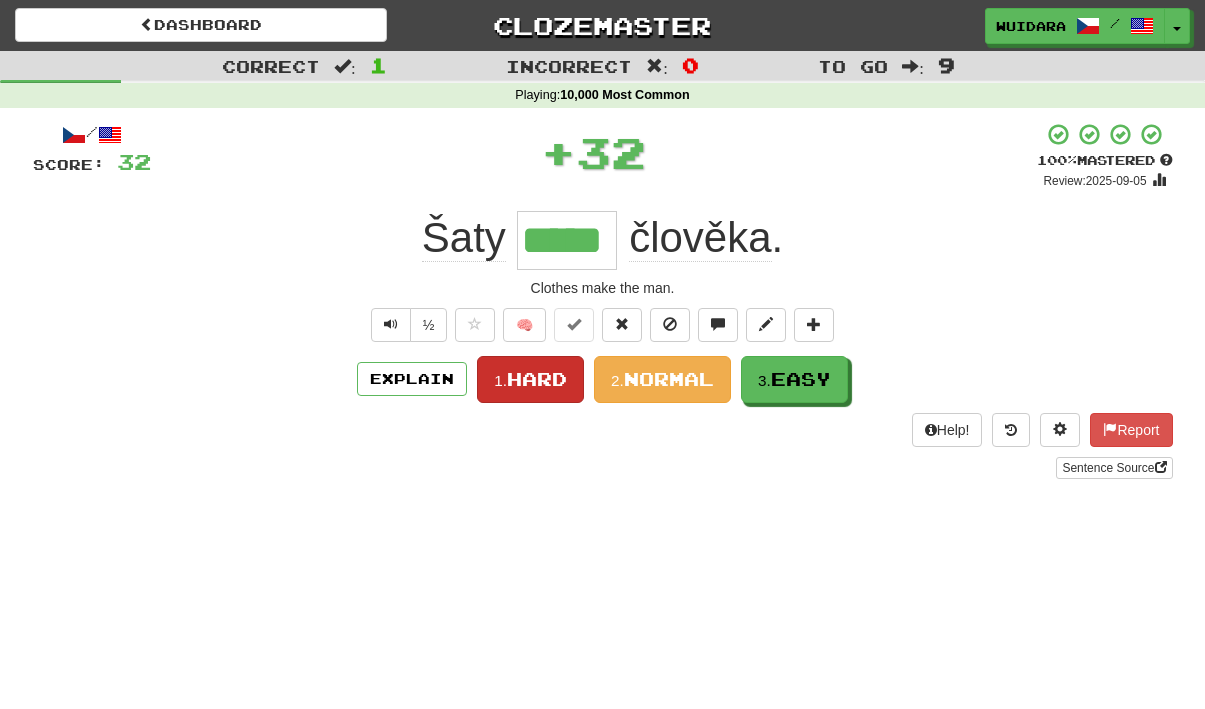 click on "Hard" at bounding box center [537, 379] 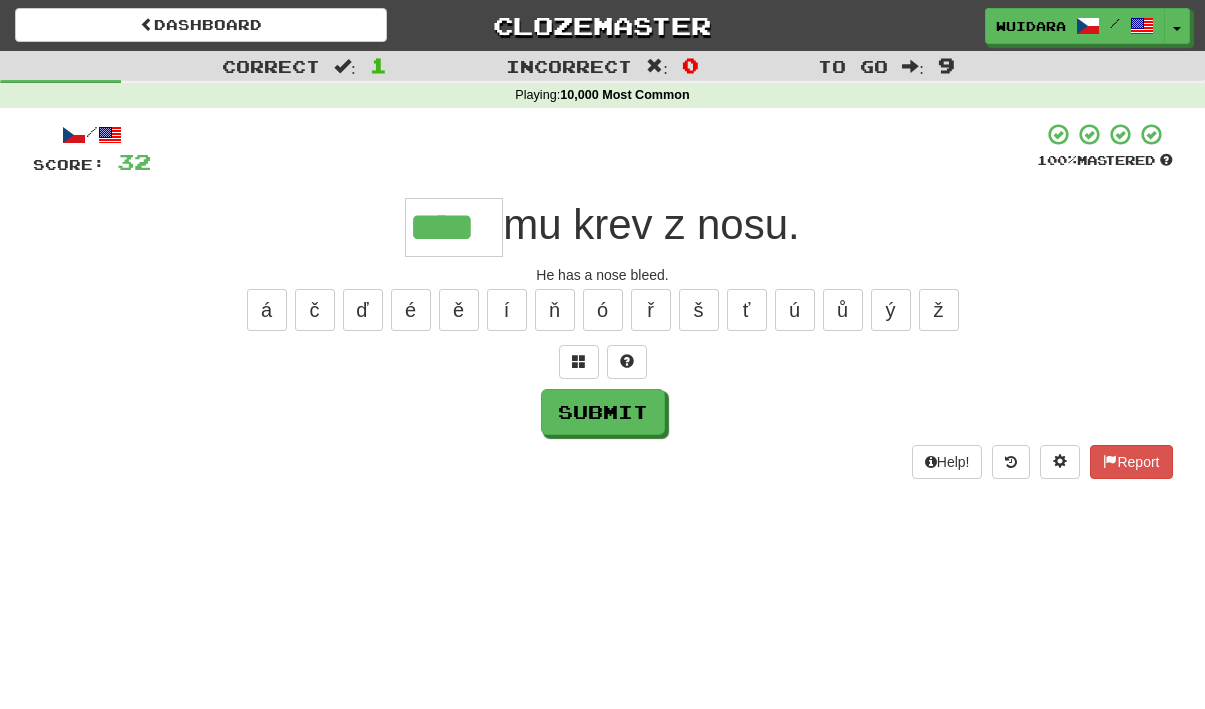 type on "****" 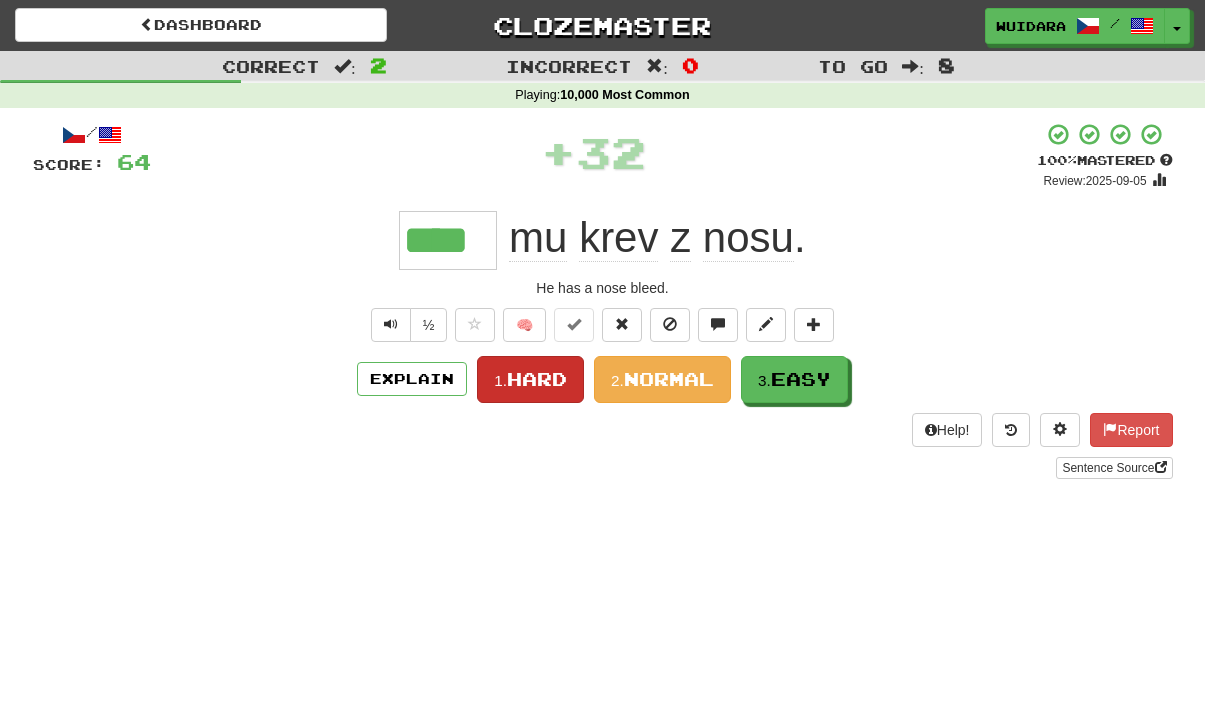 click on "Hard" at bounding box center [537, 379] 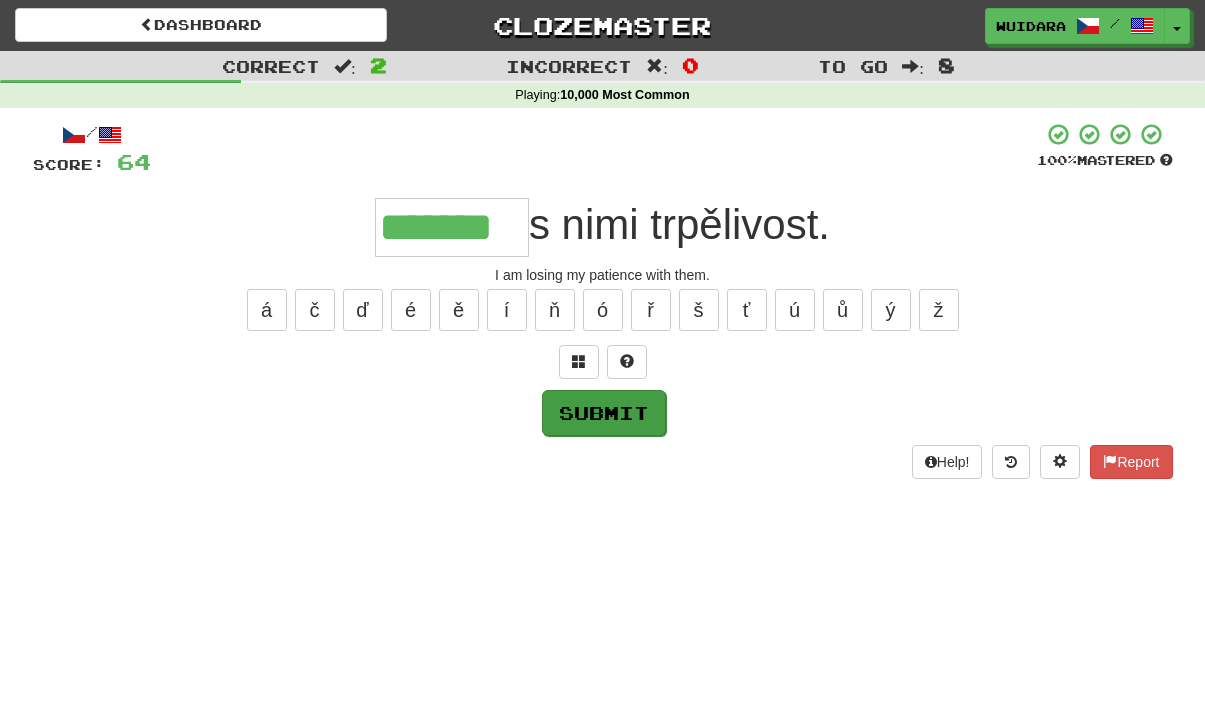 click on "Submit" at bounding box center [604, 413] 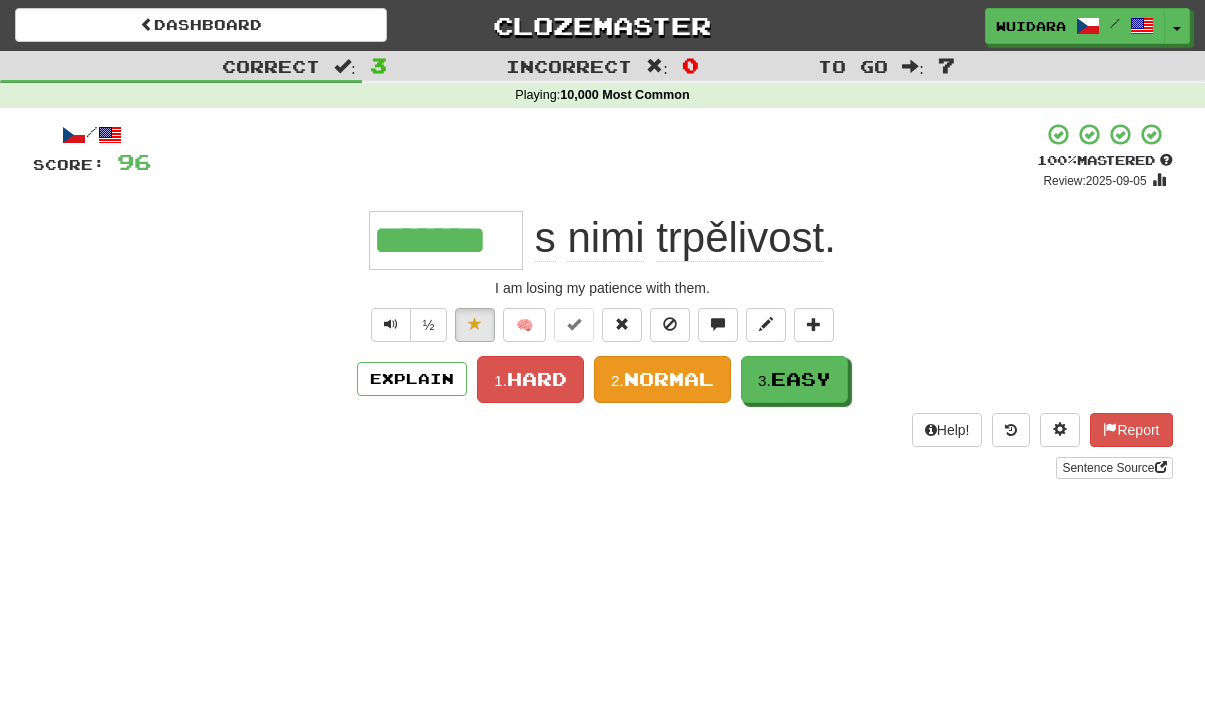 click on "Normal" at bounding box center [669, 379] 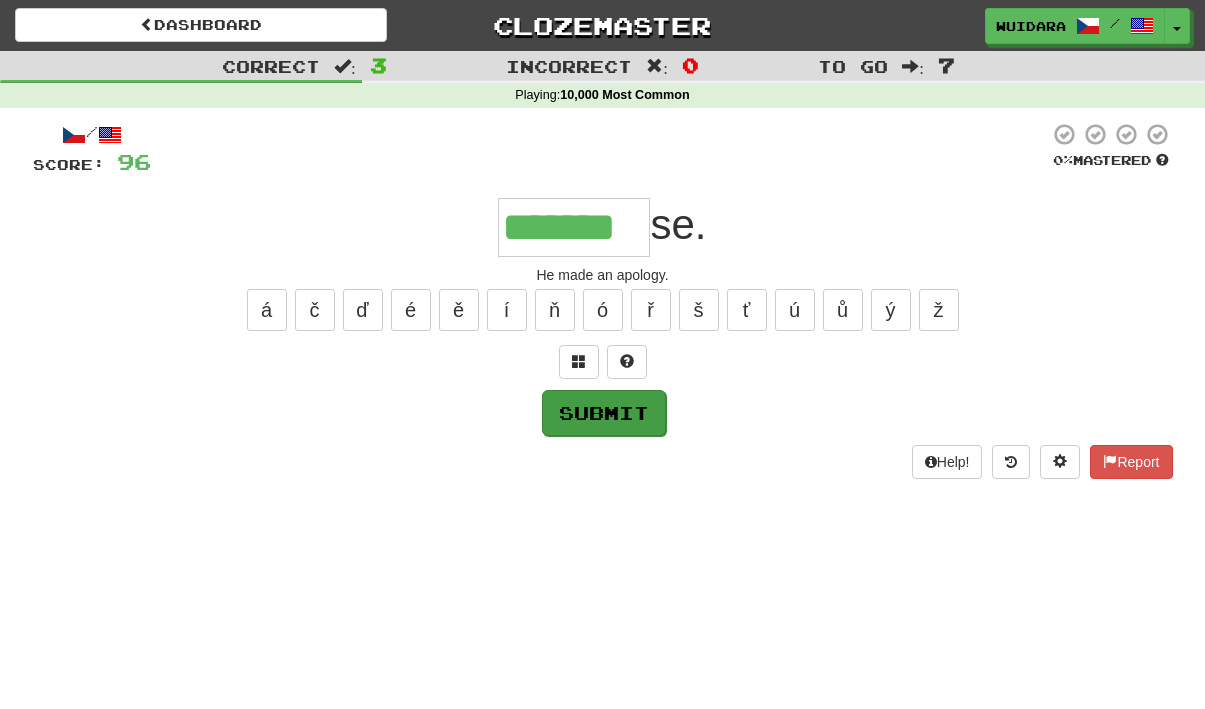 type on "*******" 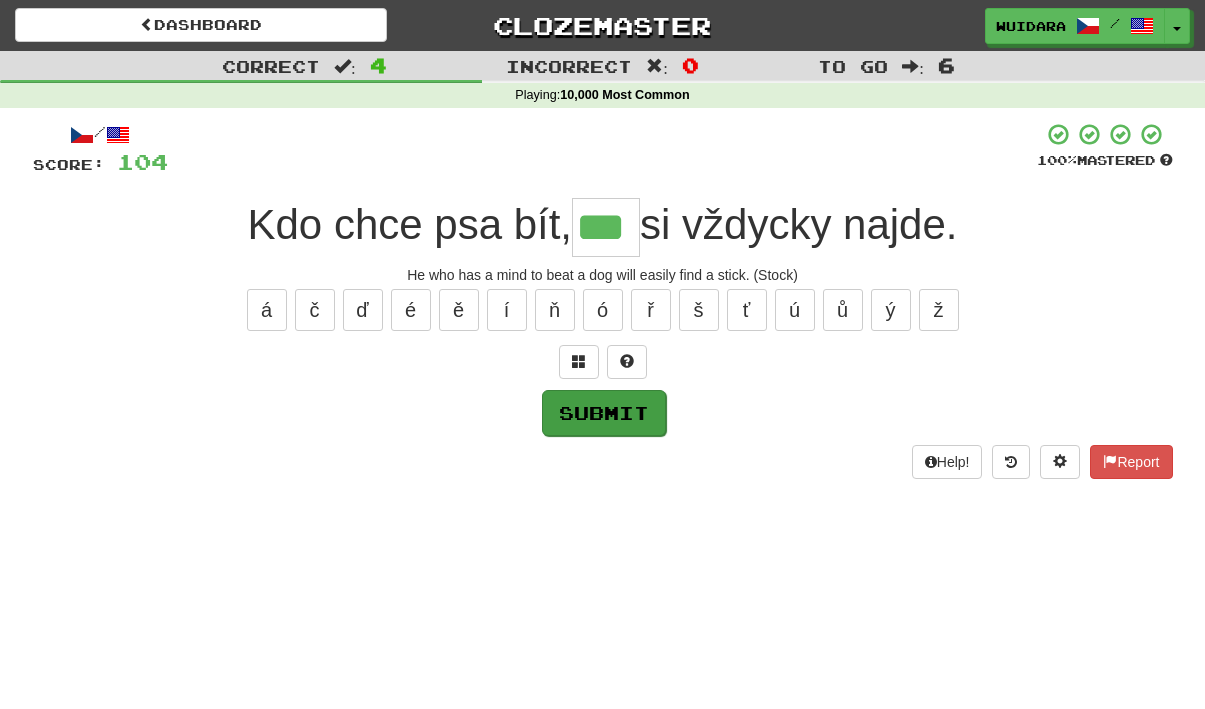 type on "***" 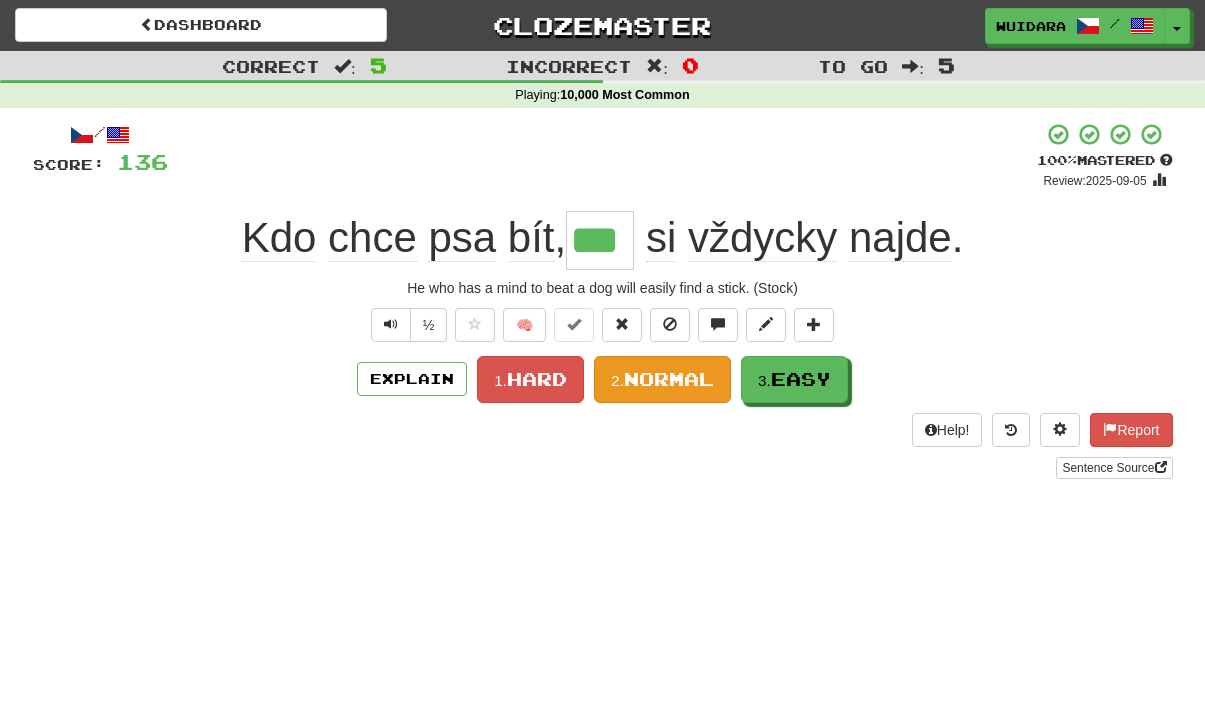 click on "2." at bounding box center (617, 380) 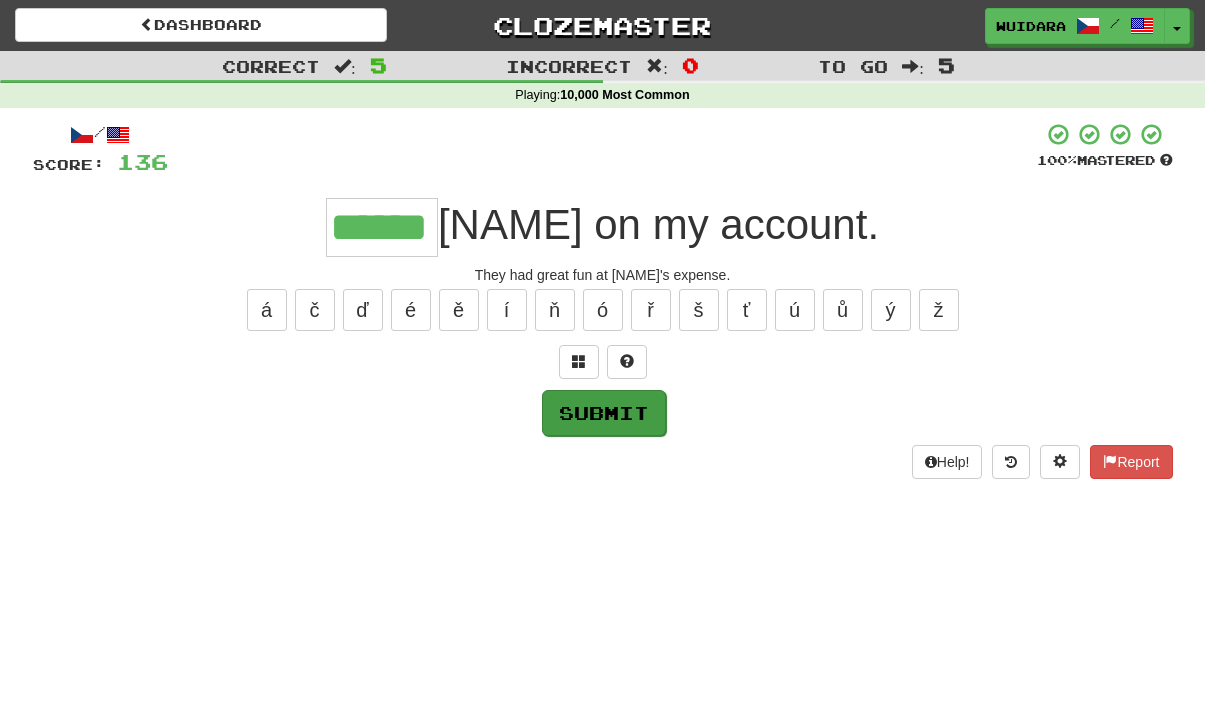 click on "Submit" at bounding box center [604, 413] 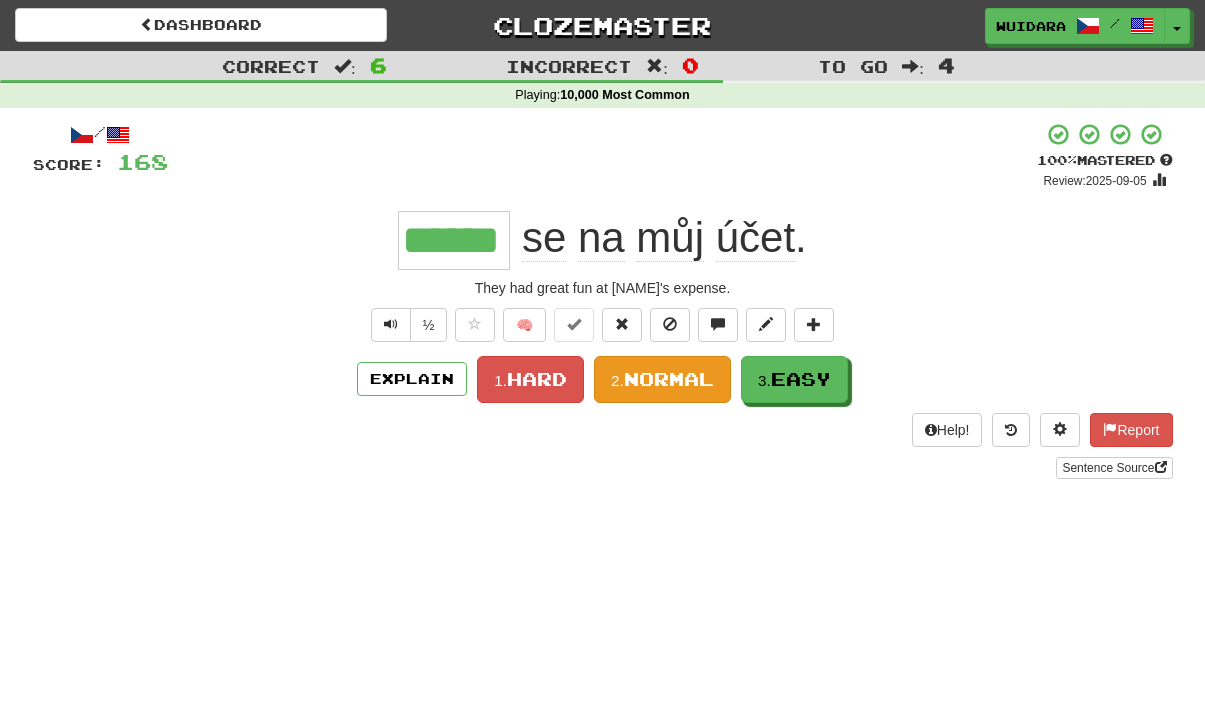 click on "2.  Normal" at bounding box center (662, 379) 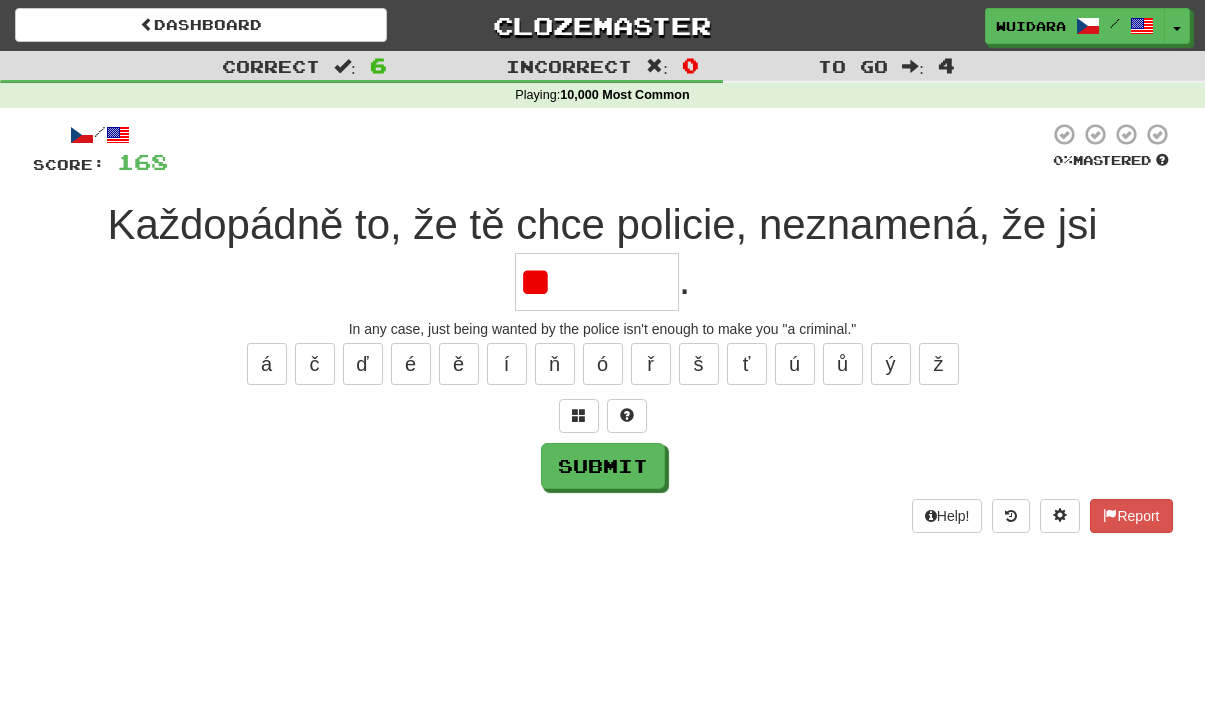 type on "*" 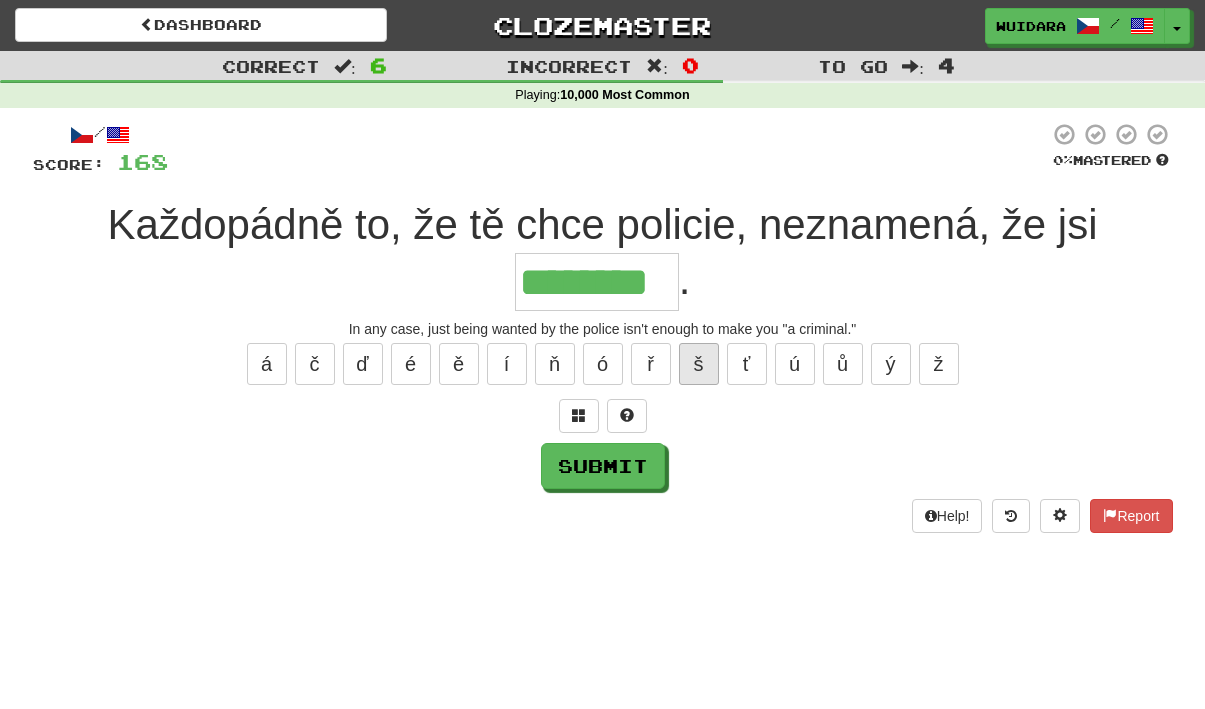 type on "********" 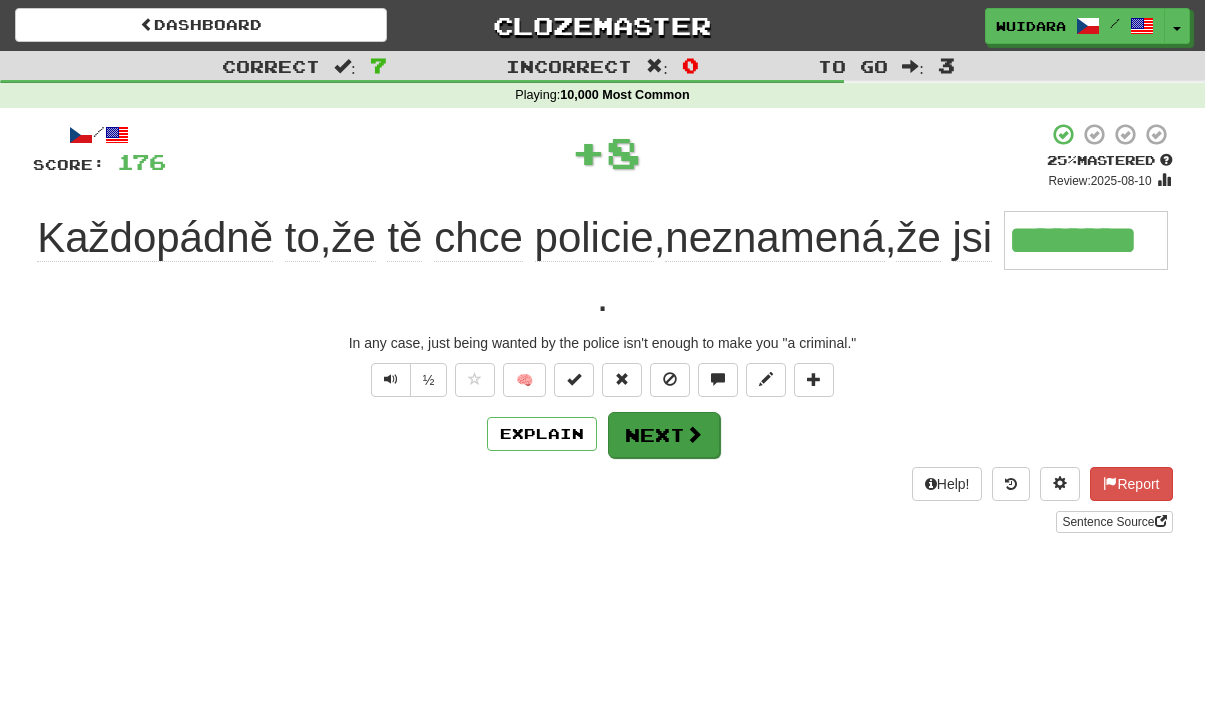 click on "Next" at bounding box center [664, 435] 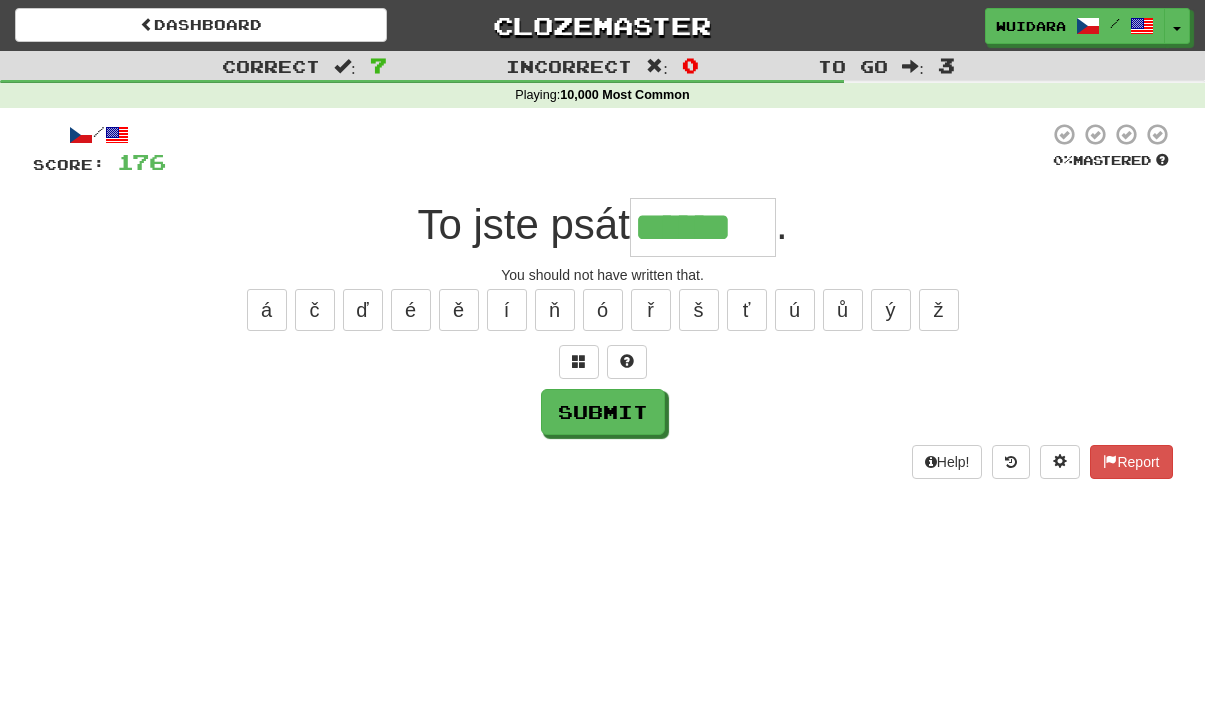 type on "******" 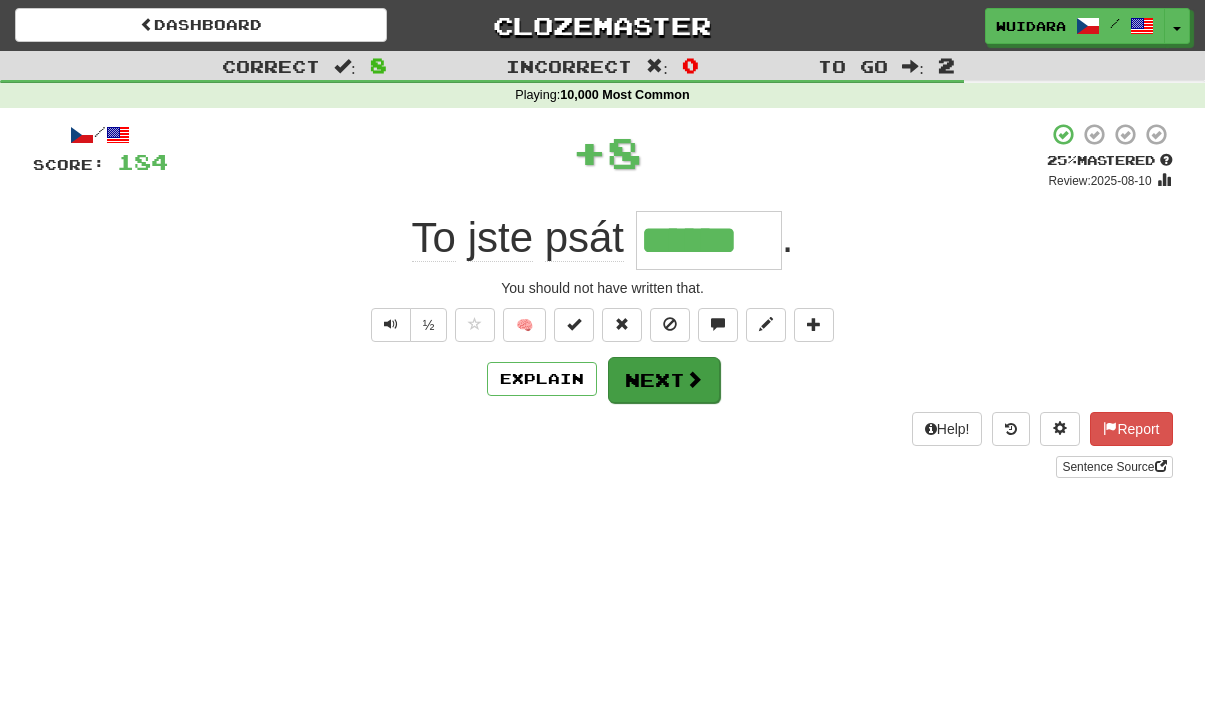 click at bounding box center [694, 379] 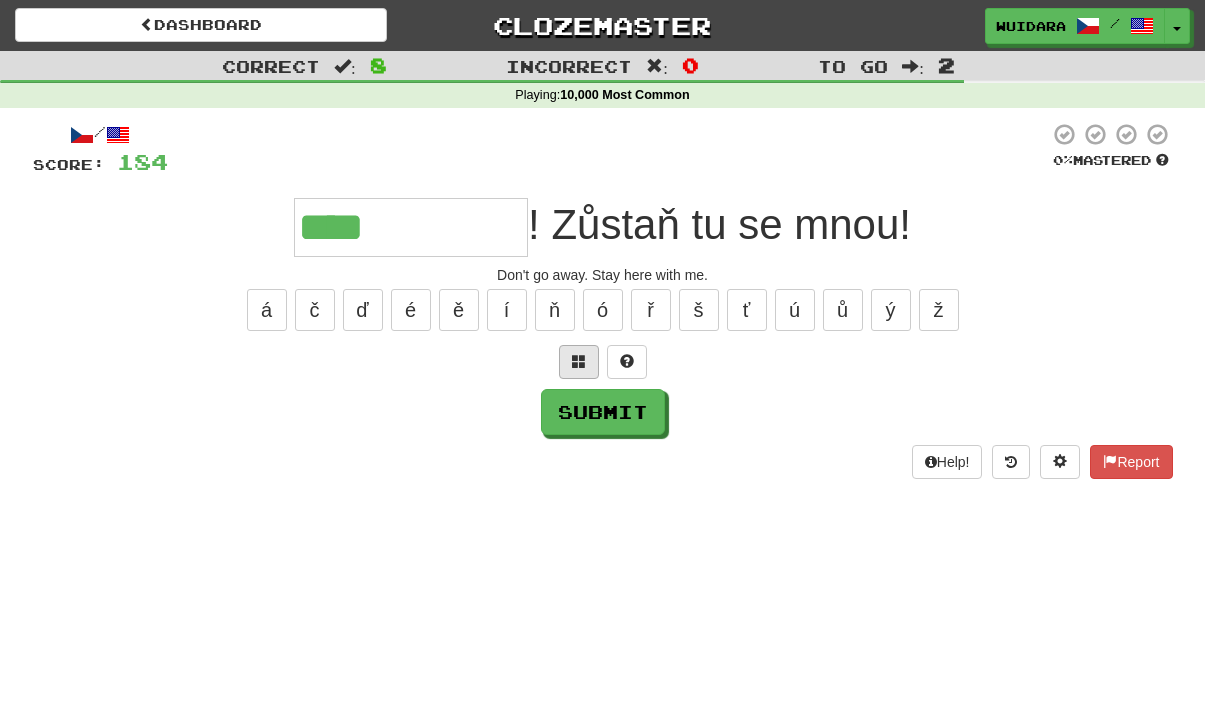 click at bounding box center [579, 361] 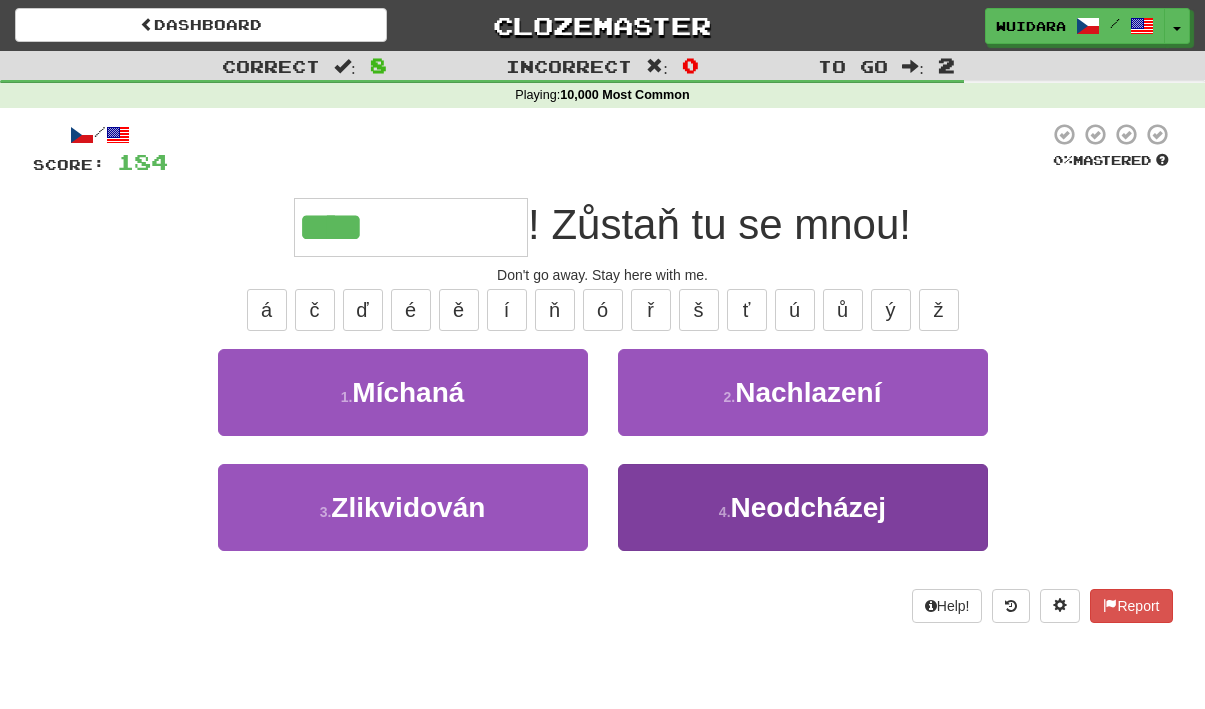 click on "4 ." at bounding box center [725, 512] 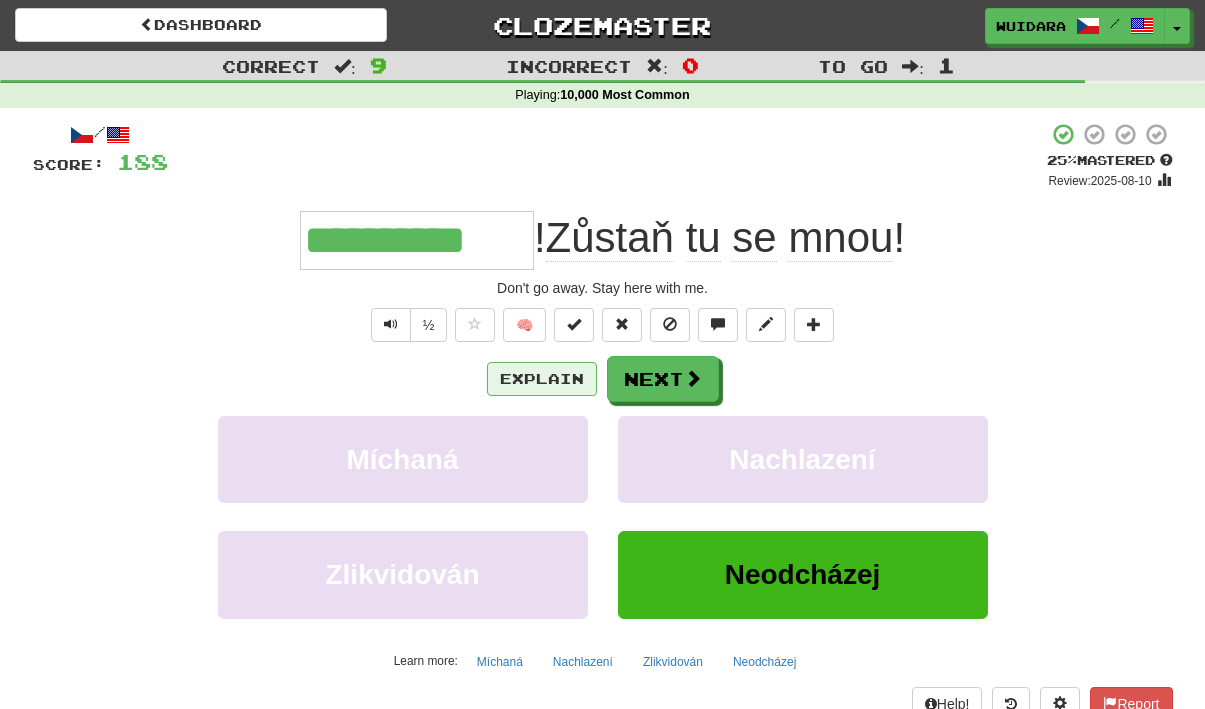 click on "Explain" at bounding box center (542, 379) 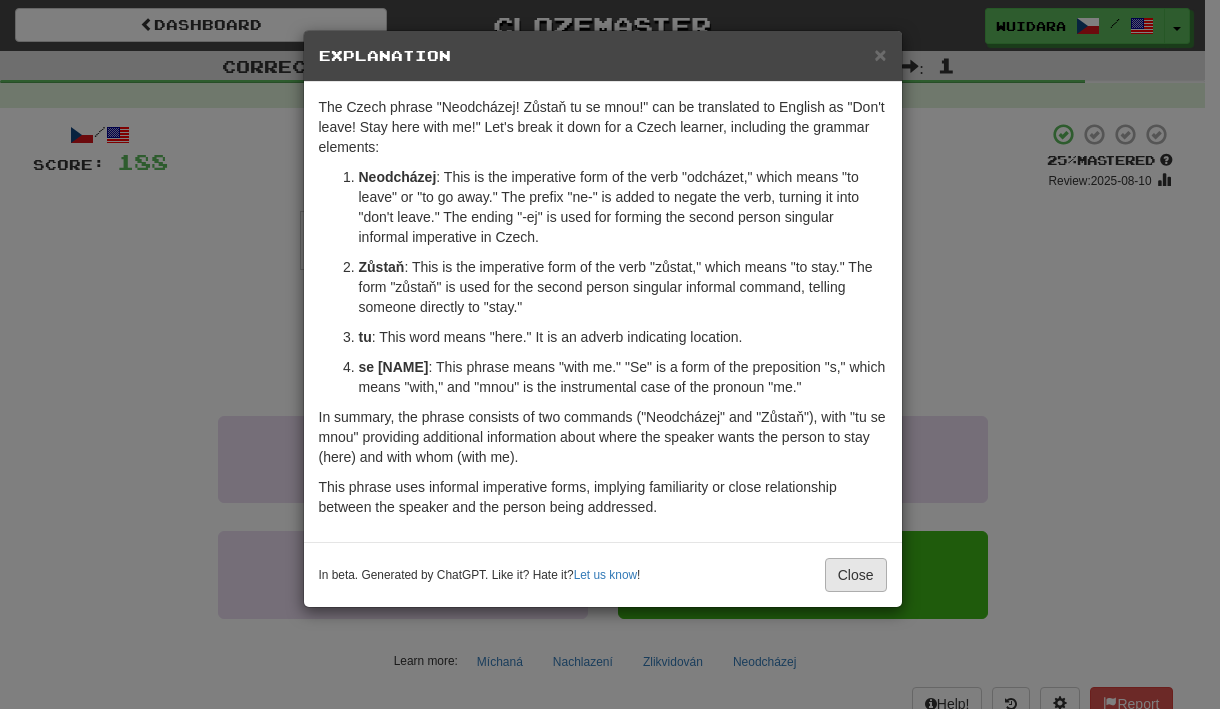 click on "Close" at bounding box center [856, 575] 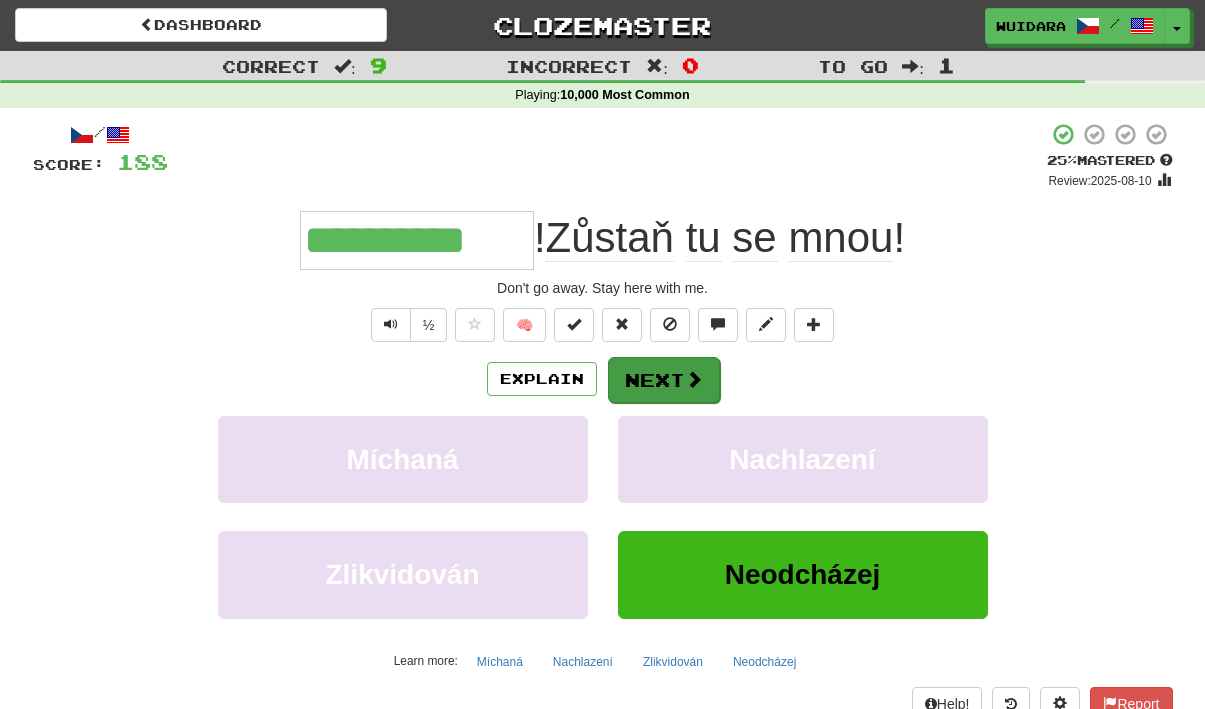 click on "Next" at bounding box center [664, 380] 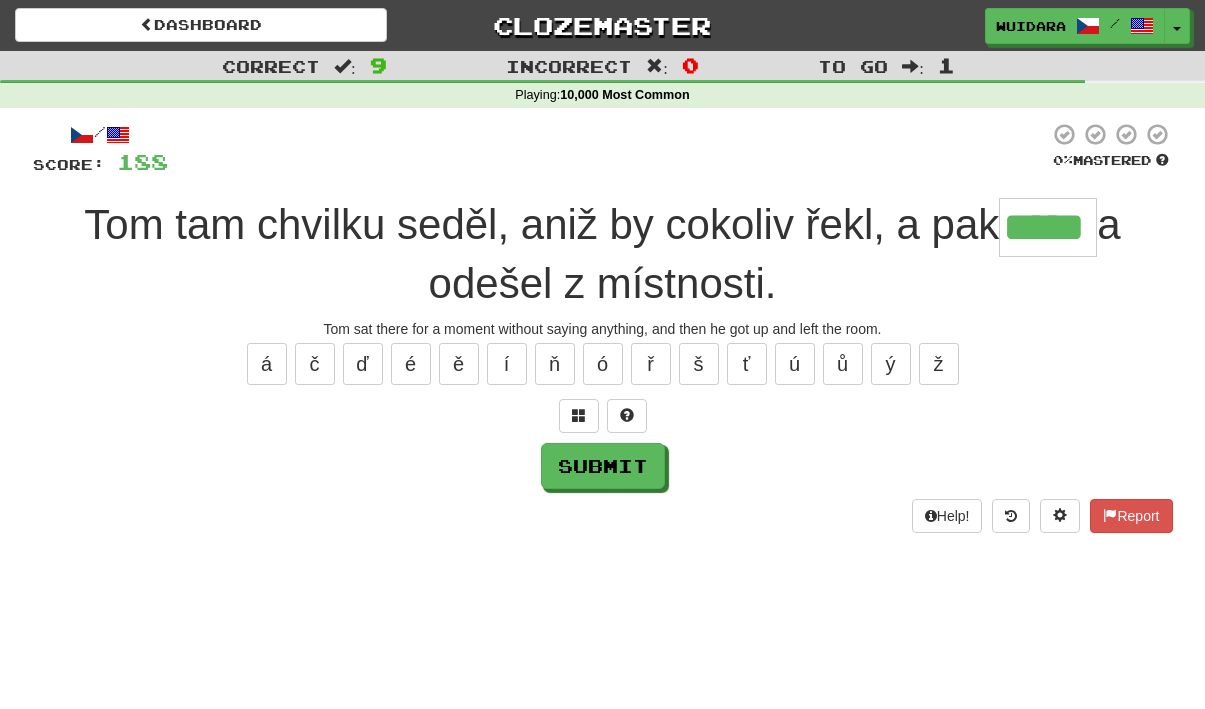 type on "*****" 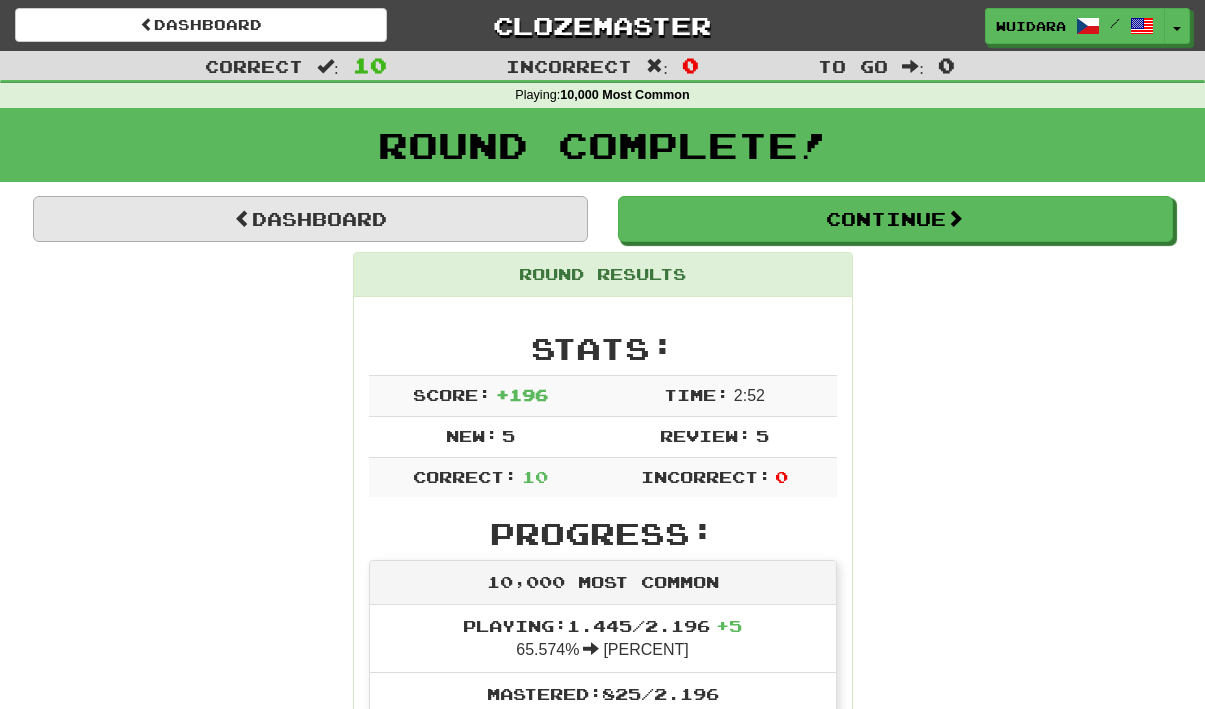 click on "Dashboard" at bounding box center (310, 219) 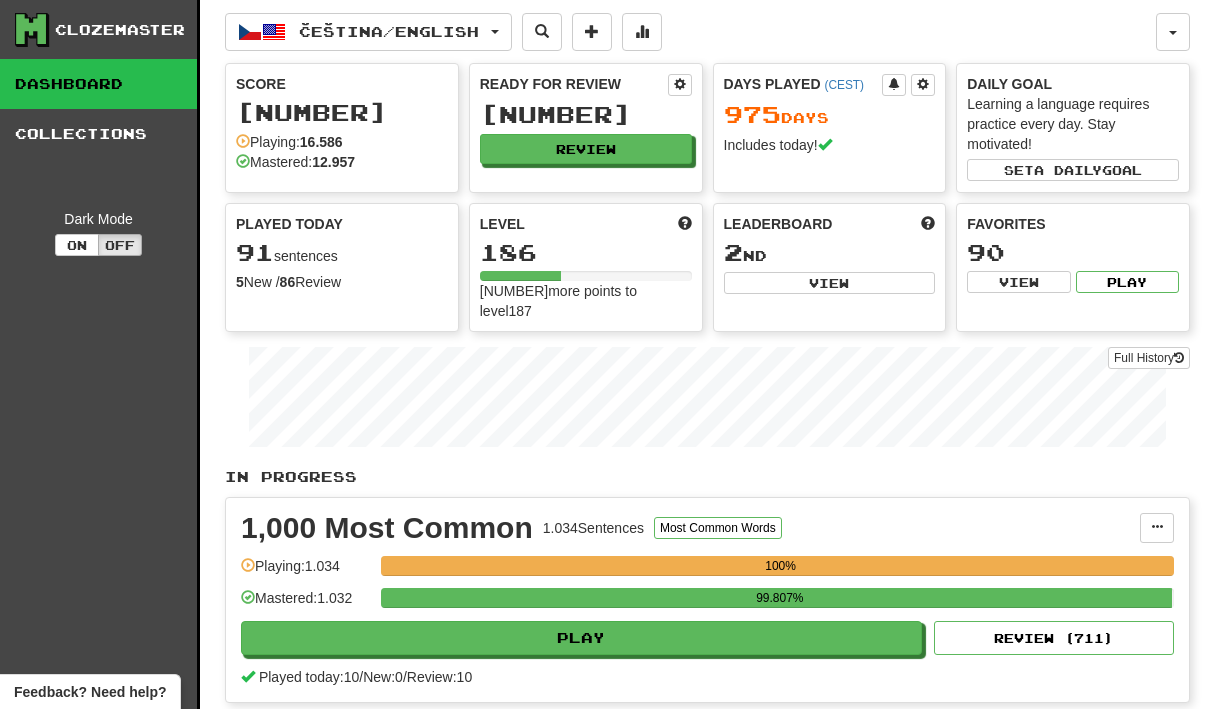 scroll, scrollTop: 0, scrollLeft: 0, axis: both 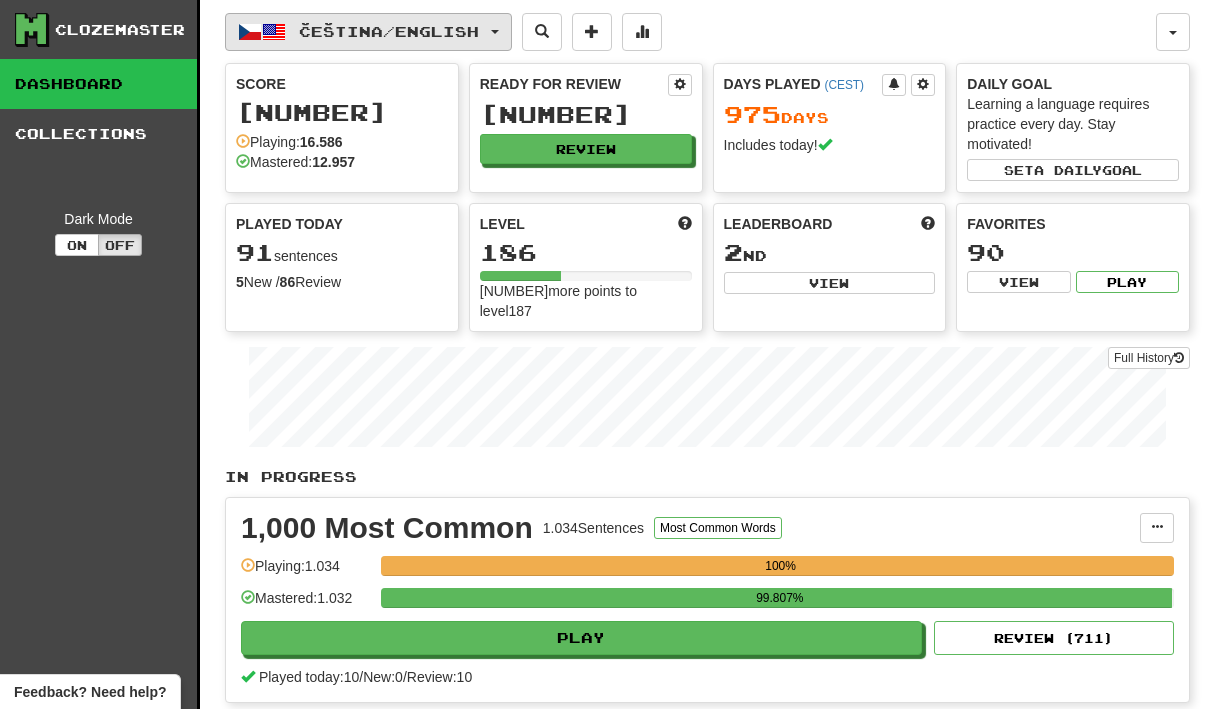 click on "Čeština  /  English" at bounding box center [389, 31] 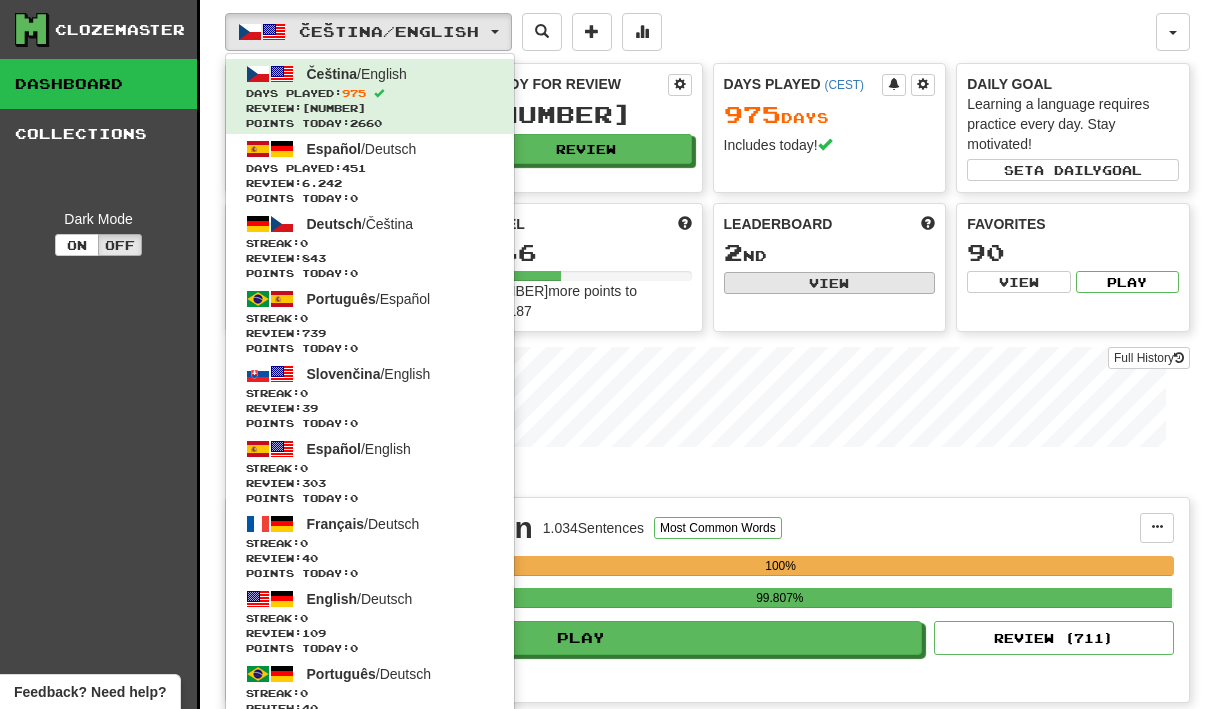 click on "View" at bounding box center [830, 283] 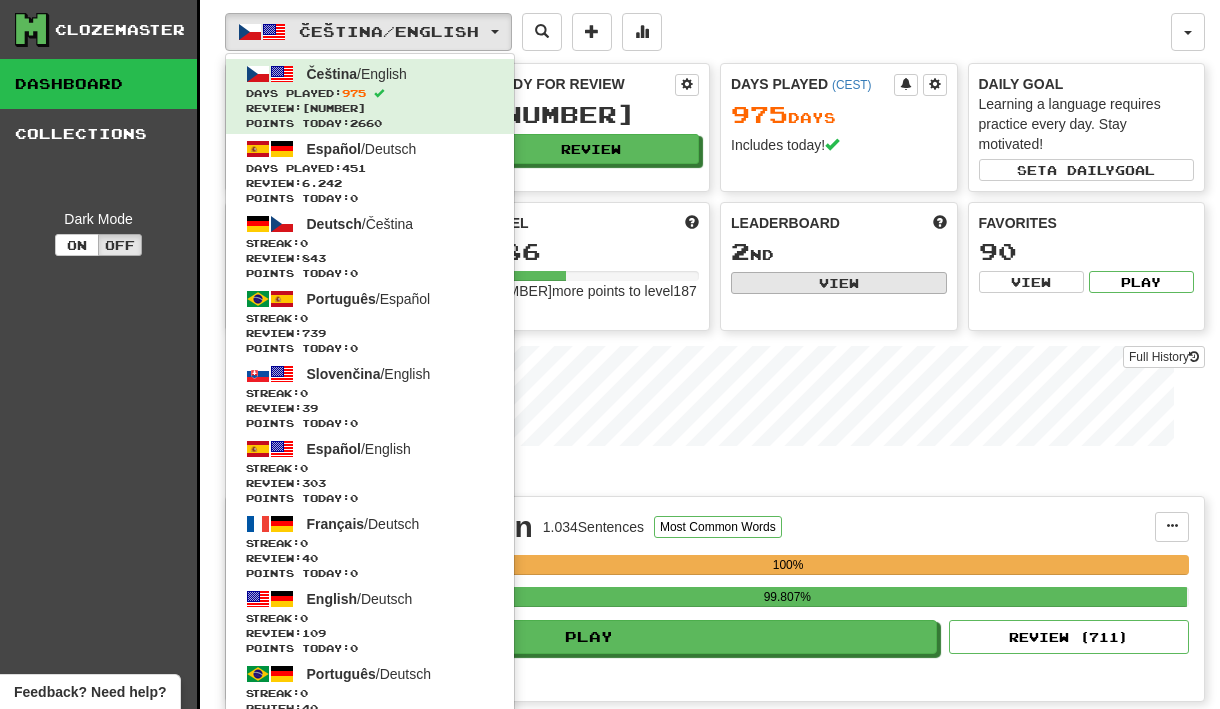 select on "**********" 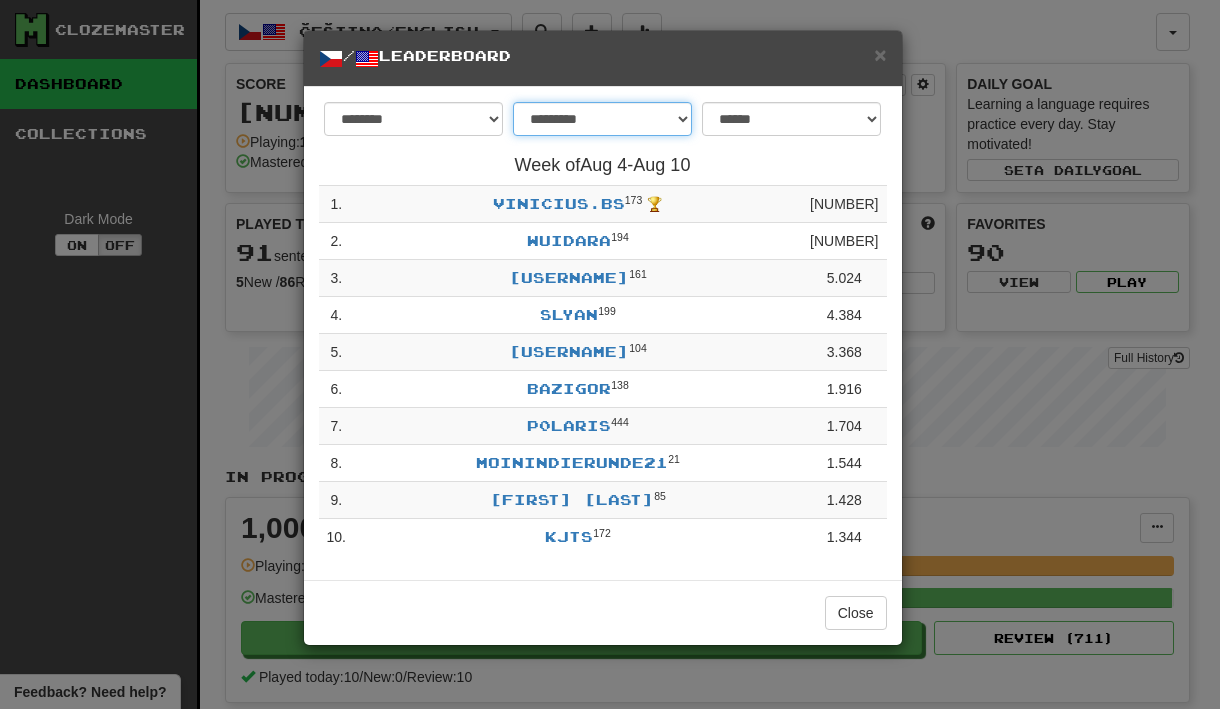 select on "********" 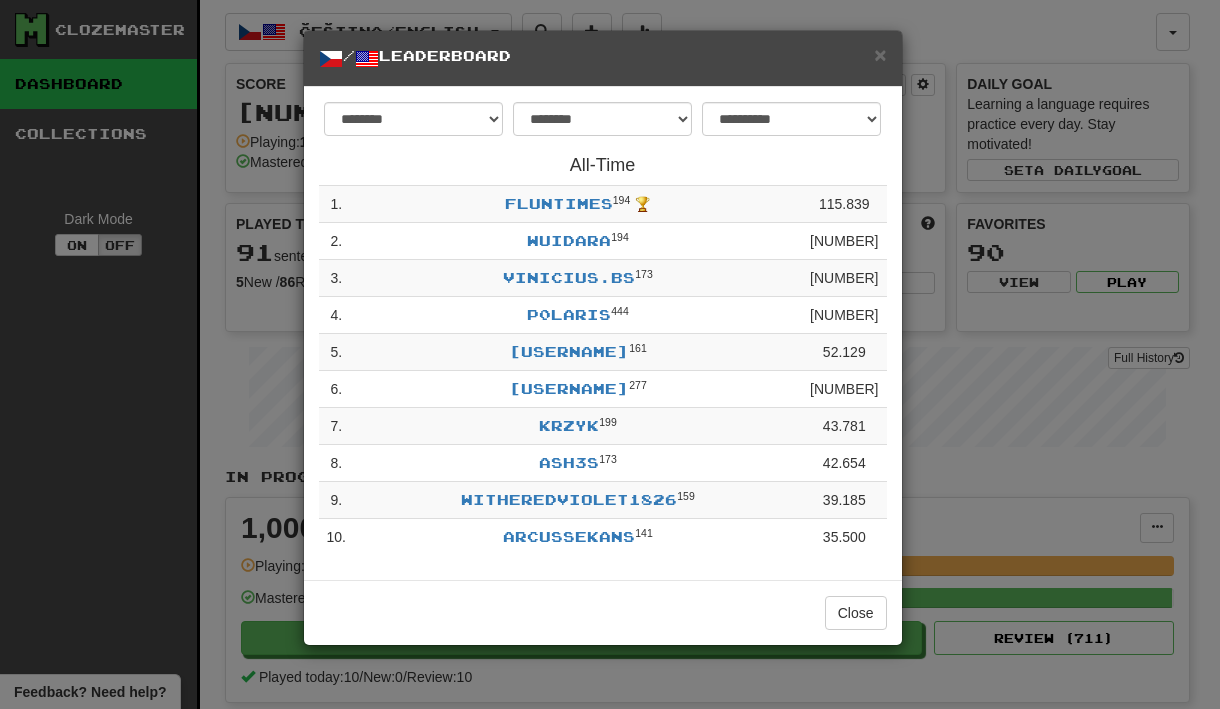click on "**********" at bounding box center (610, 354) 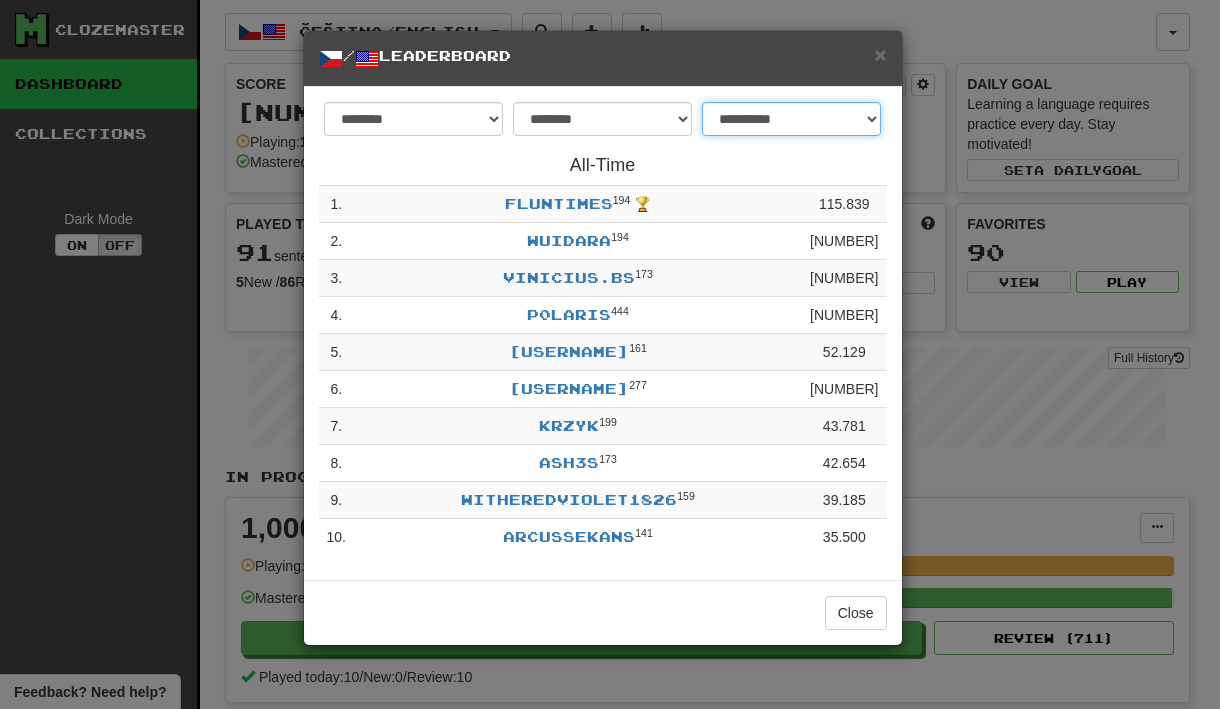 select on "**********" 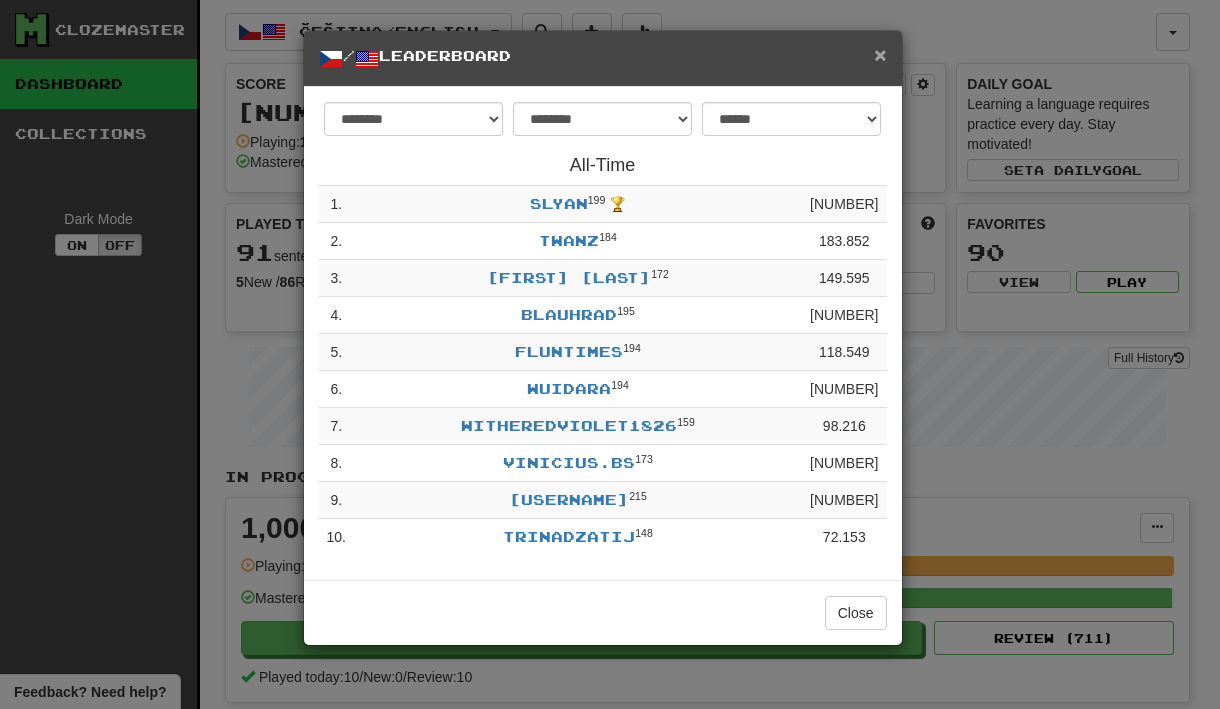 click on "×" at bounding box center [880, 54] 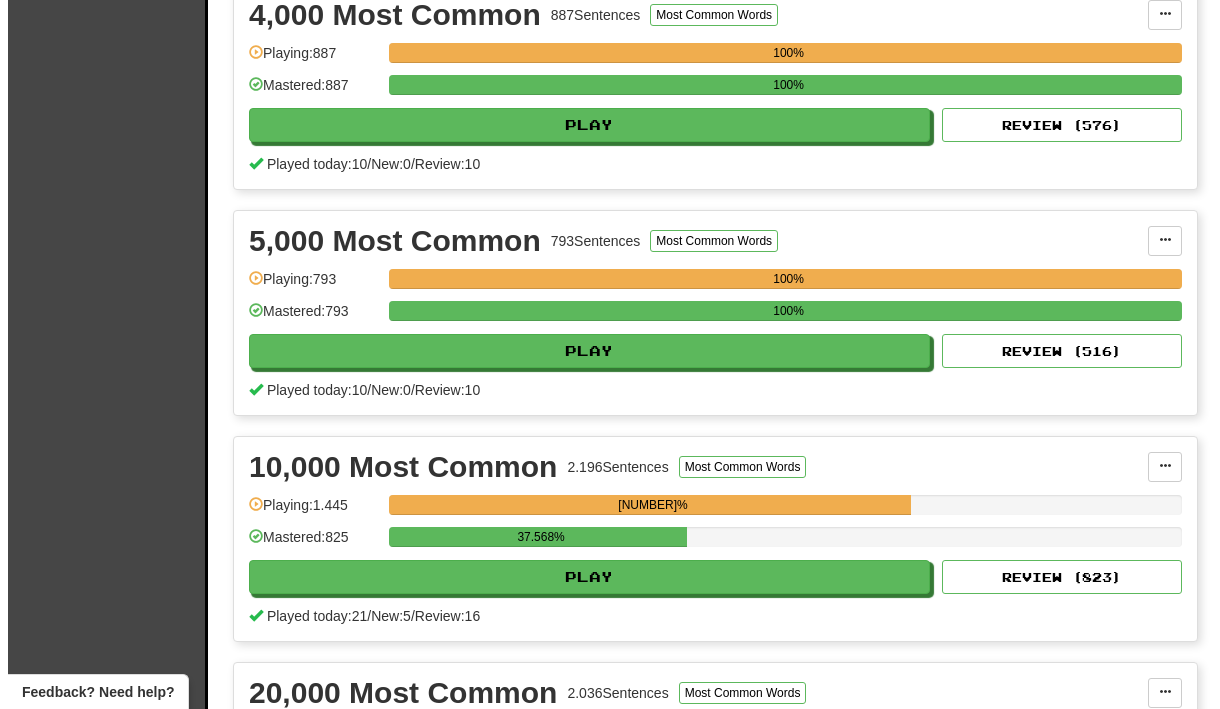 scroll, scrollTop: 1228, scrollLeft: 0, axis: vertical 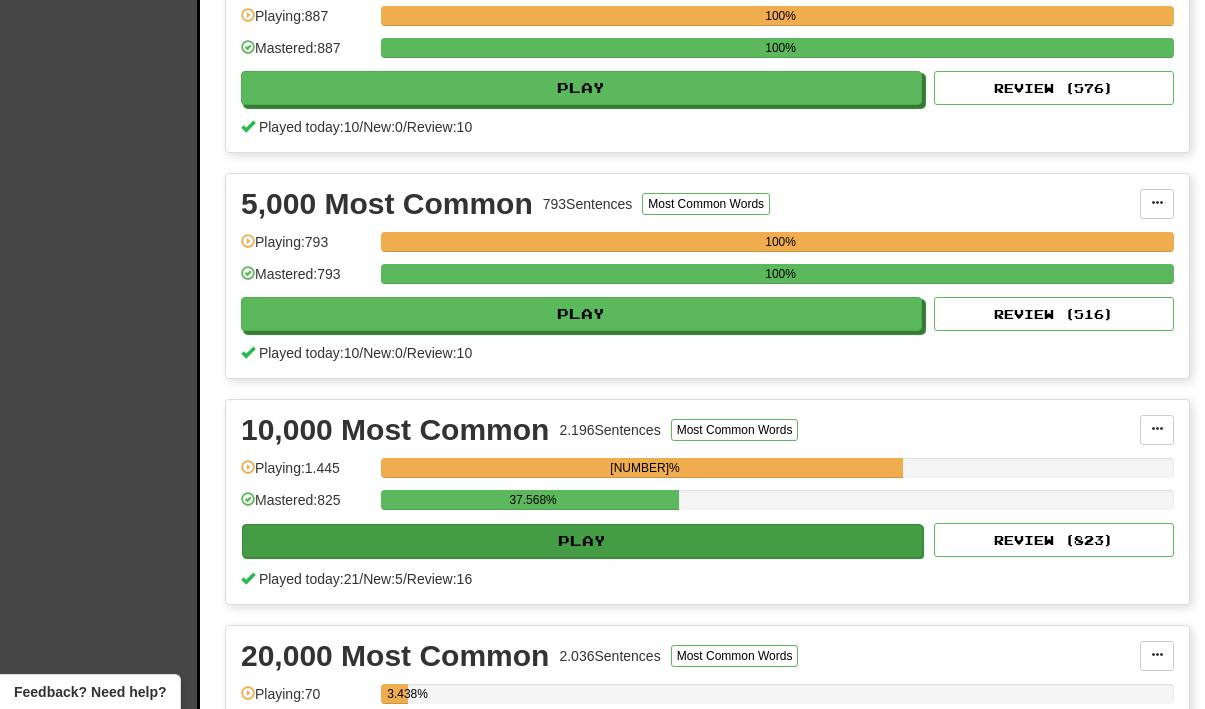 click on "Play" at bounding box center (582, 541) 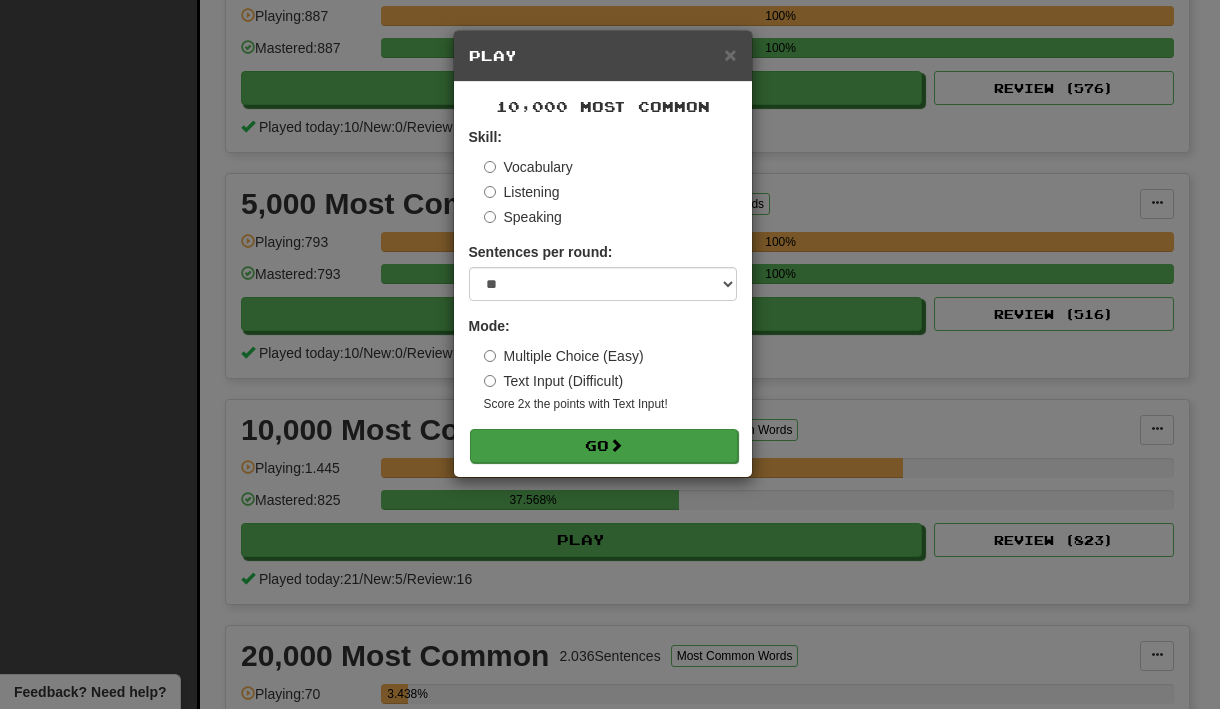 click on "Go" at bounding box center (604, 446) 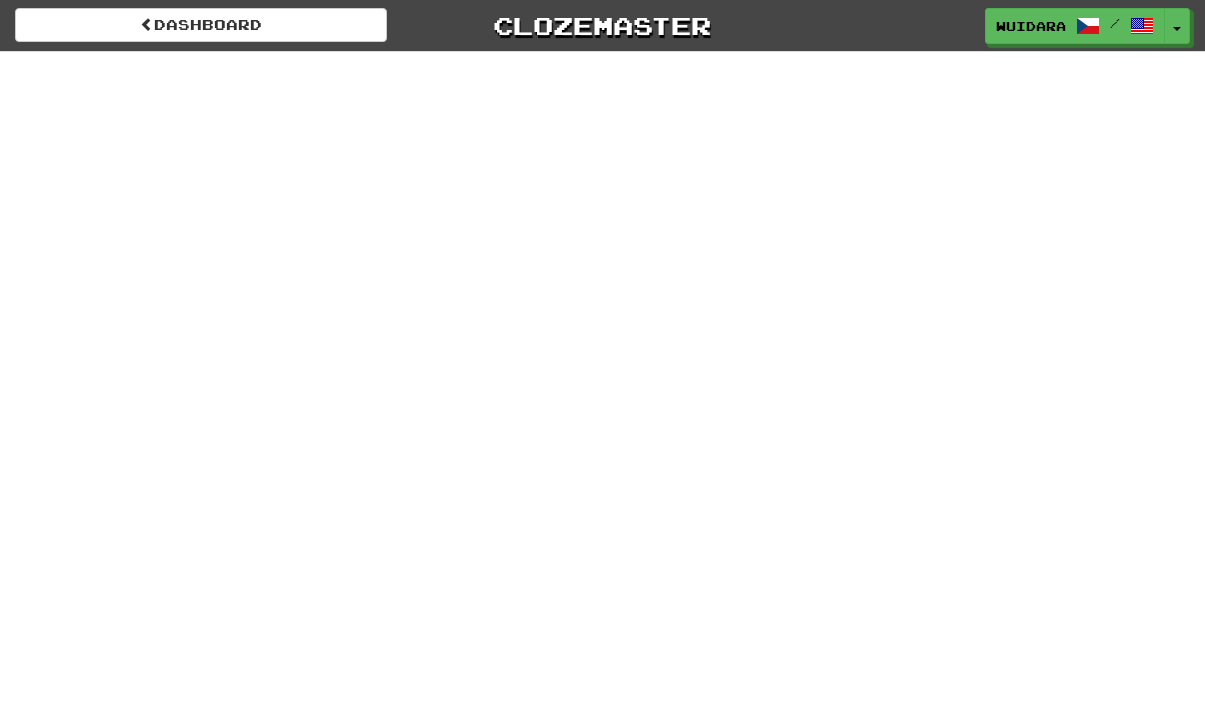 scroll, scrollTop: 0, scrollLeft: 0, axis: both 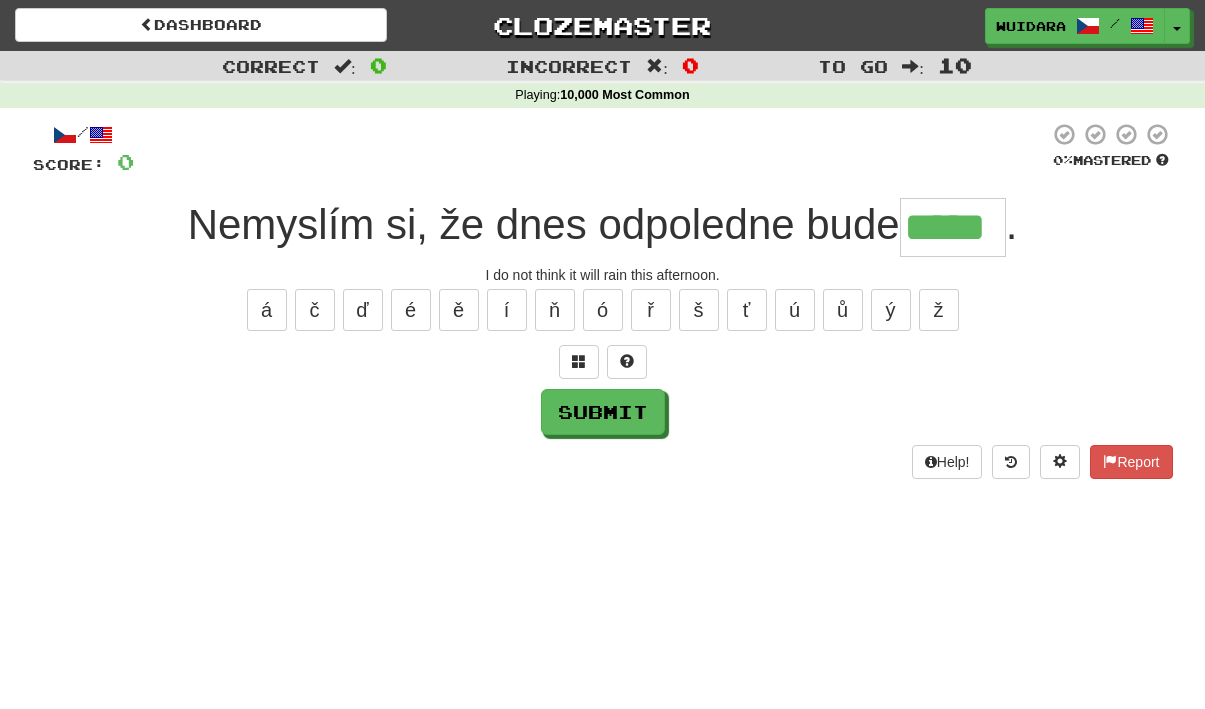 type on "*****" 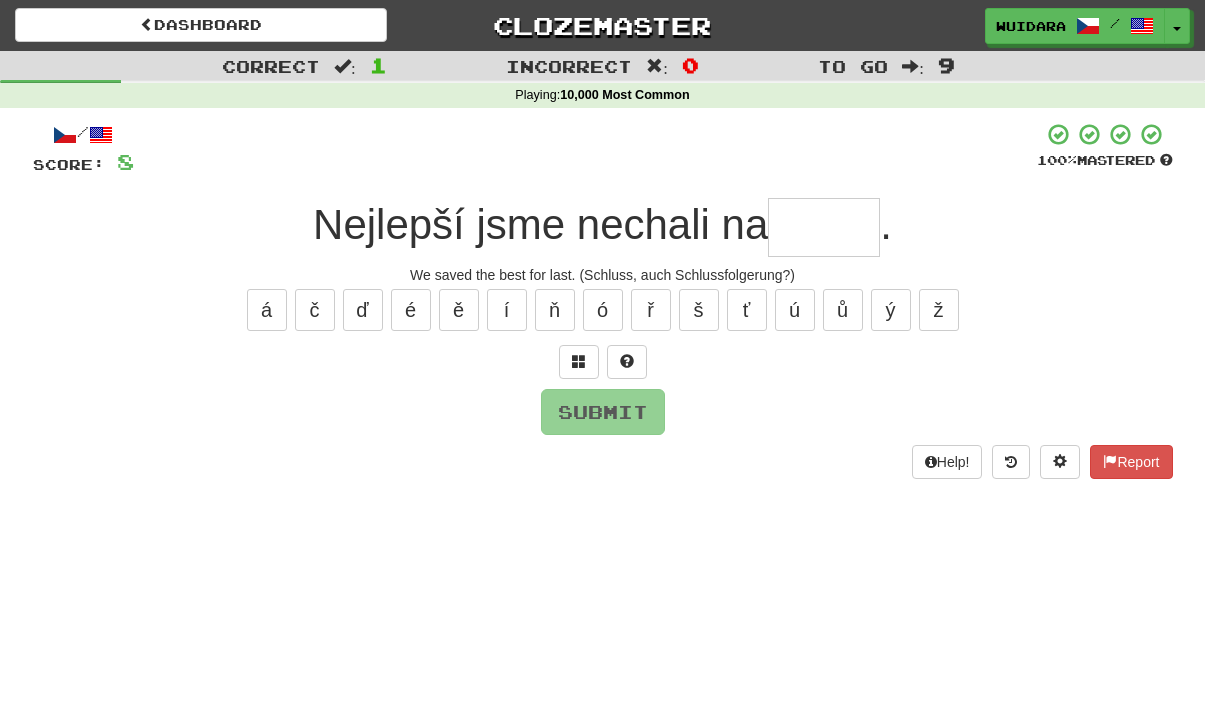 type on "*" 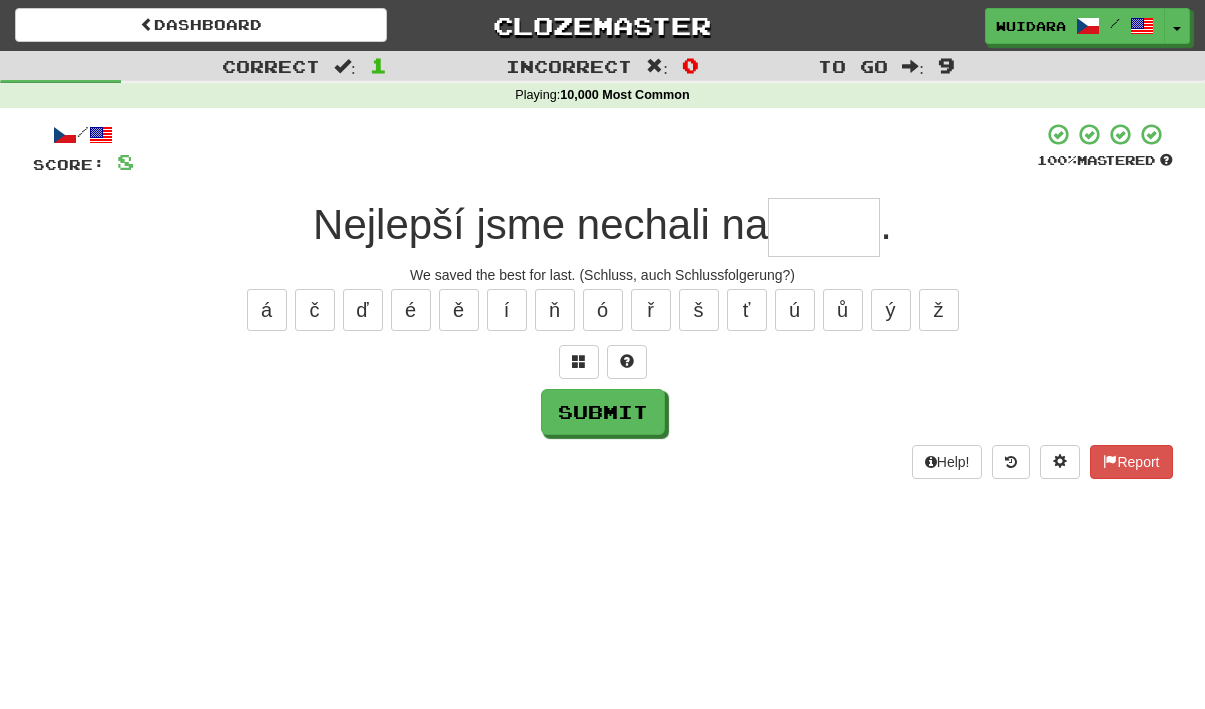 type on "*" 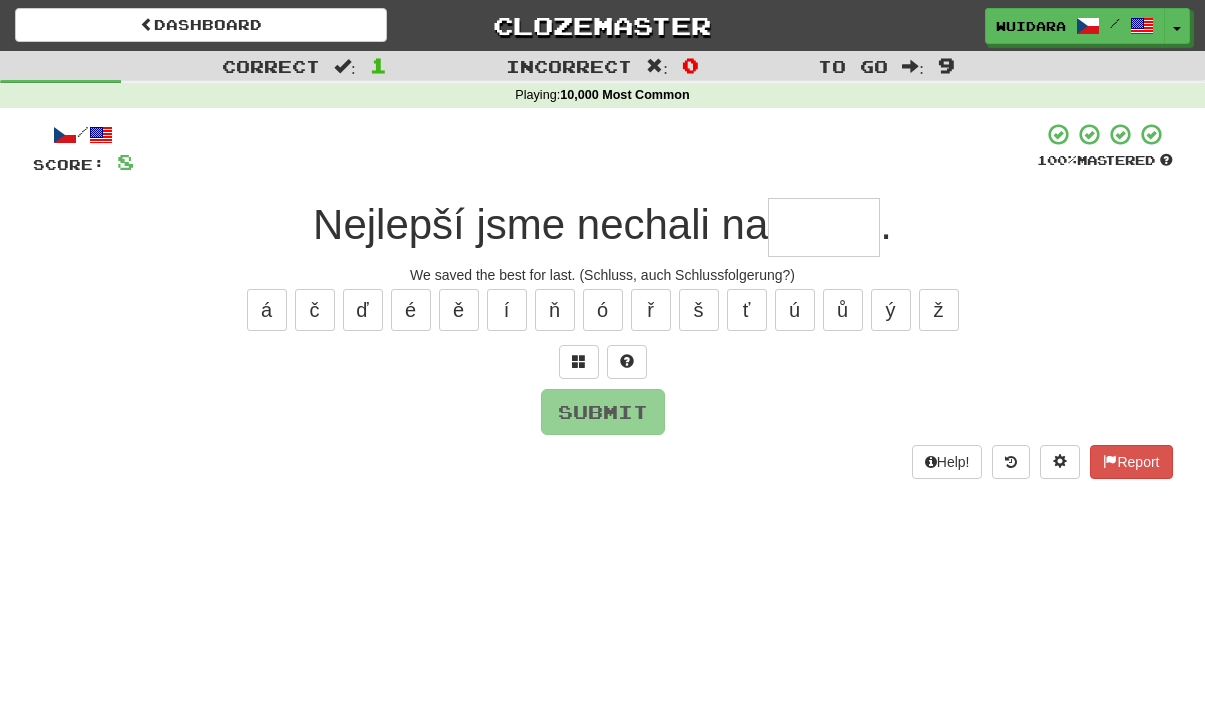 type on "*" 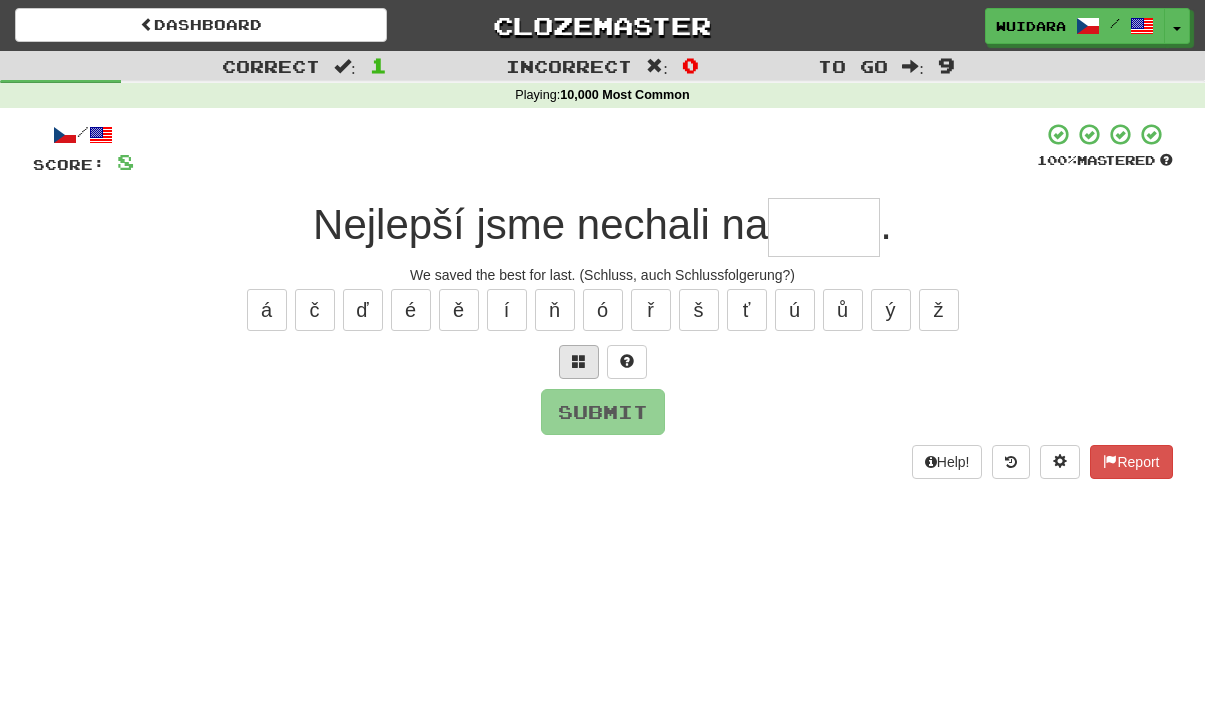 click at bounding box center [579, 361] 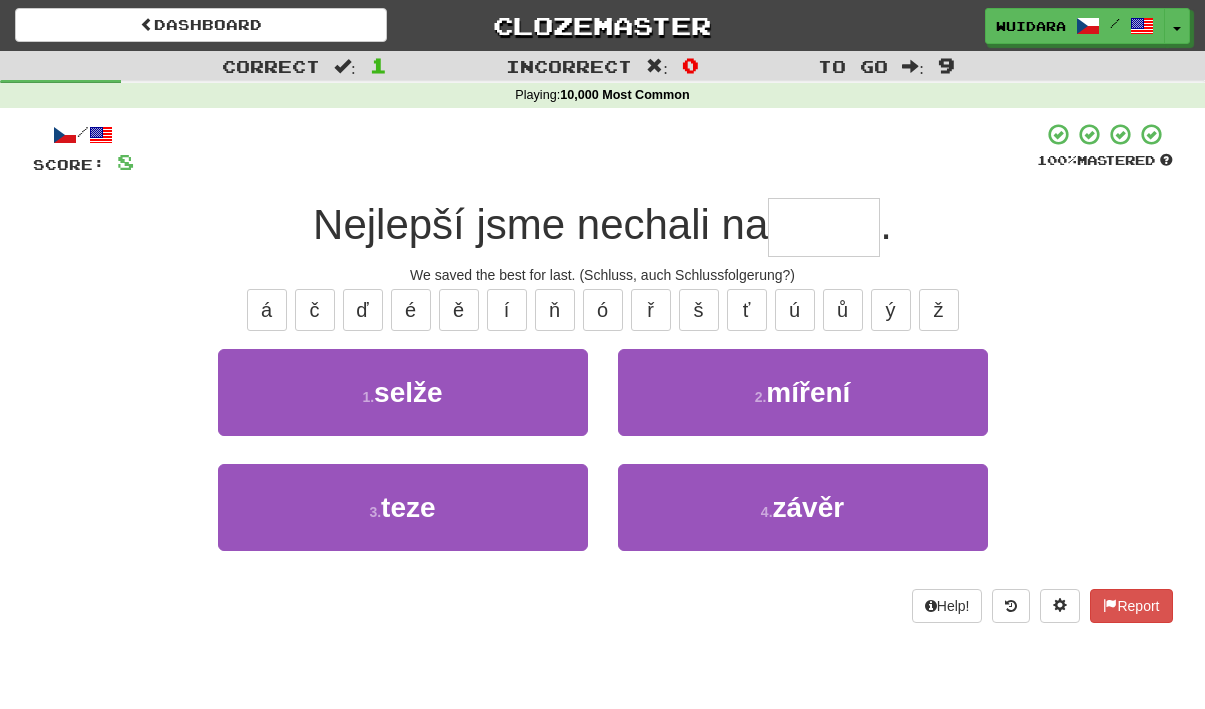 click on "4 .  závěr" at bounding box center [803, 507] 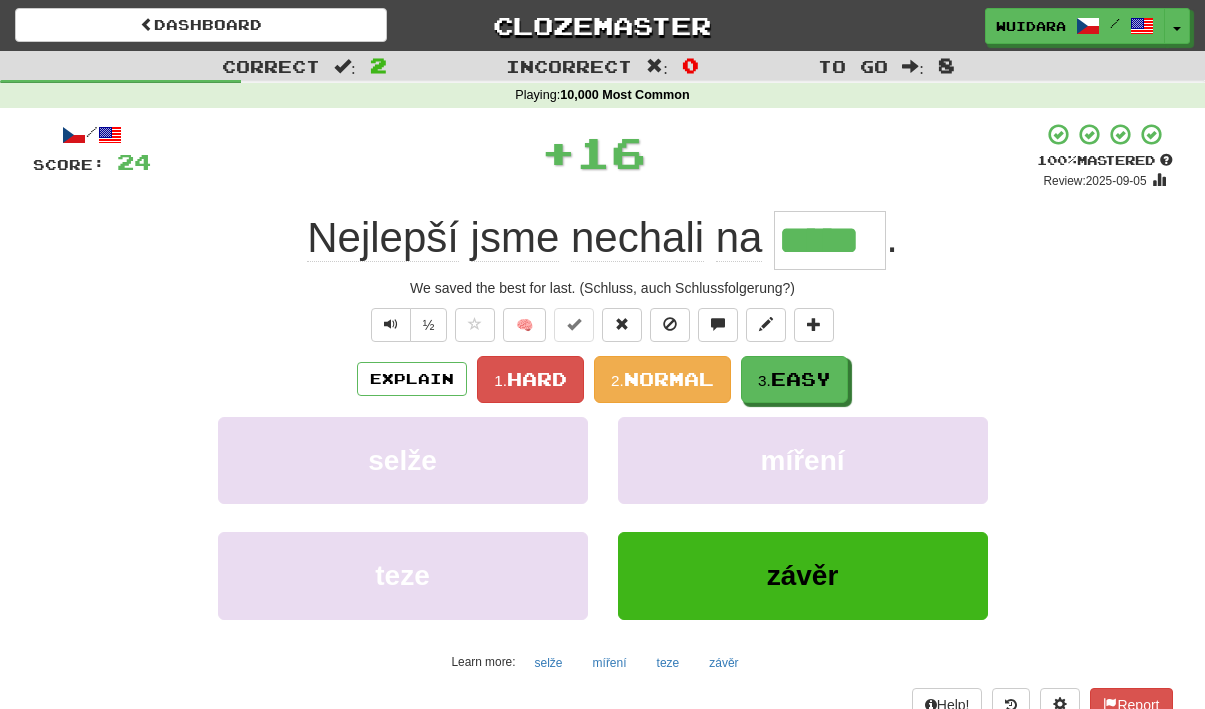 click on "Hard" at bounding box center (537, 379) 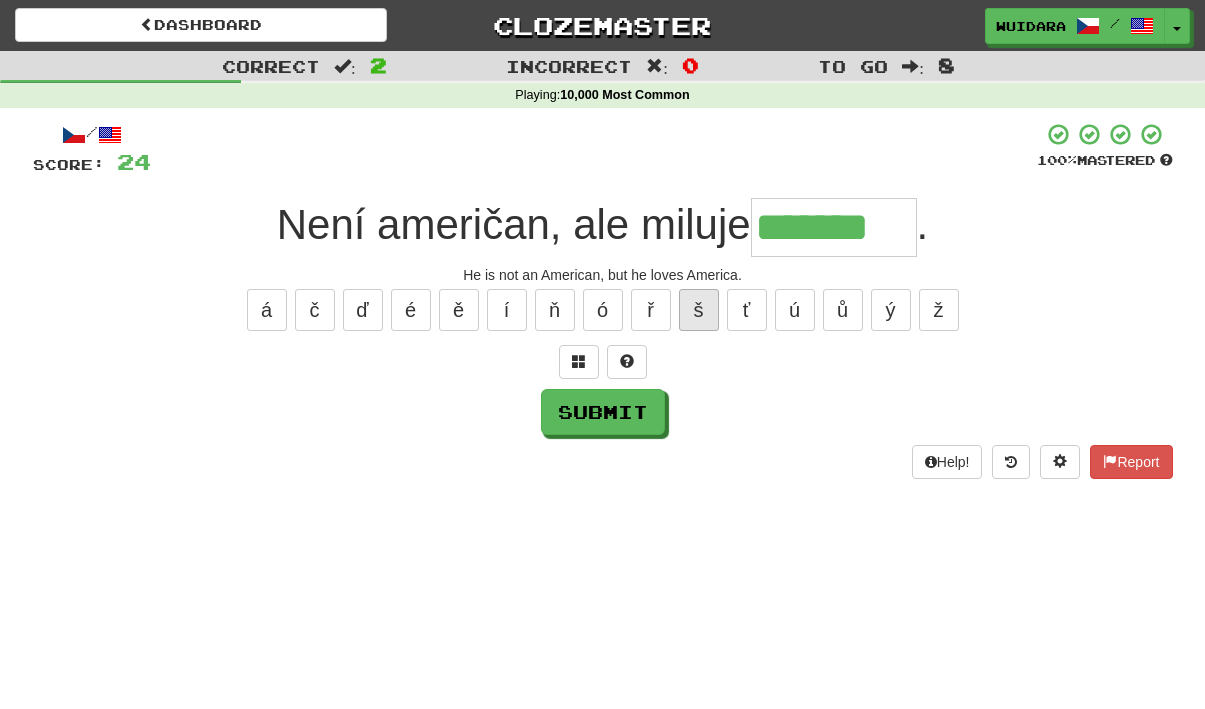 type on "*******" 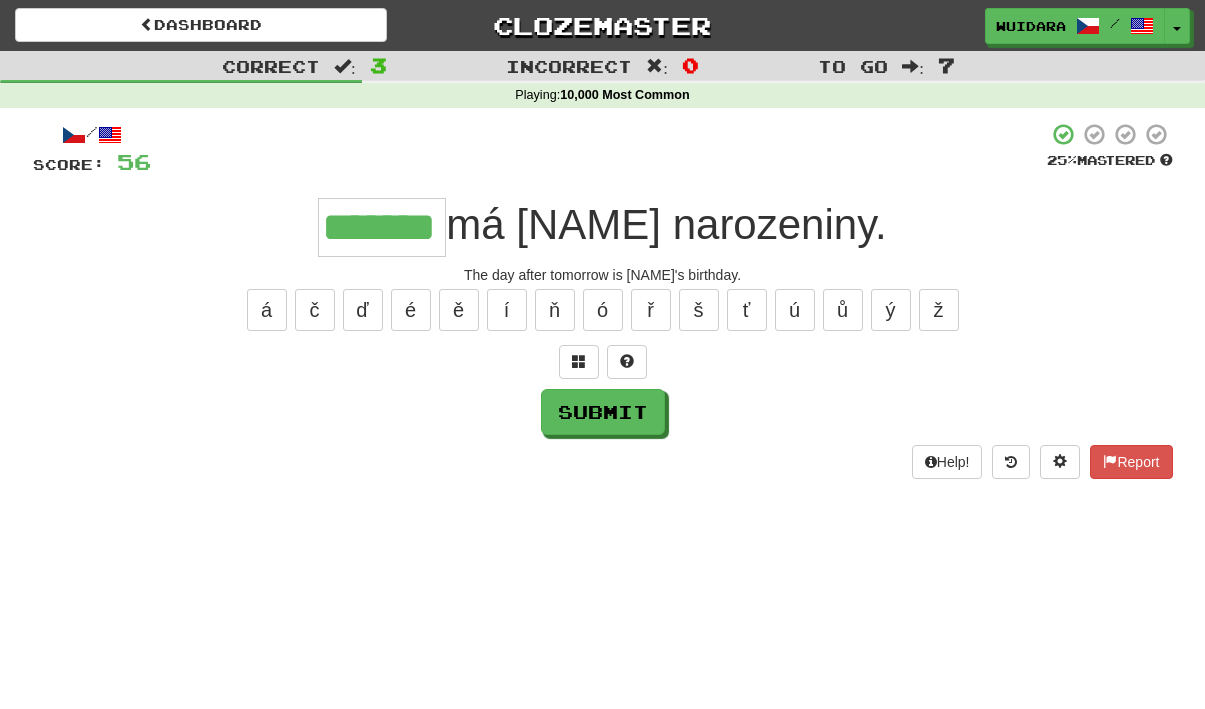 type on "*******" 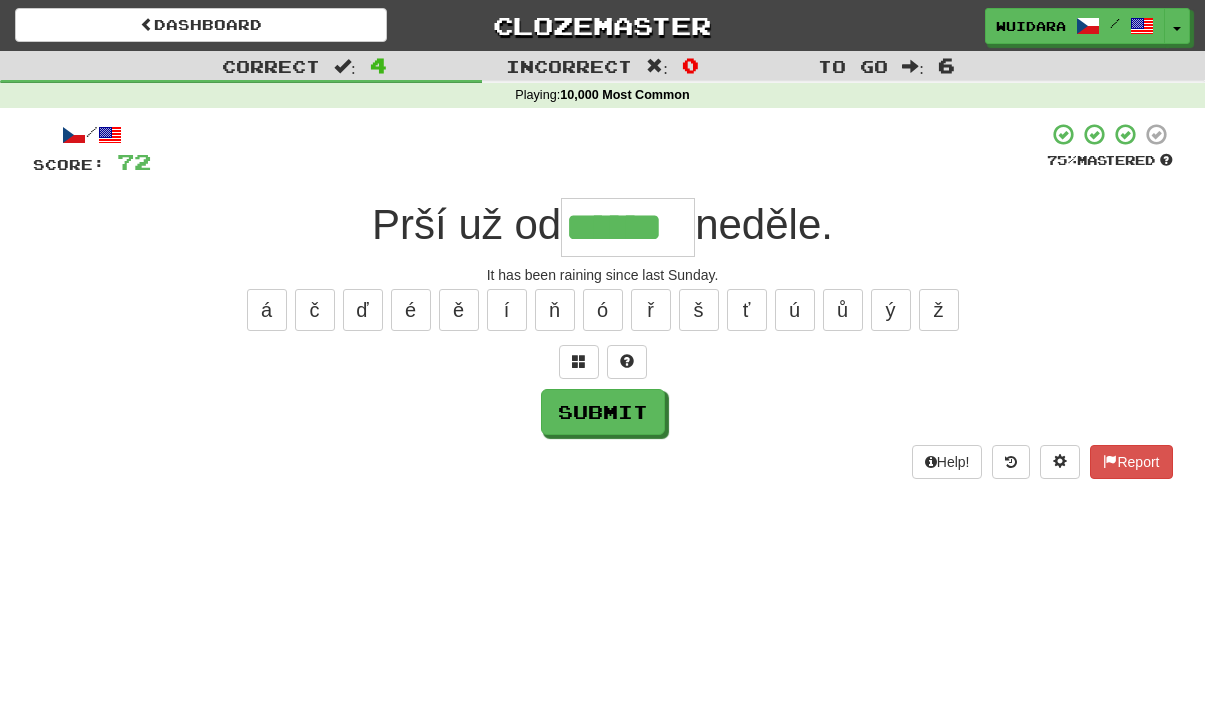 type on "******" 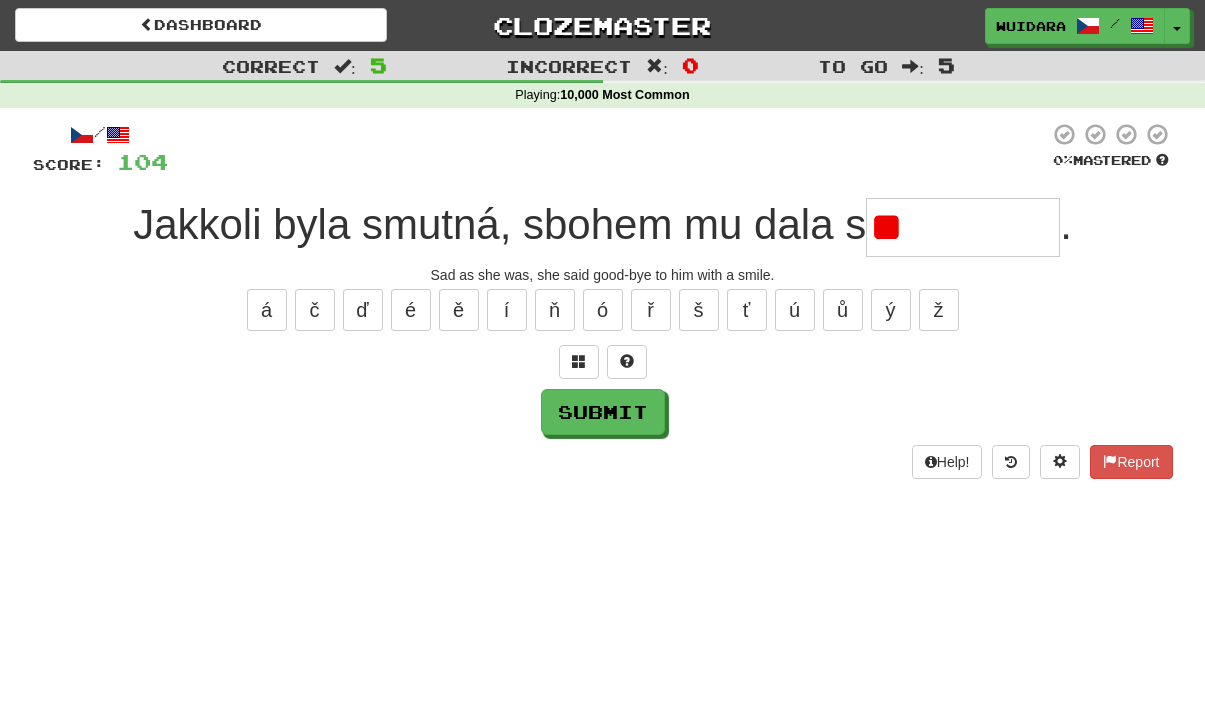 type on "*" 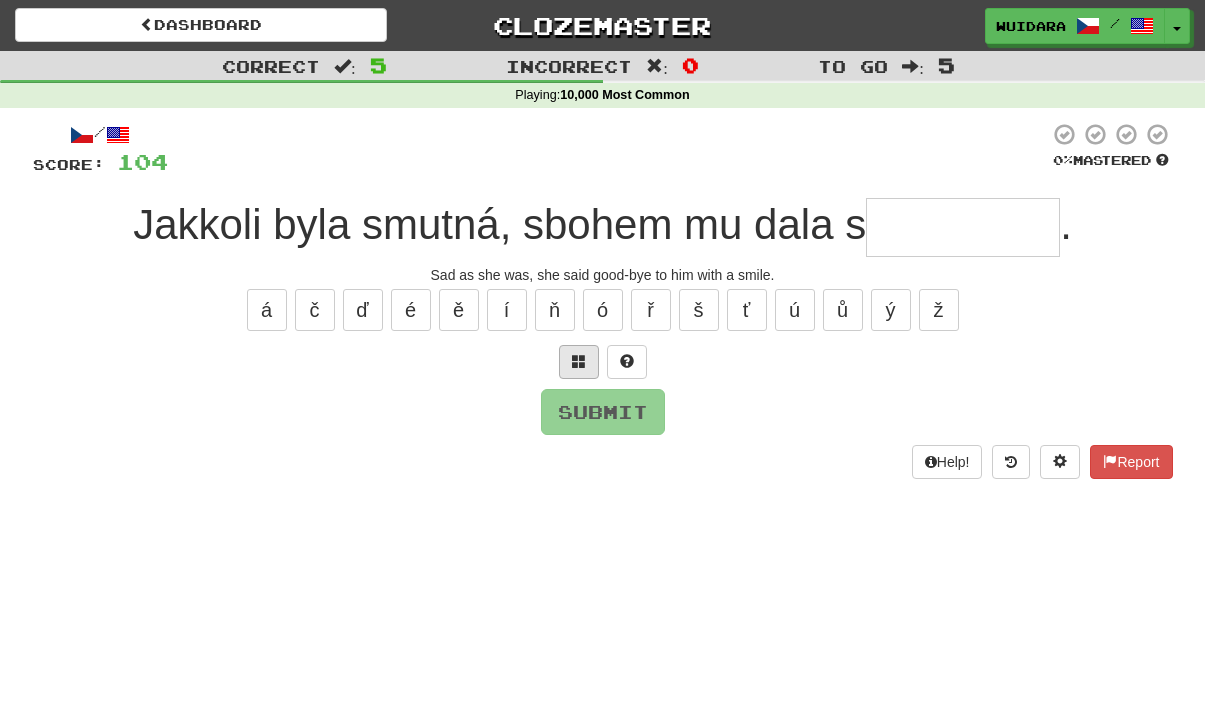 click at bounding box center (579, 362) 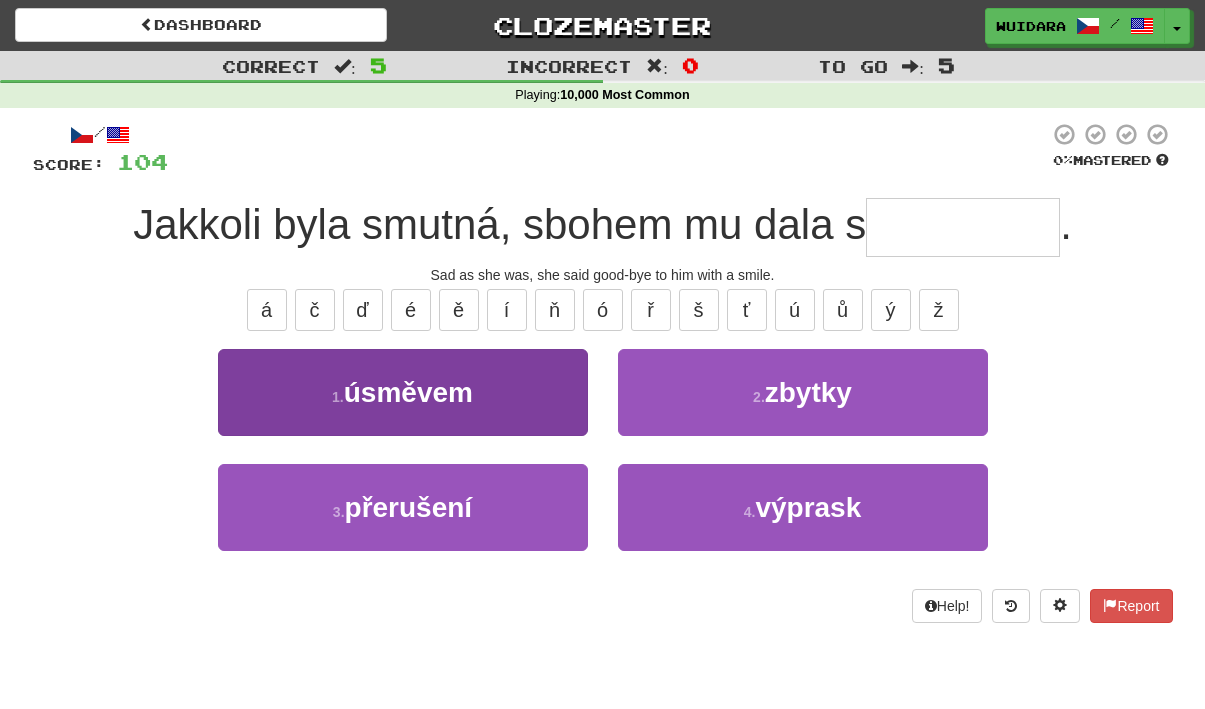 click on "1 .  úsměvem" at bounding box center (403, 392) 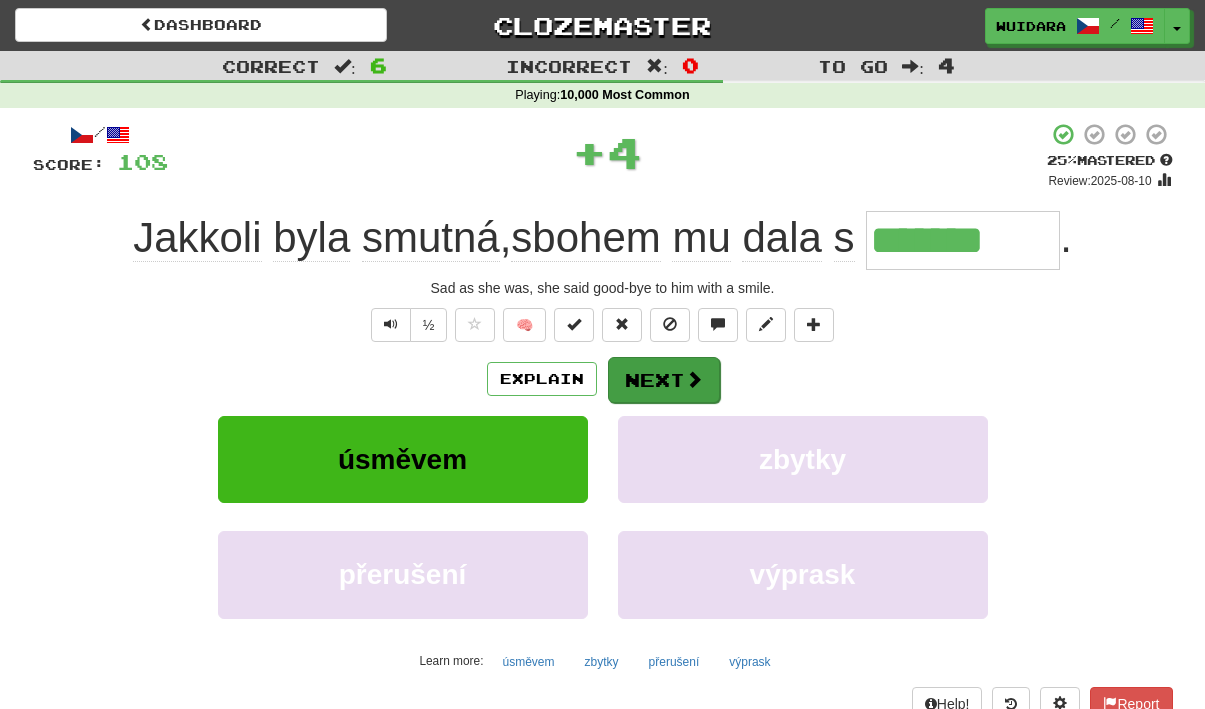 click at bounding box center [694, 379] 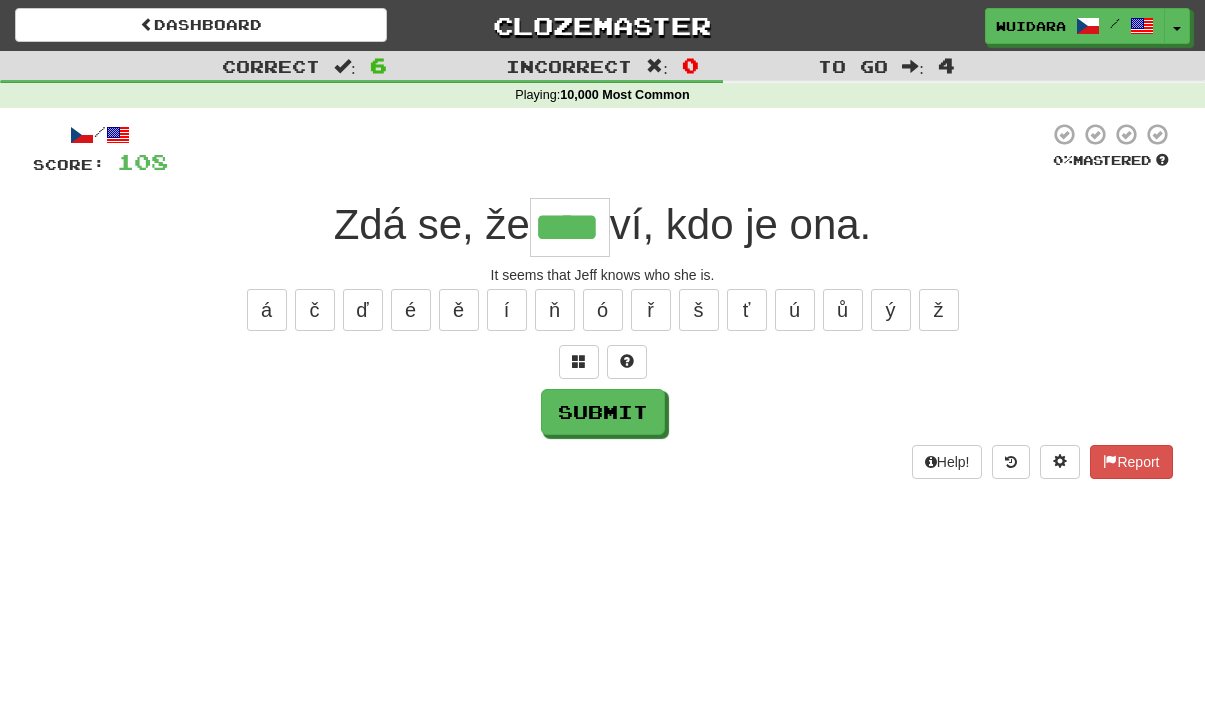 type on "****" 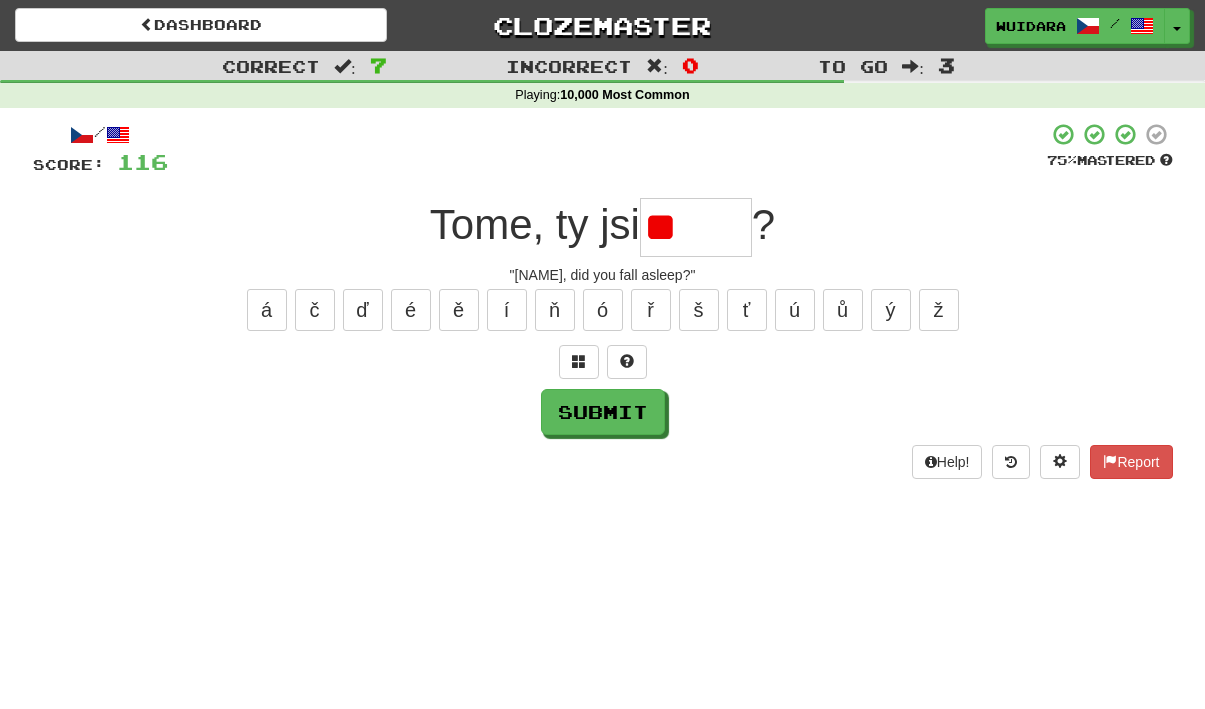 type on "*" 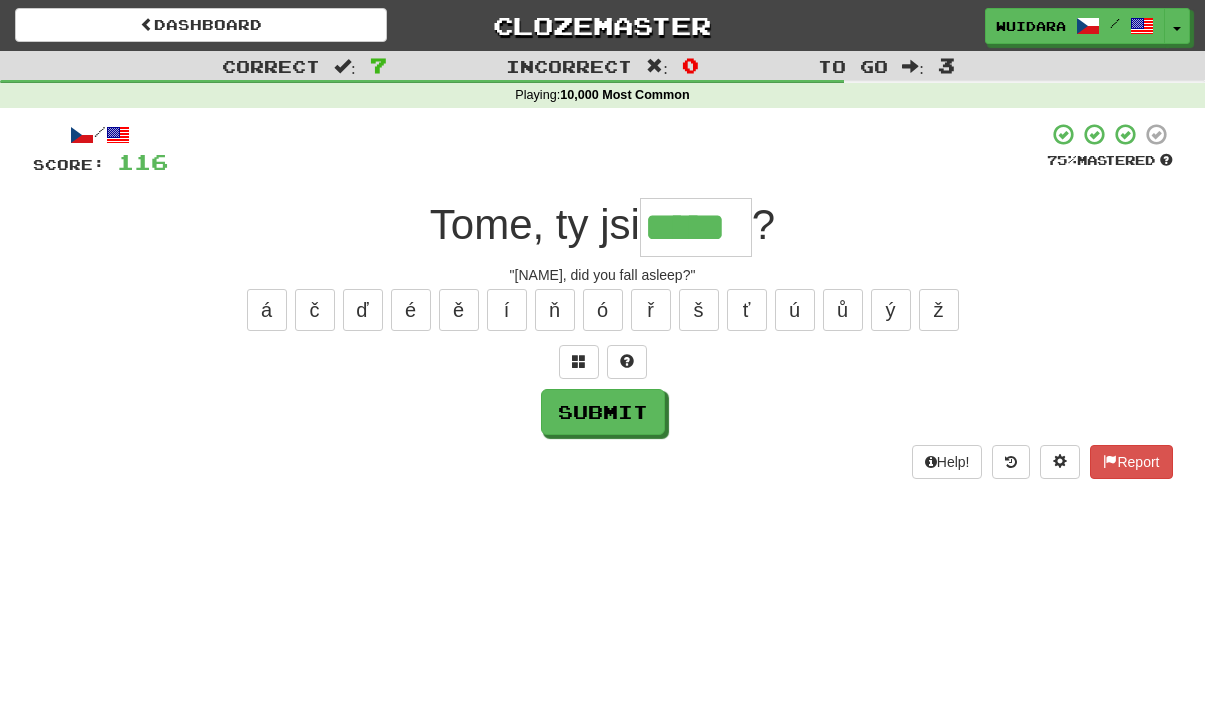 type on "*****" 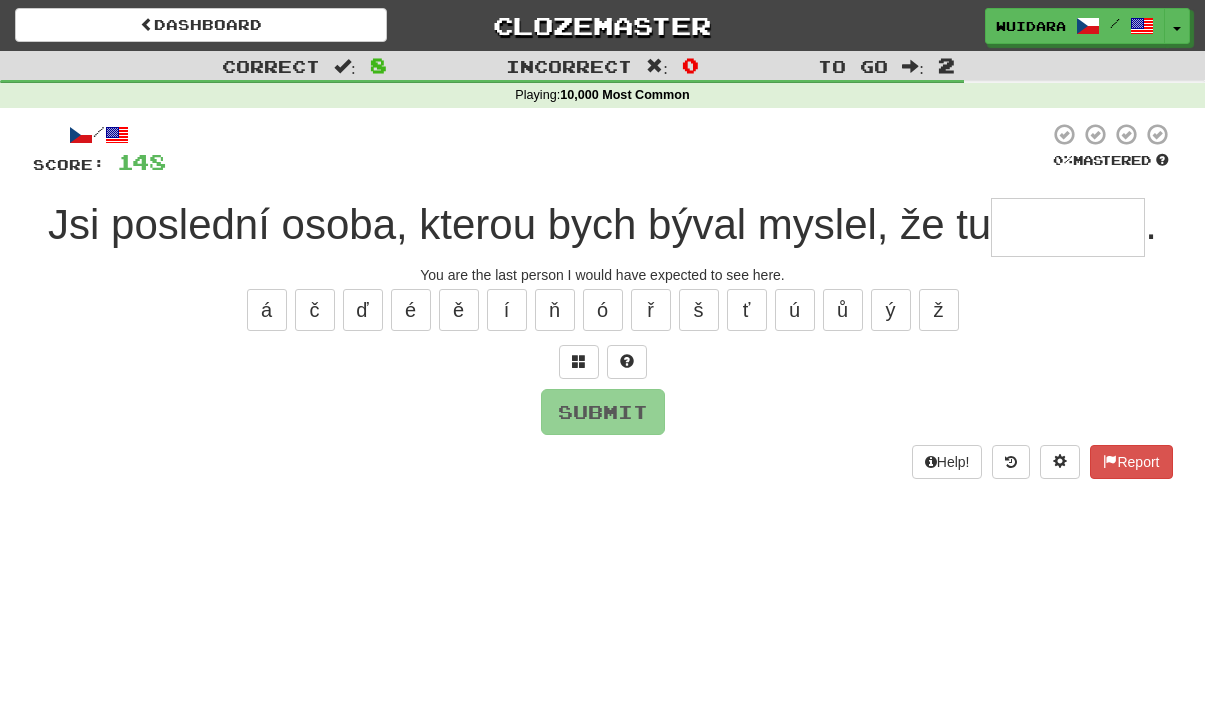 type on "*" 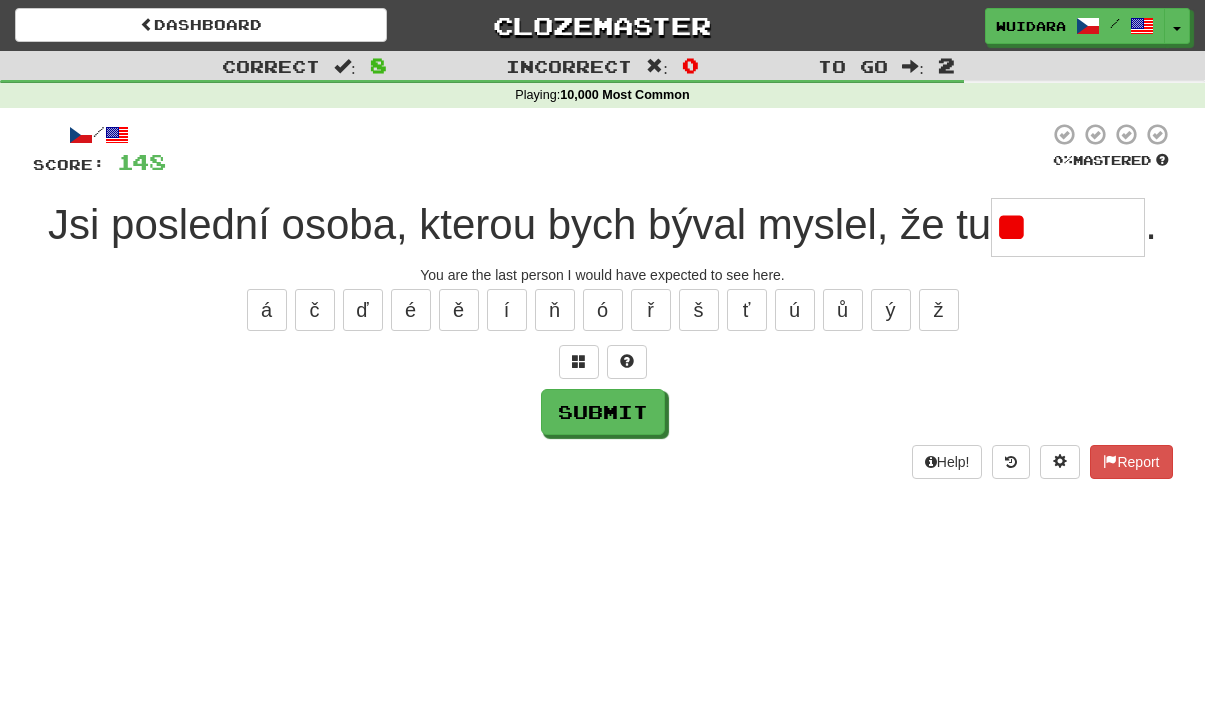 type on "*" 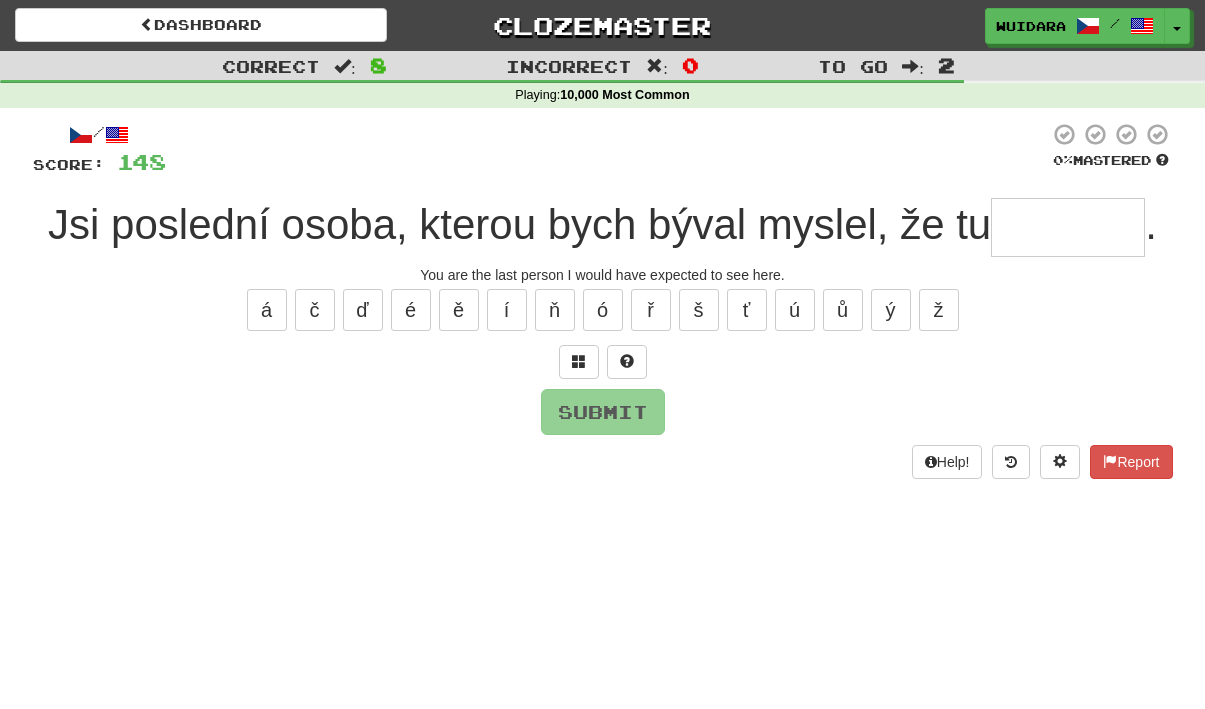 type on "*" 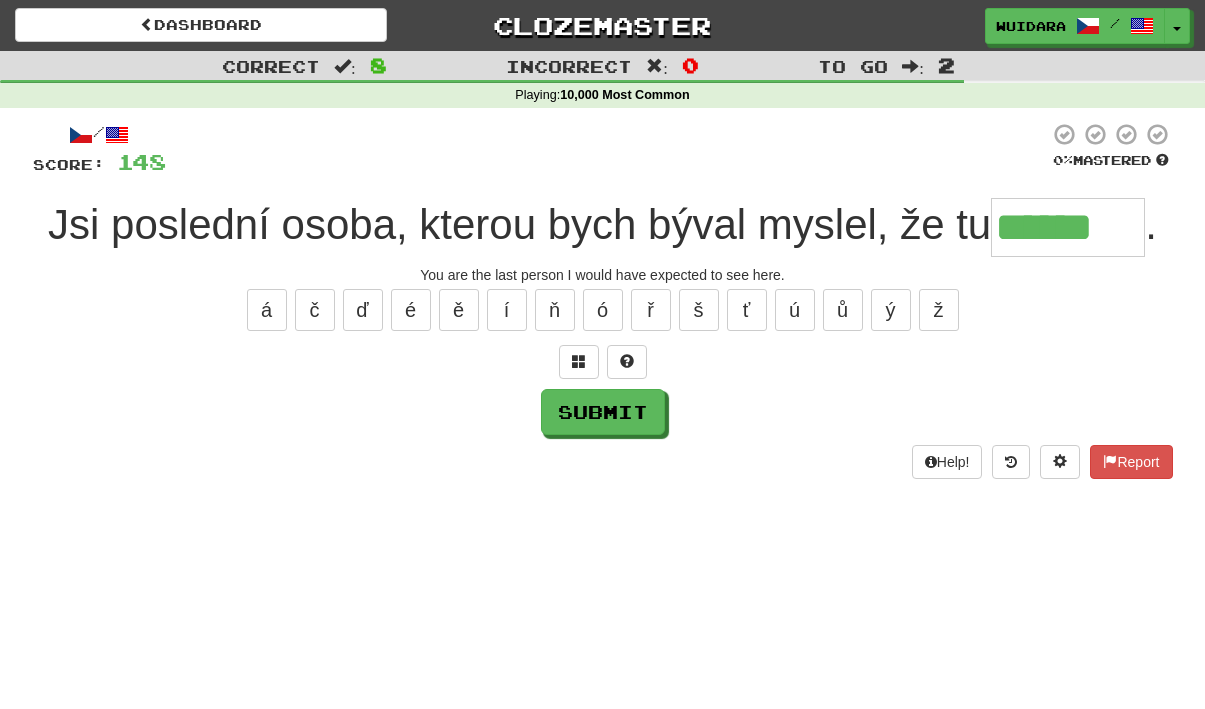 type on "******" 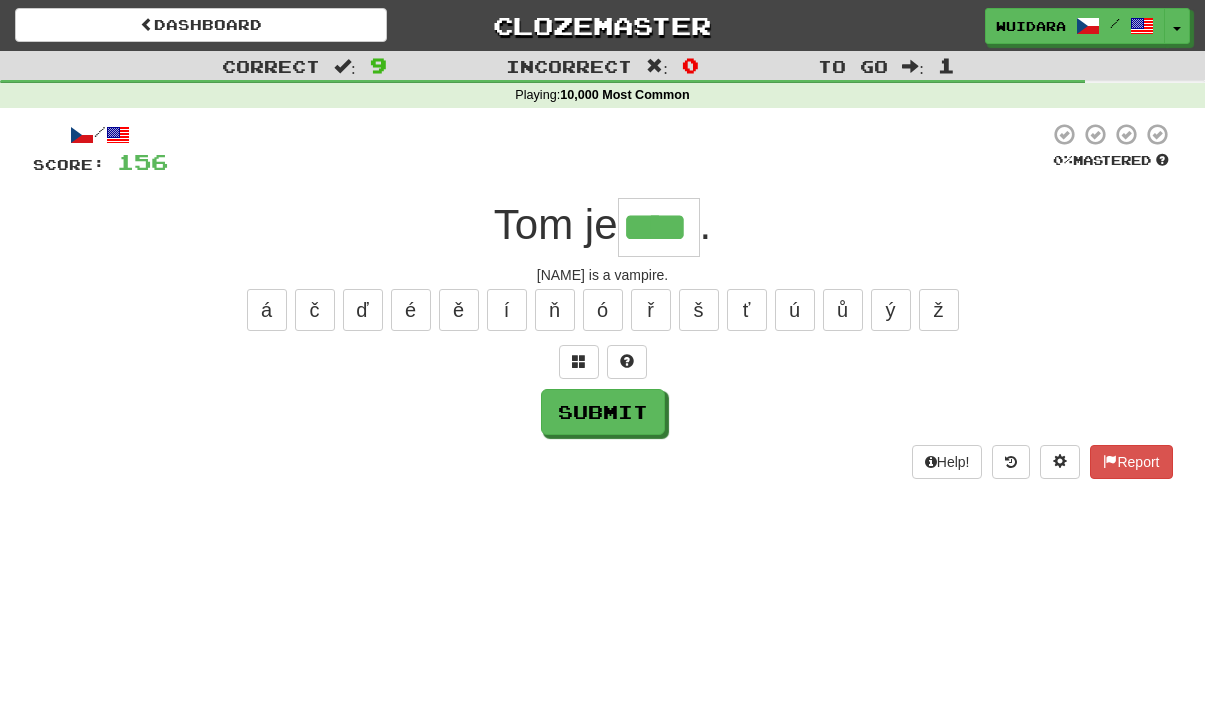 type on "****" 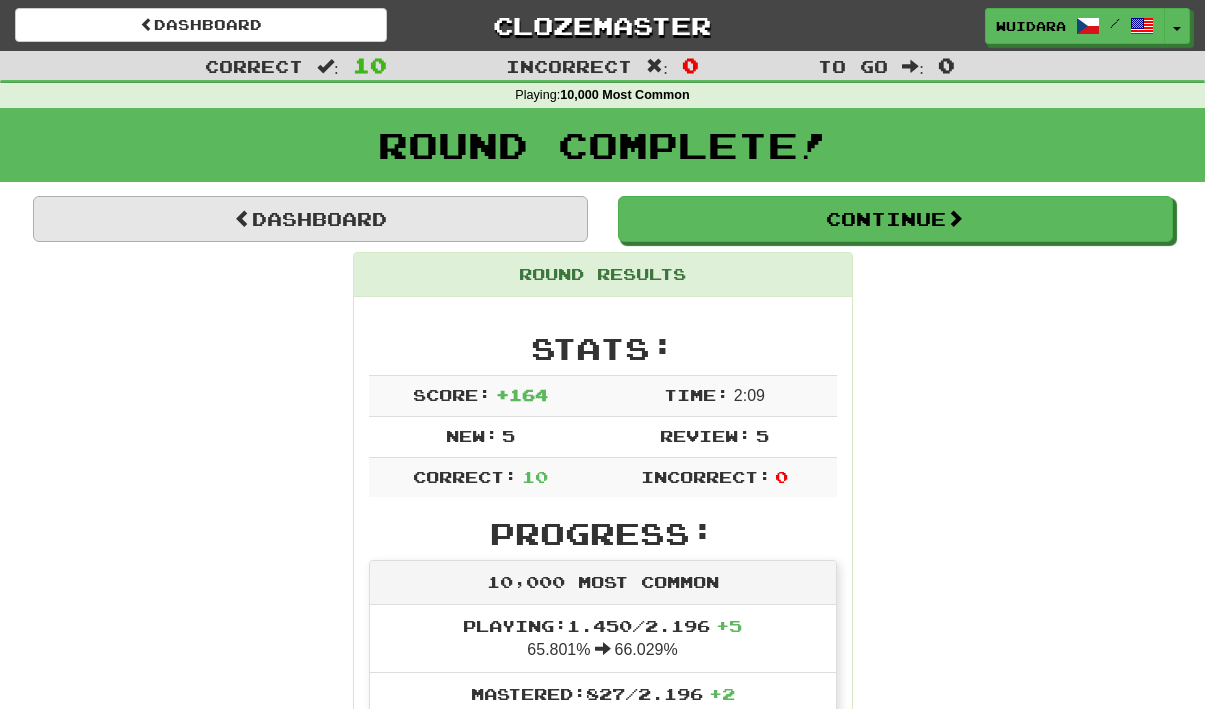 click on "Dashboard" at bounding box center [310, 219] 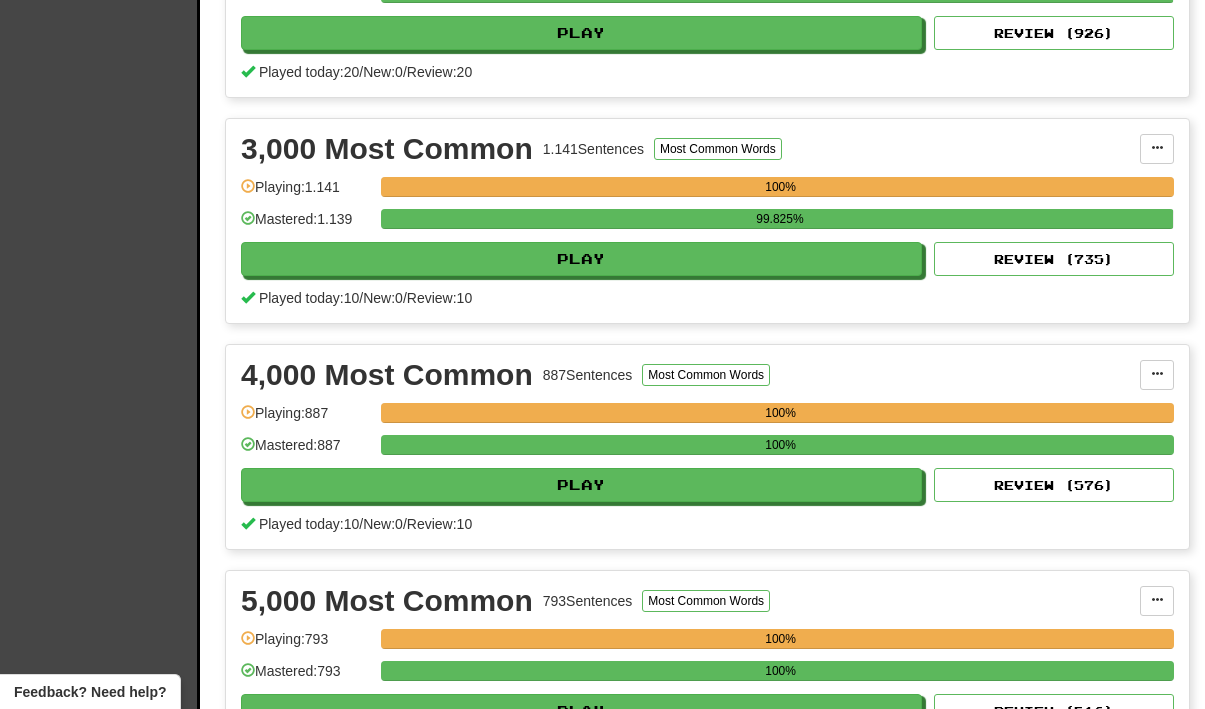 scroll, scrollTop: 0, scrollLeft: 0, axis: both 